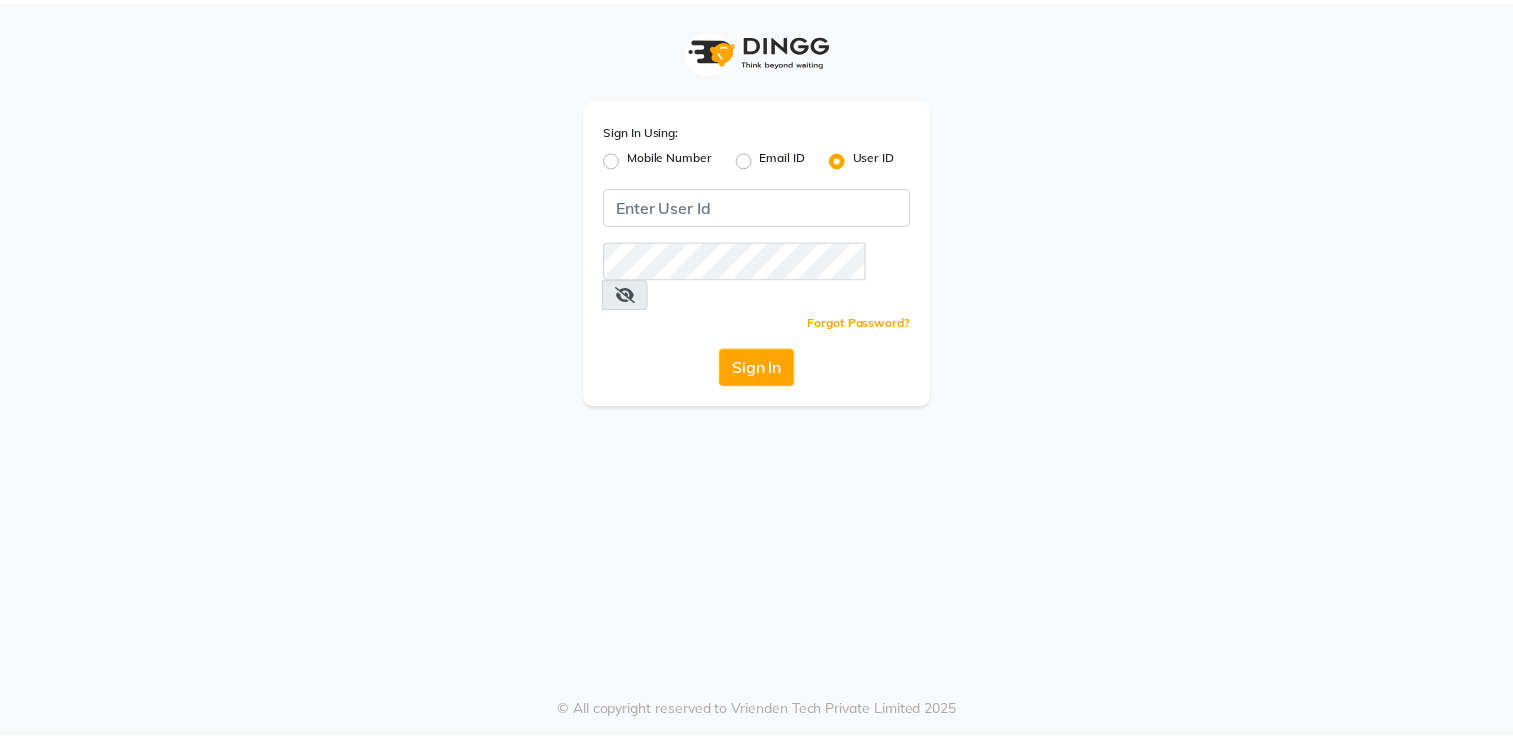 scroll, scrollTop: 0, scrollLeft: 0, axis: both 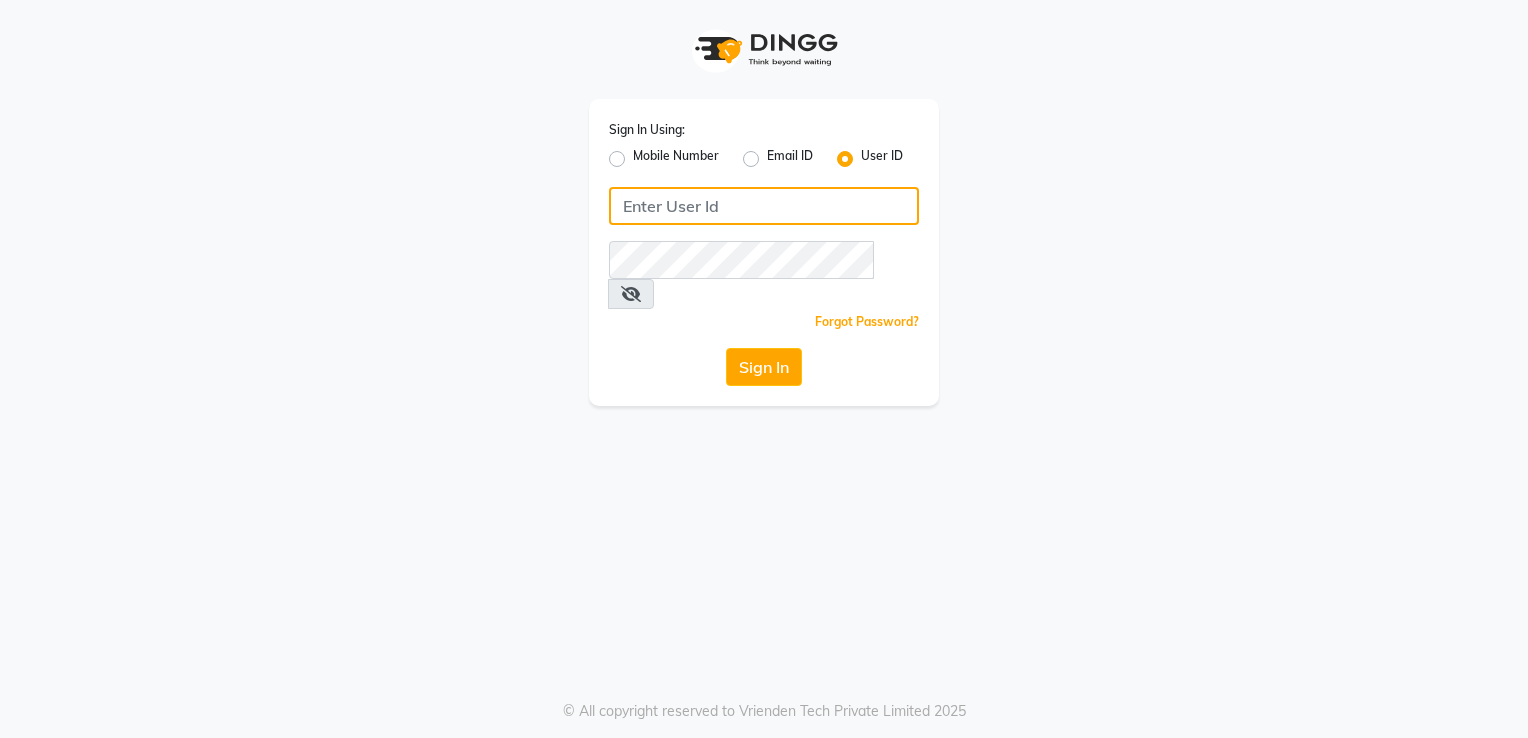 type on "shanuzz" 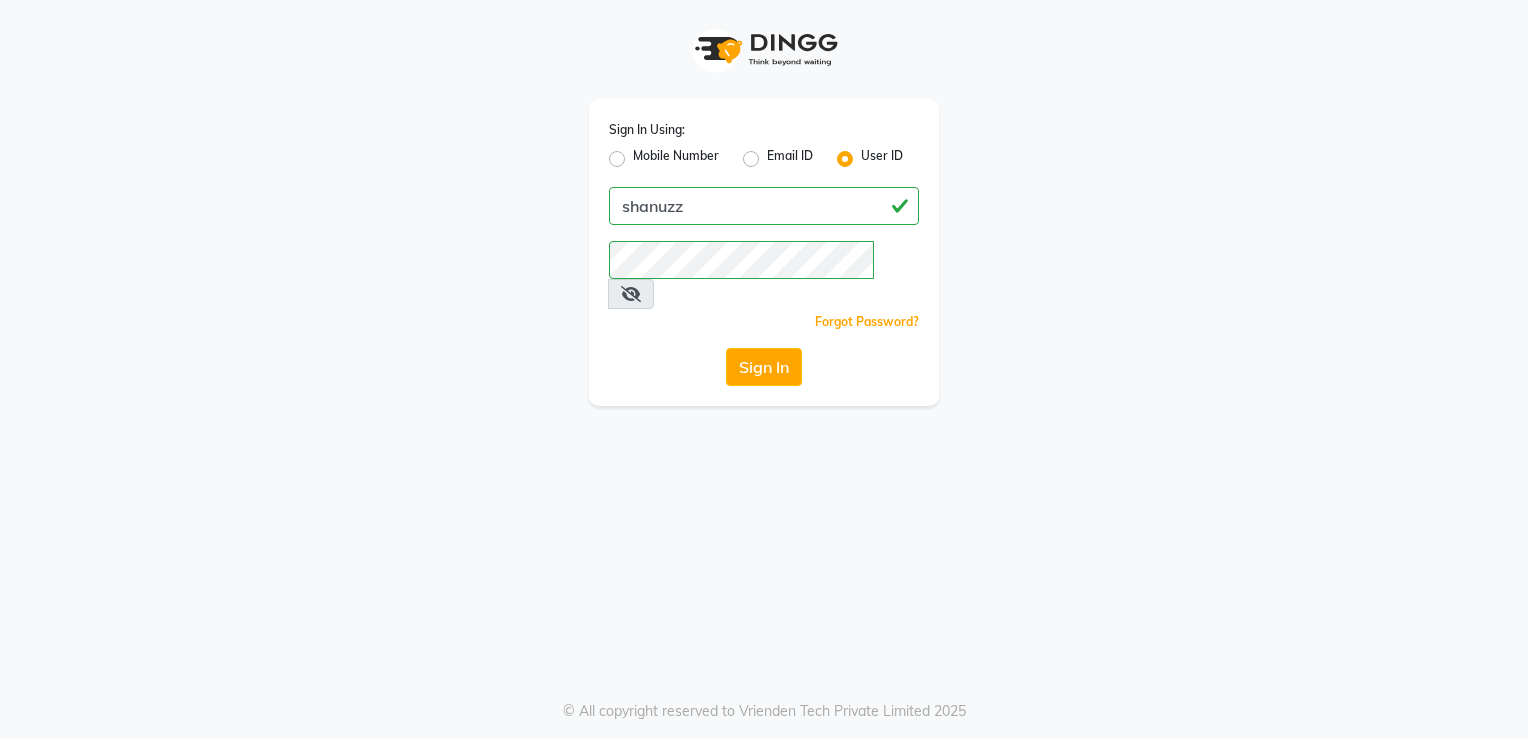 click on "Mobile Number" 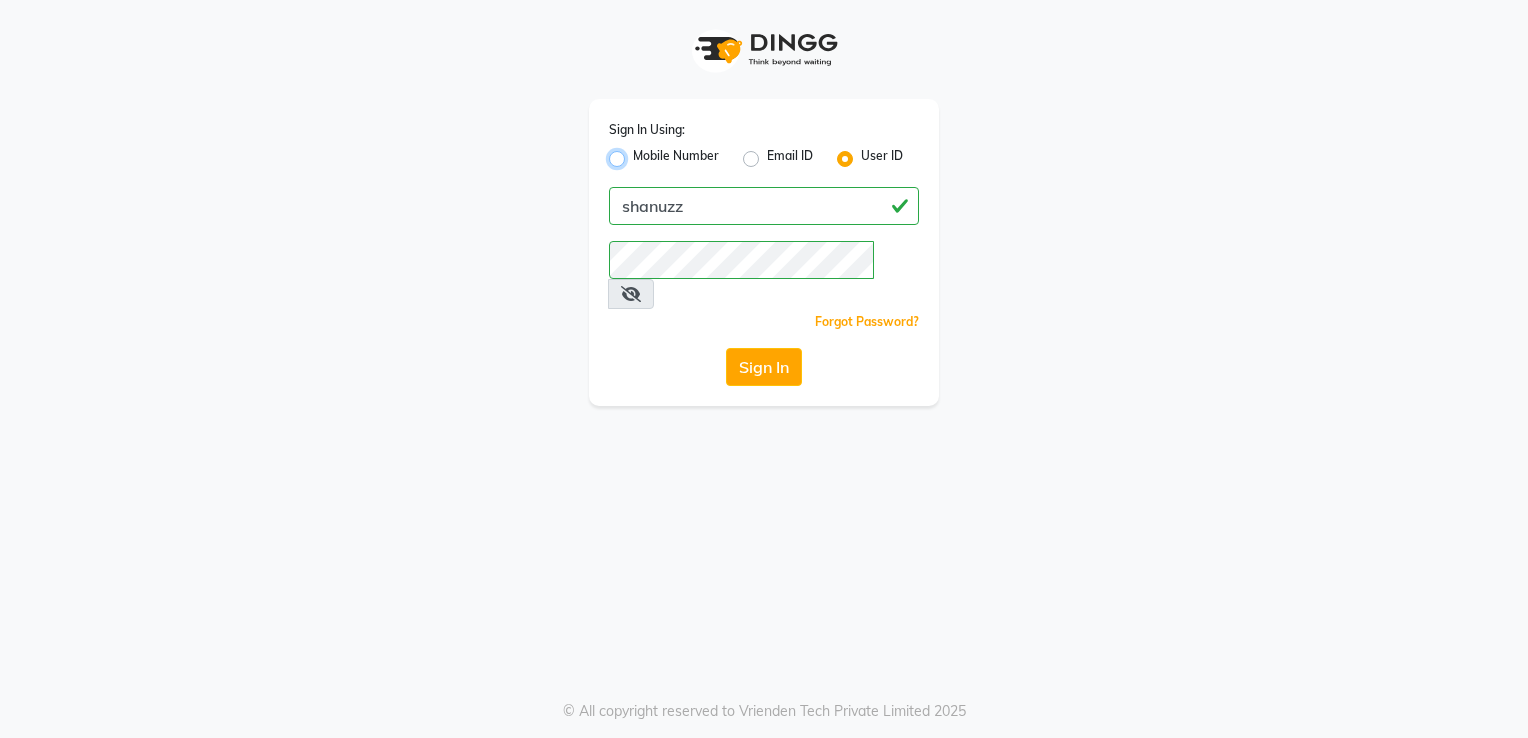 click on "Mobile Number" at bounding box center (639, 153) 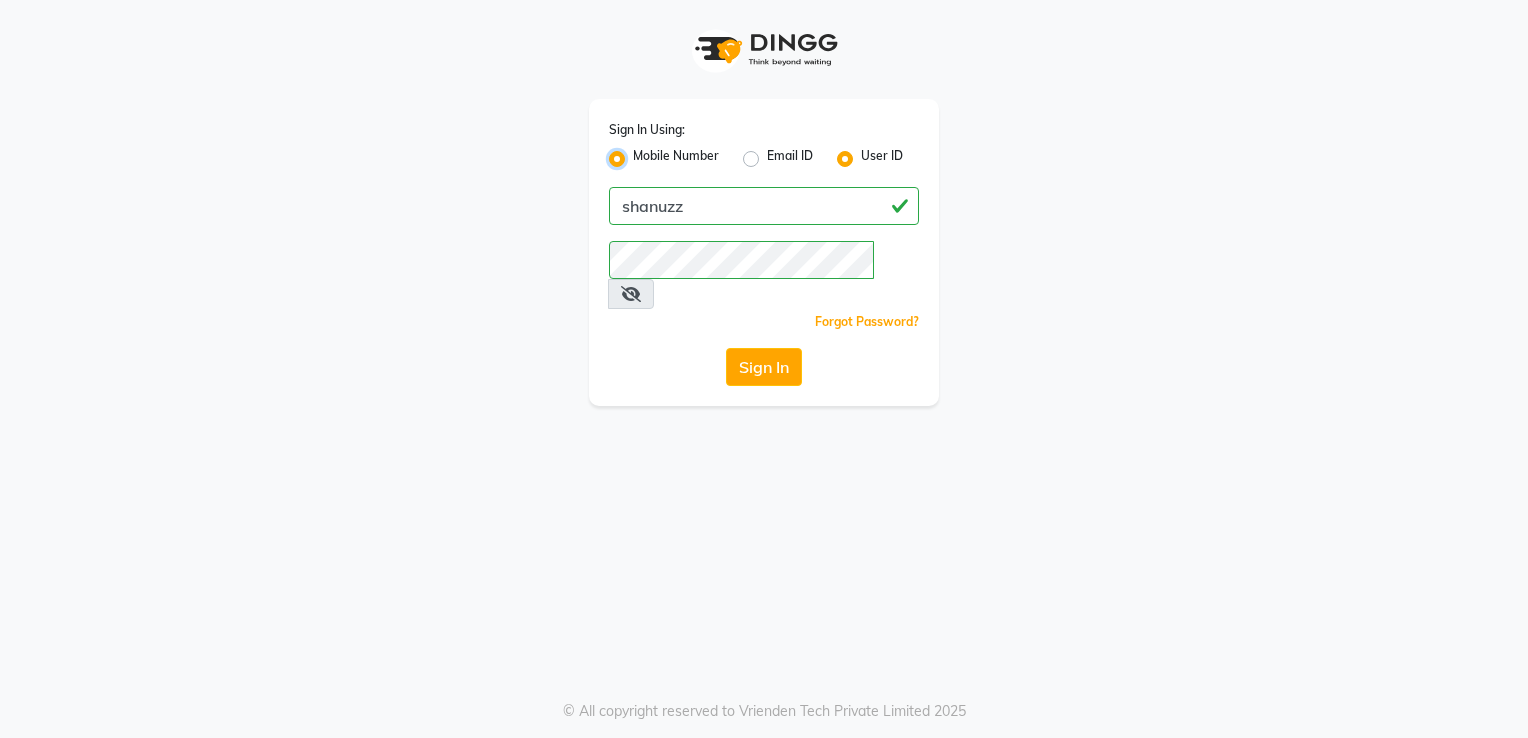 radio on "false" 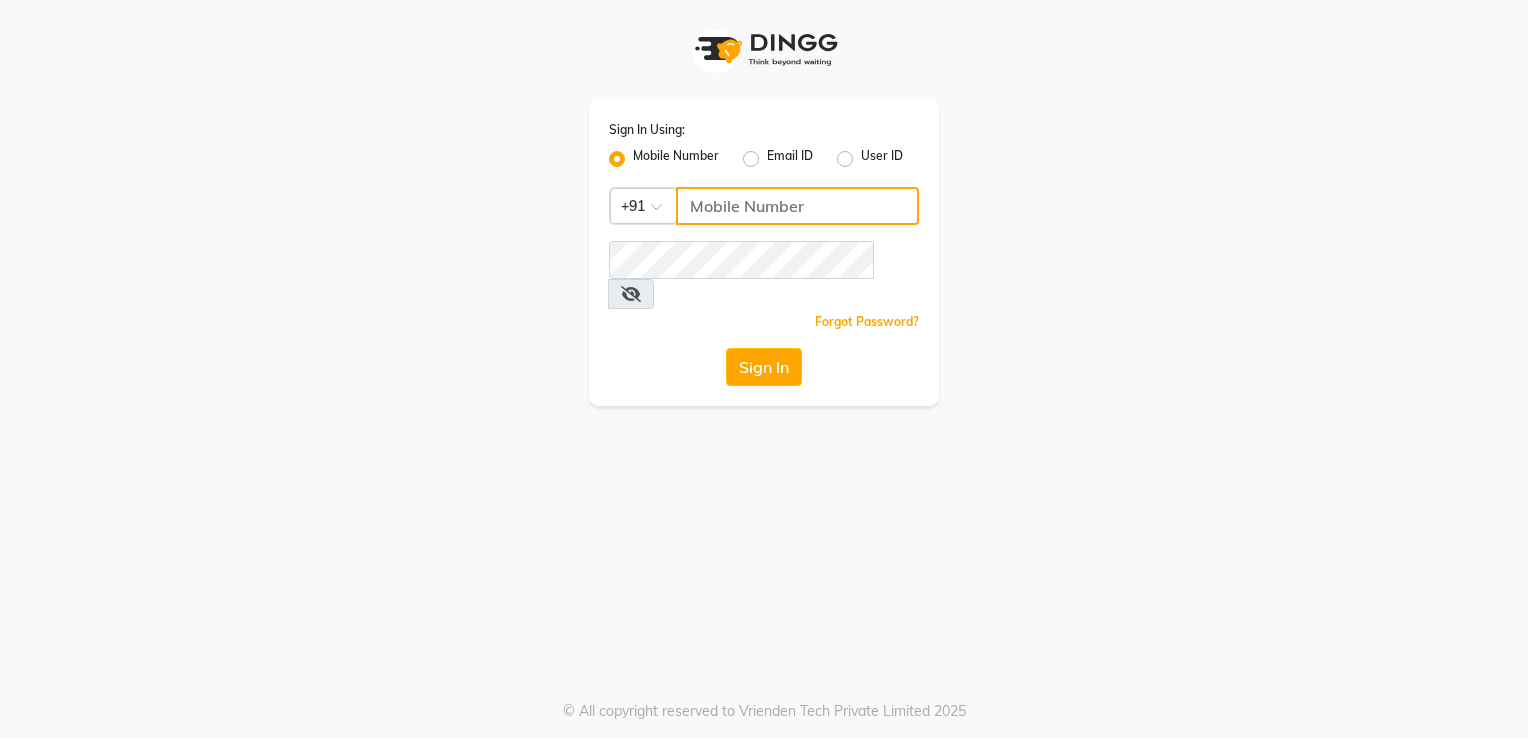 click 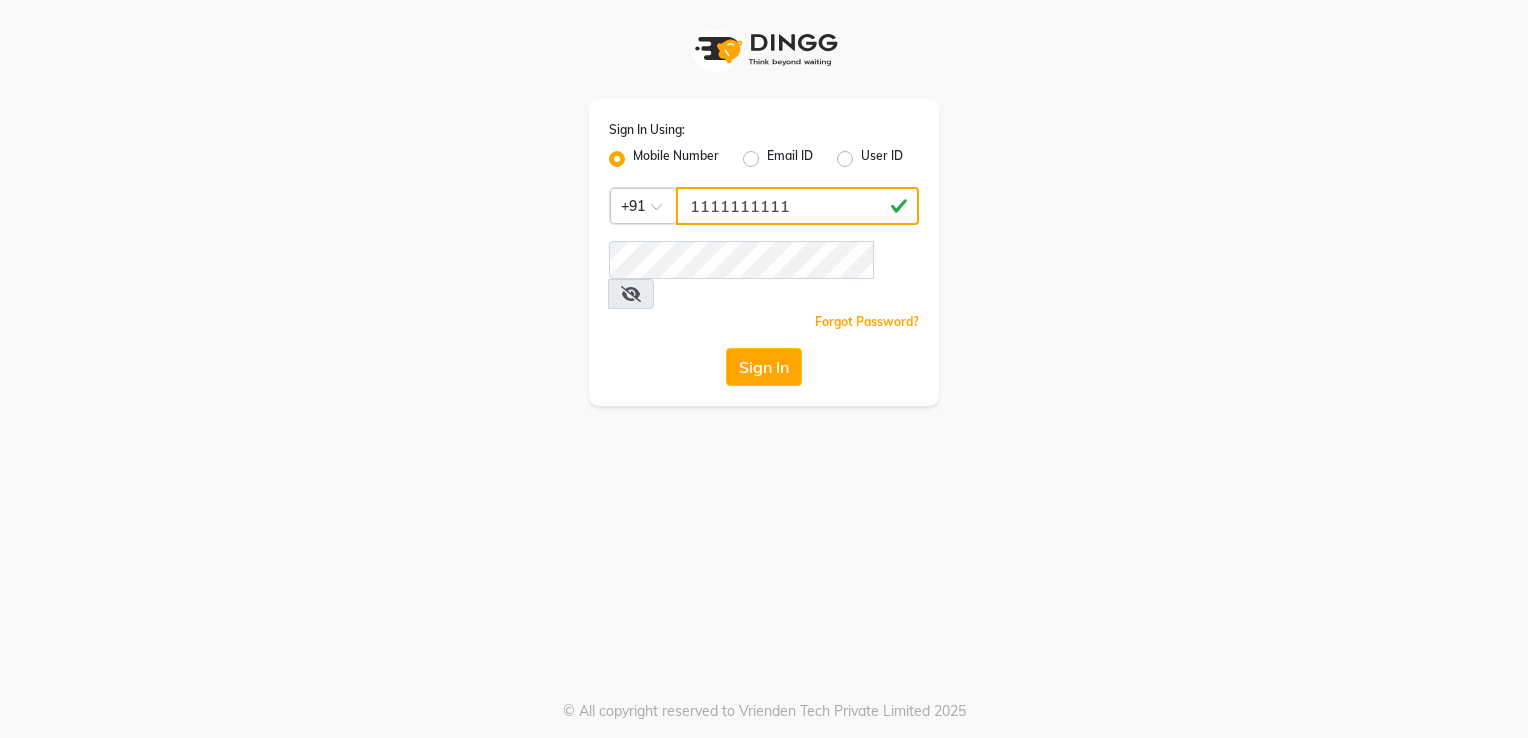 type on "1111111111" 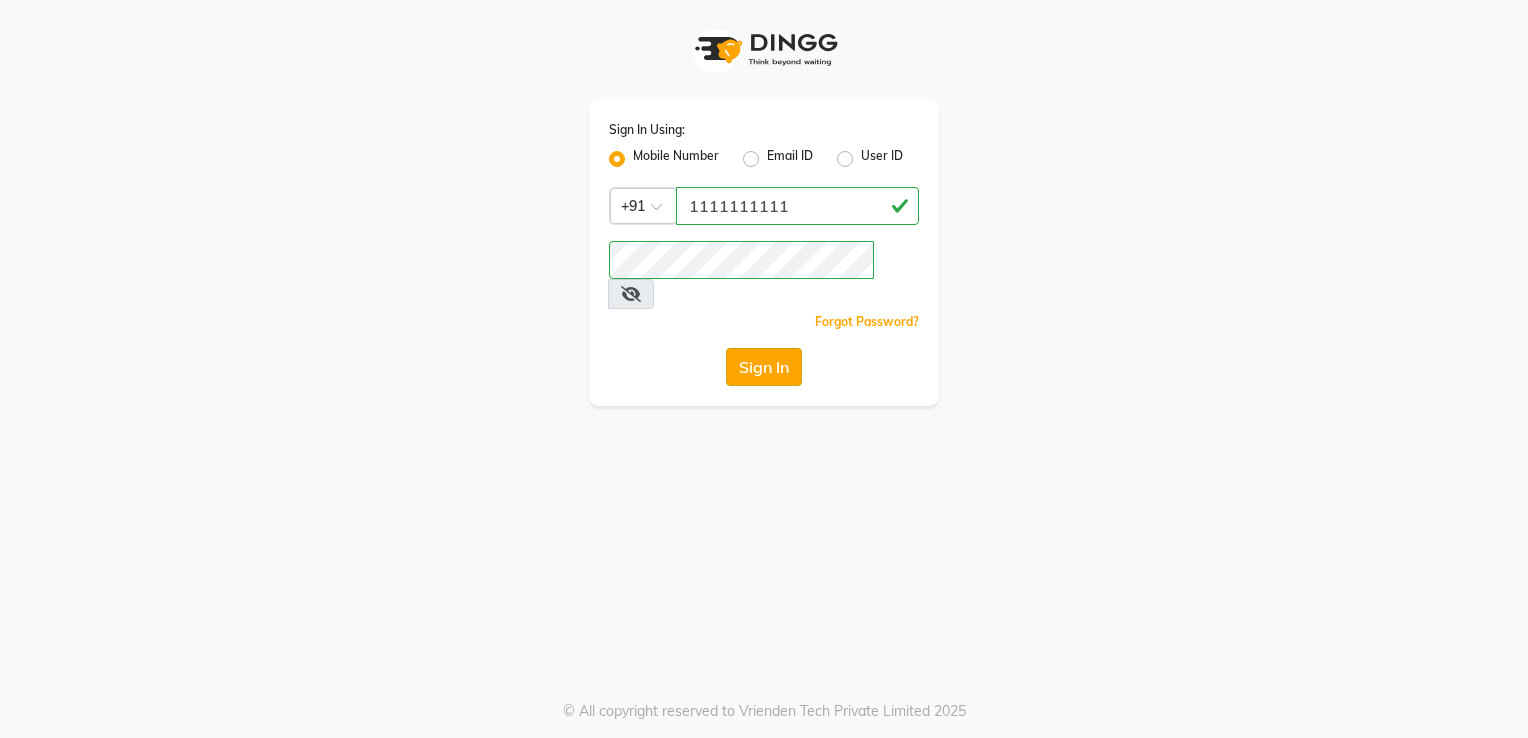 click on "Sign In" 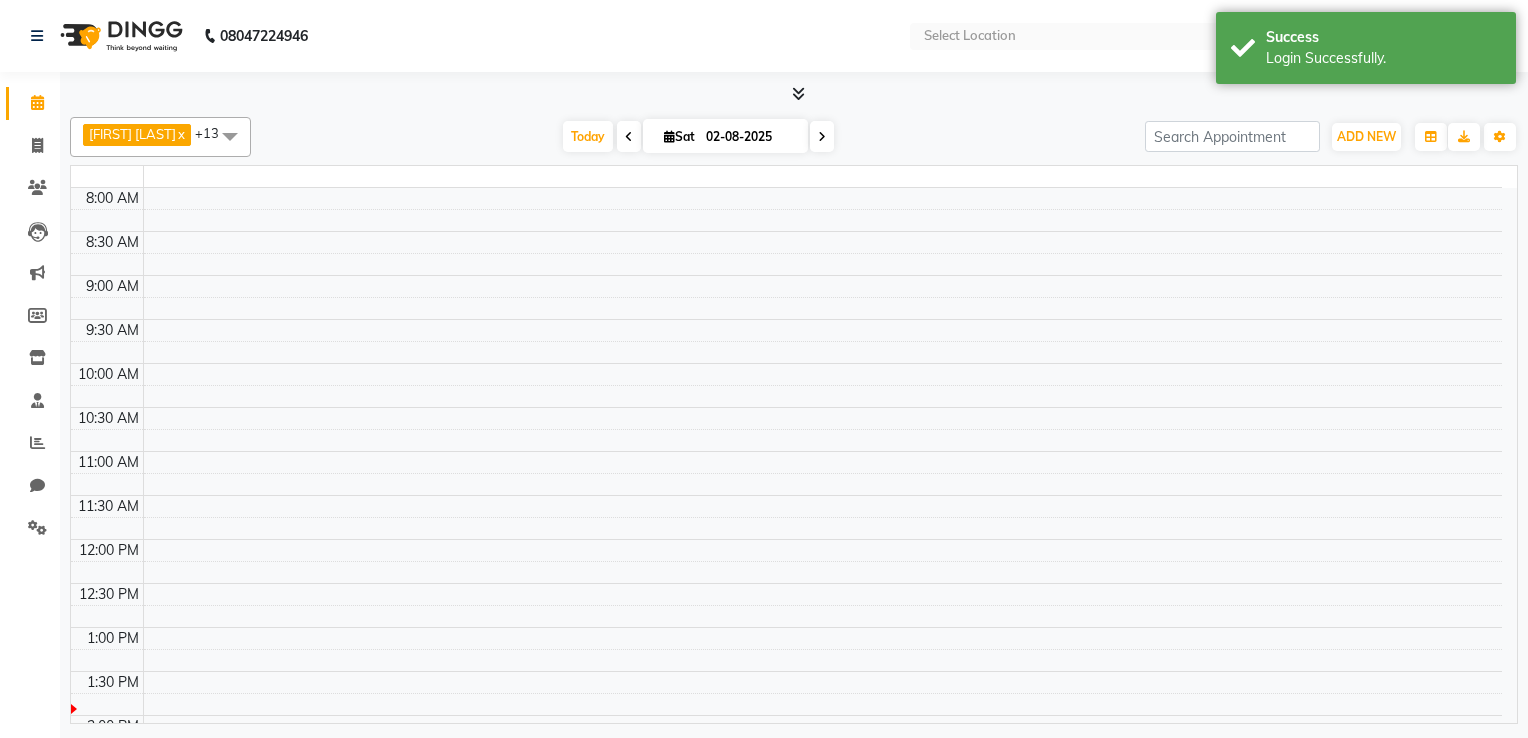 select on "en" 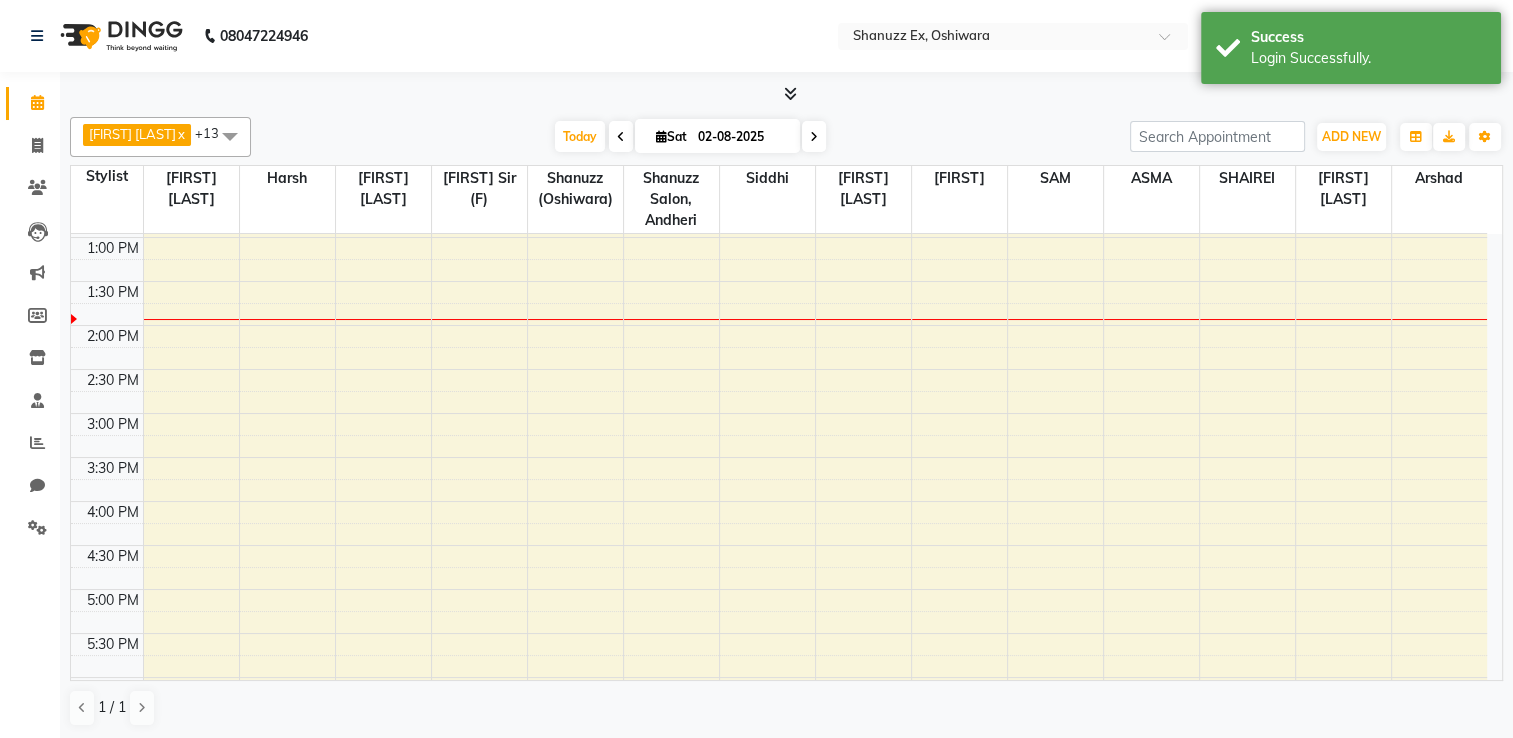 scroll, scrollTop: 0, scrollLeft: 0, axis: both 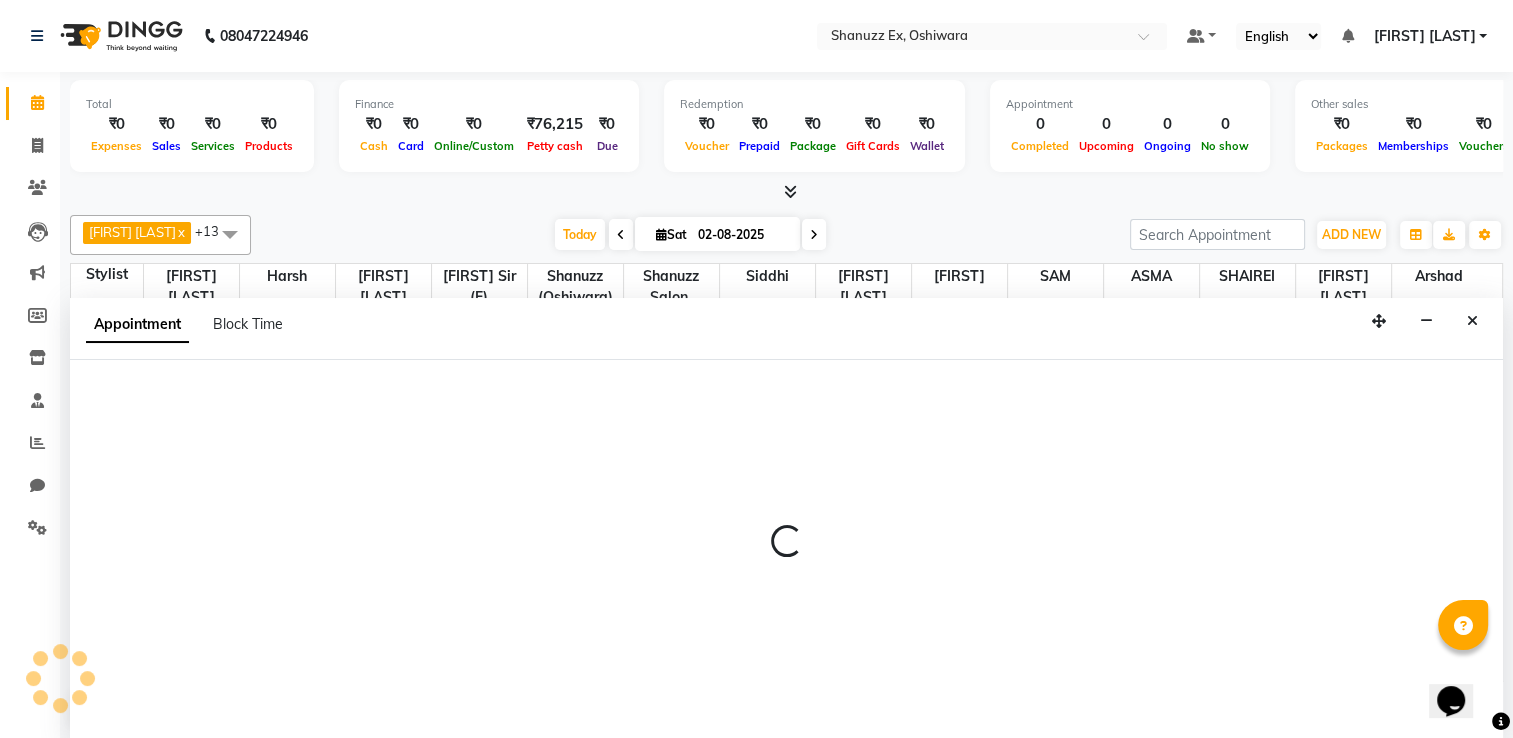 select on "84487" 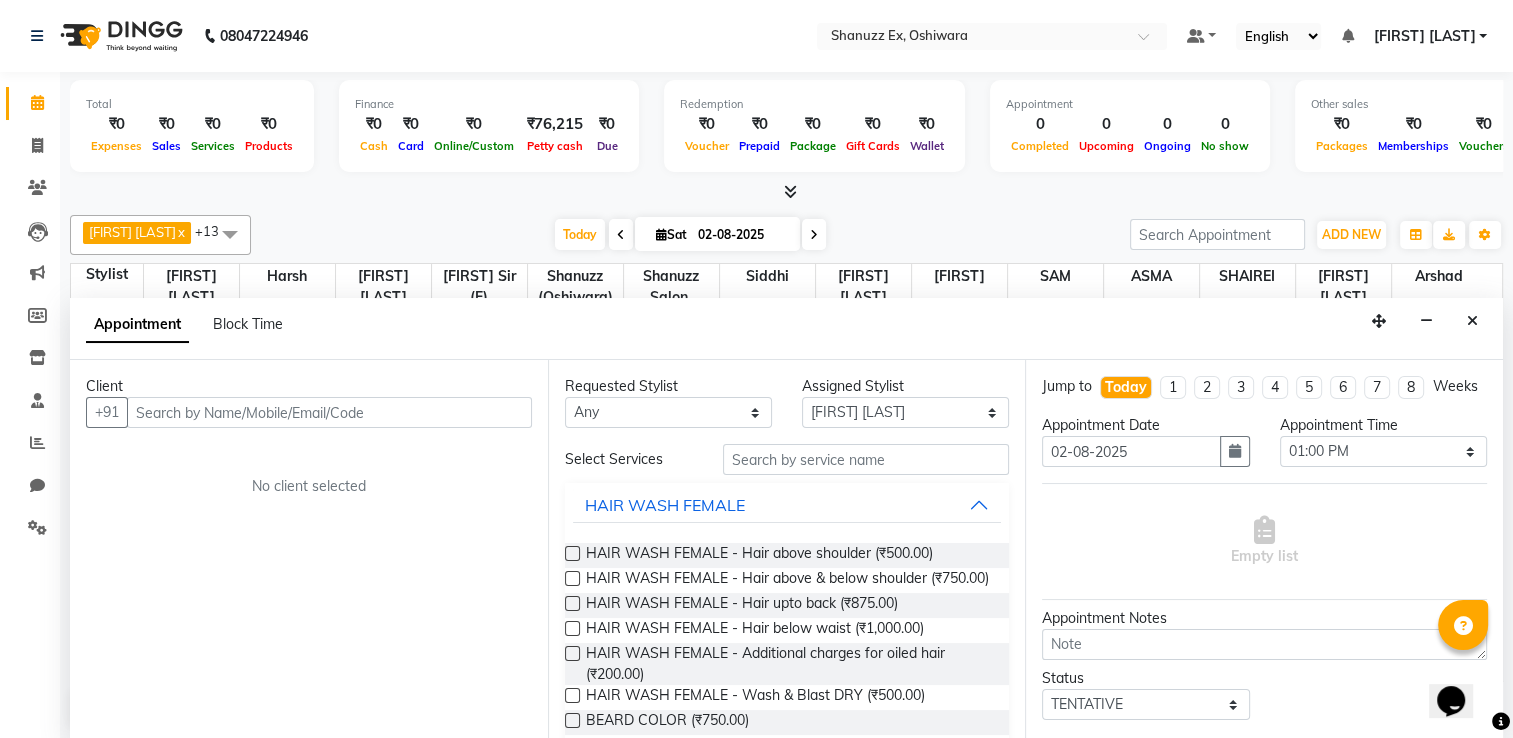 click at bounding box center (329, 412) 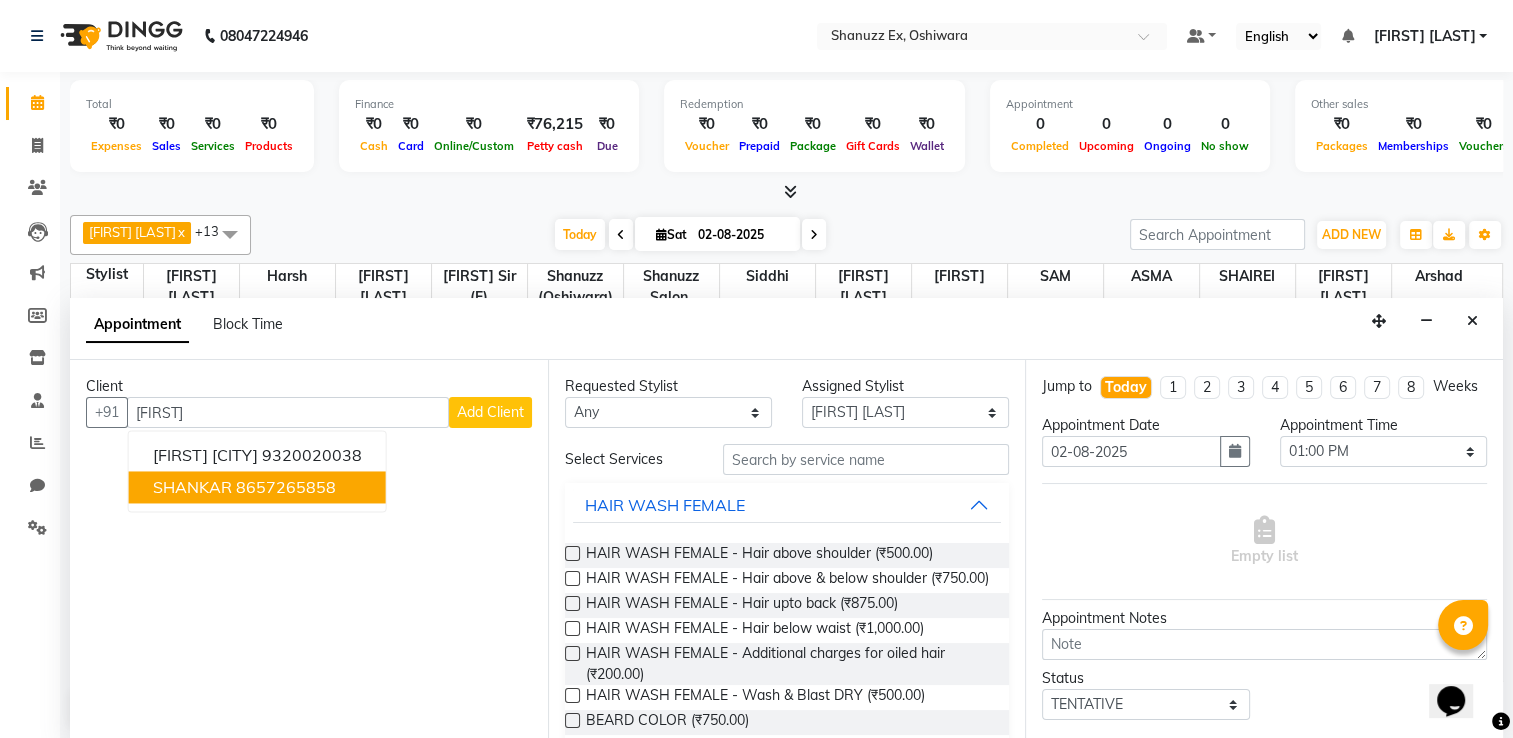 click on "SHANKAR" at bounding box center (192, 487) 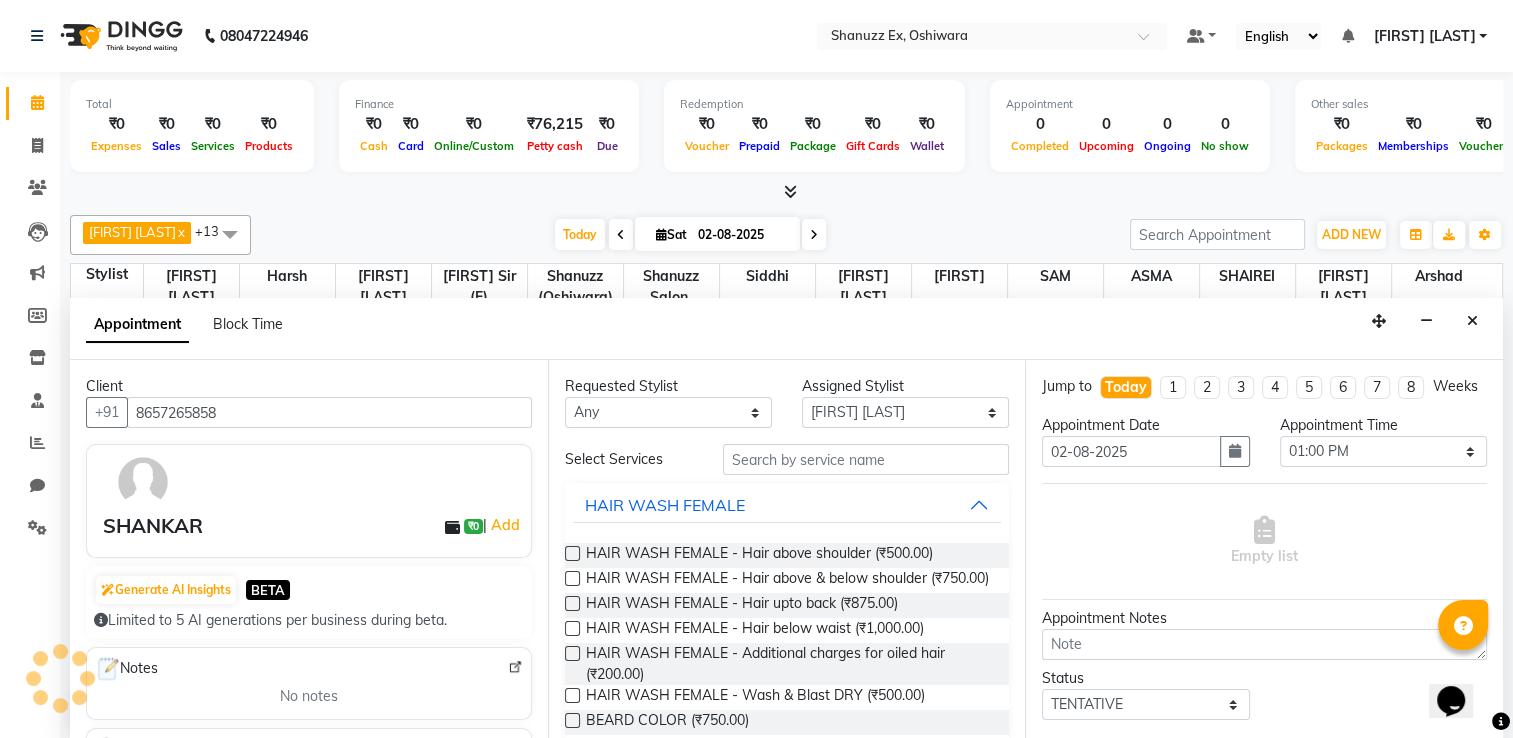 click on "8657265858" at bounding box center (329, 412) 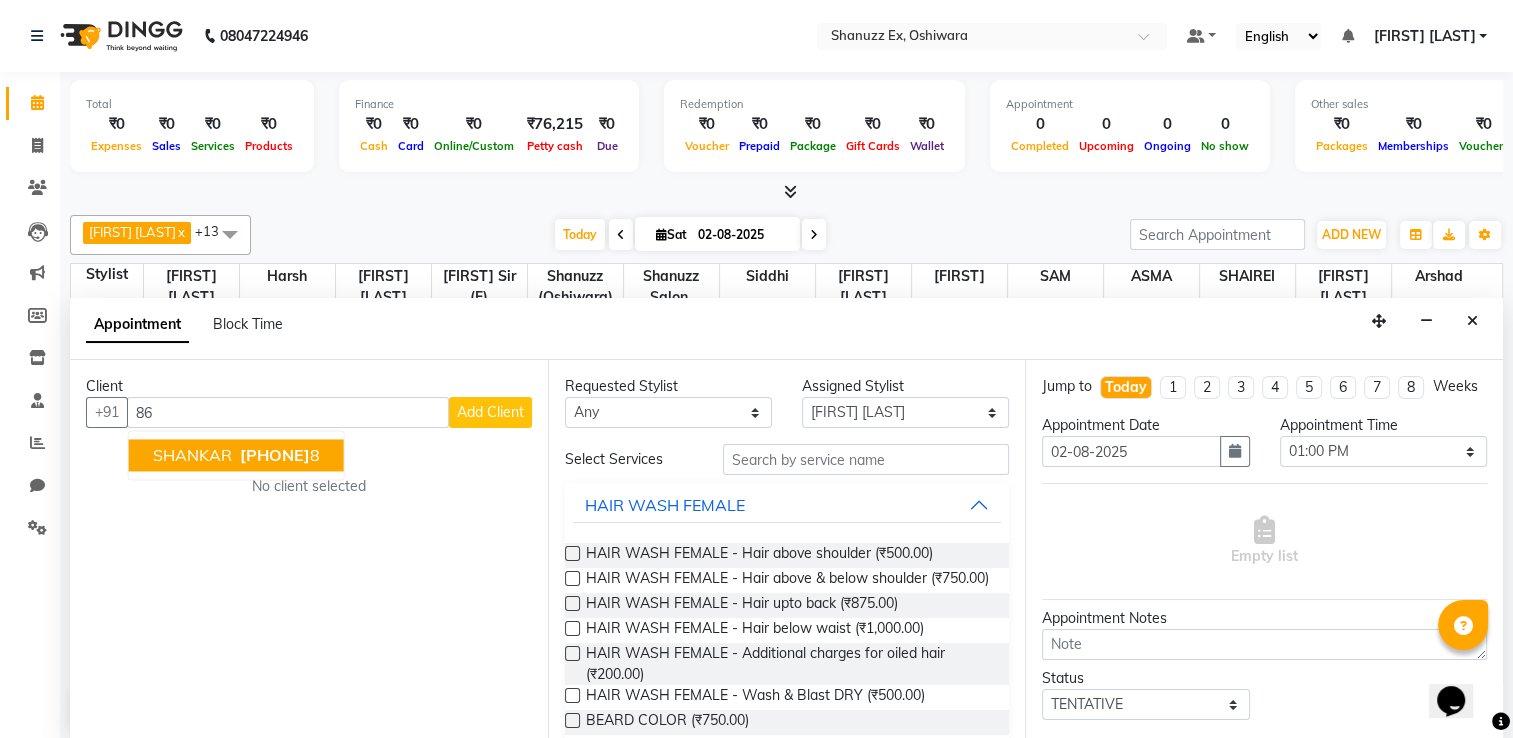 type on "8" 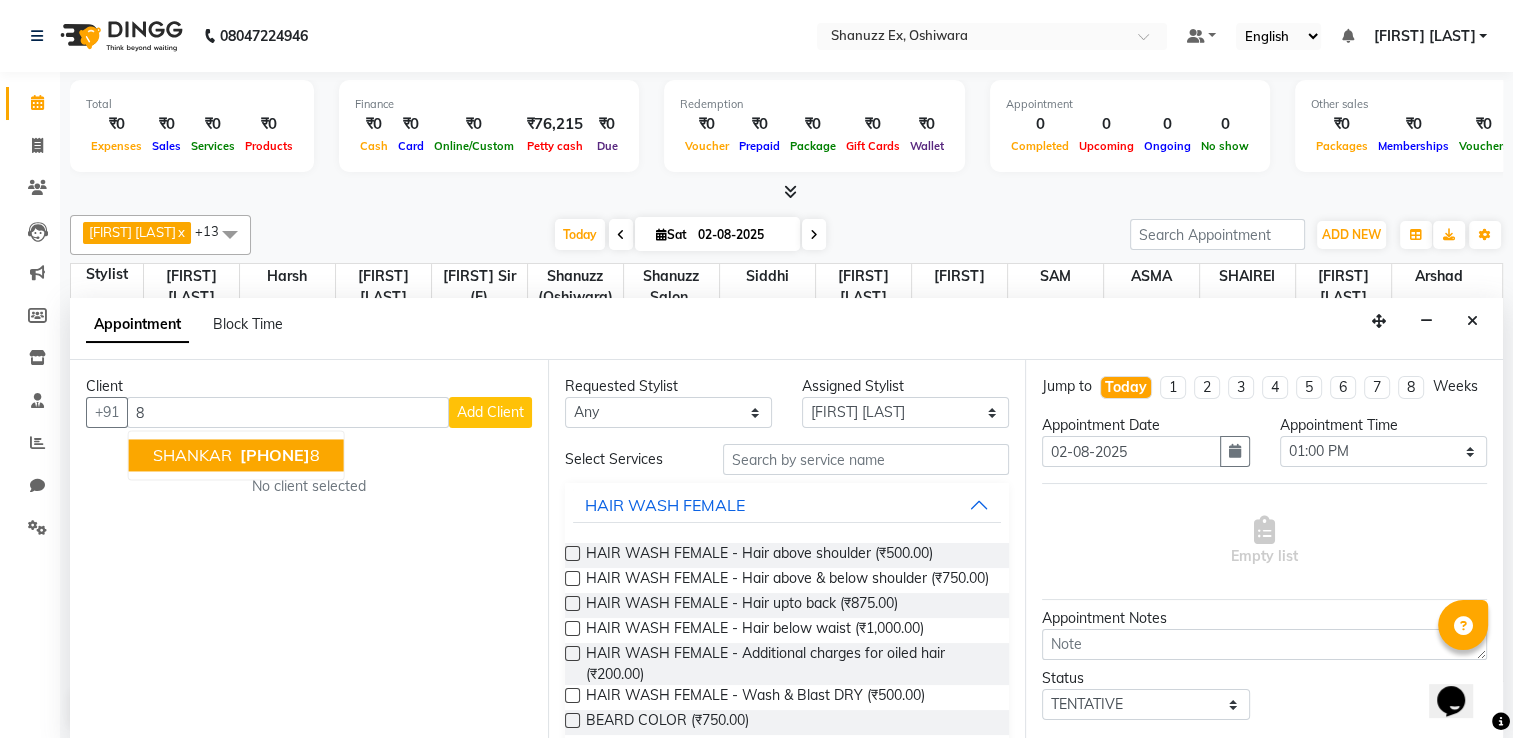 type 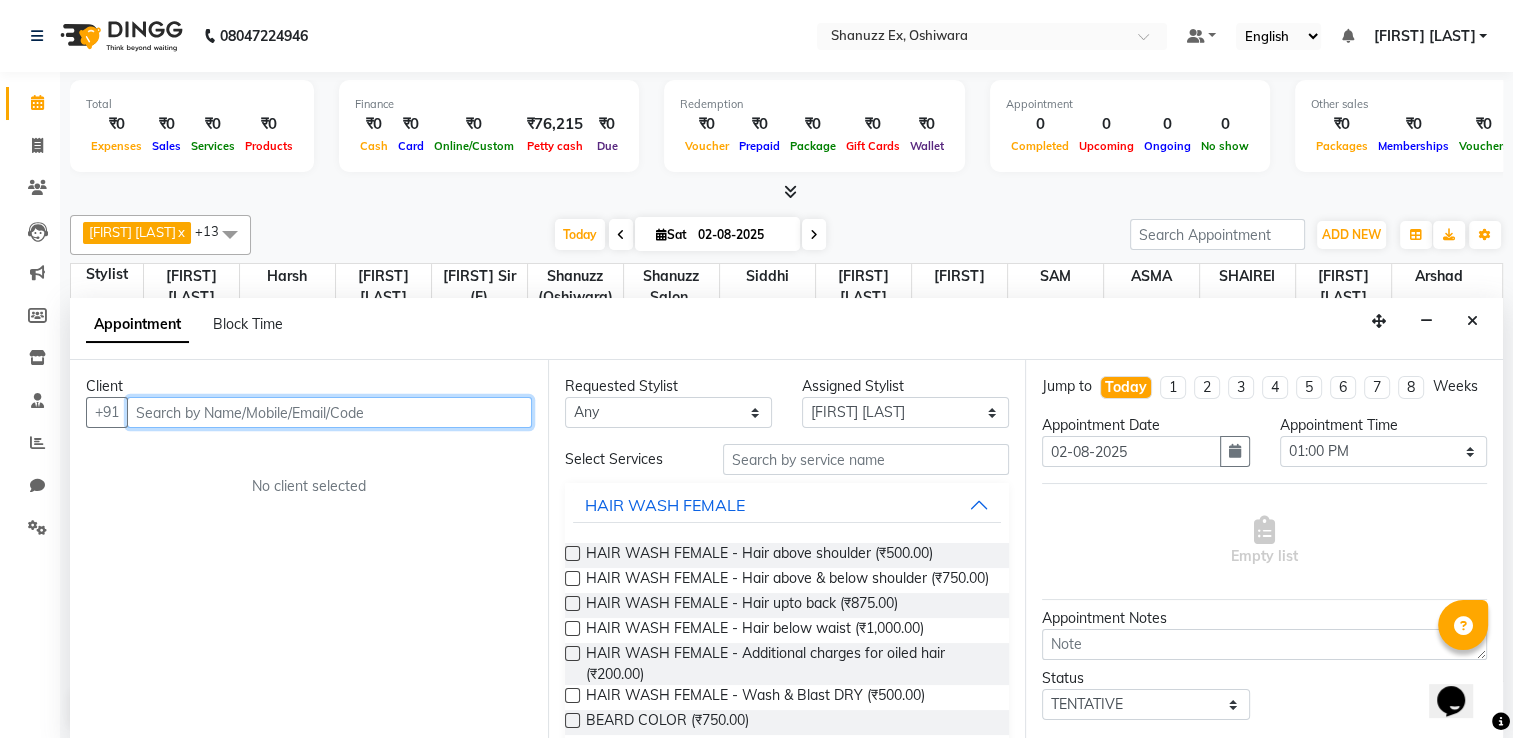 click at bounding box center [329, 412] 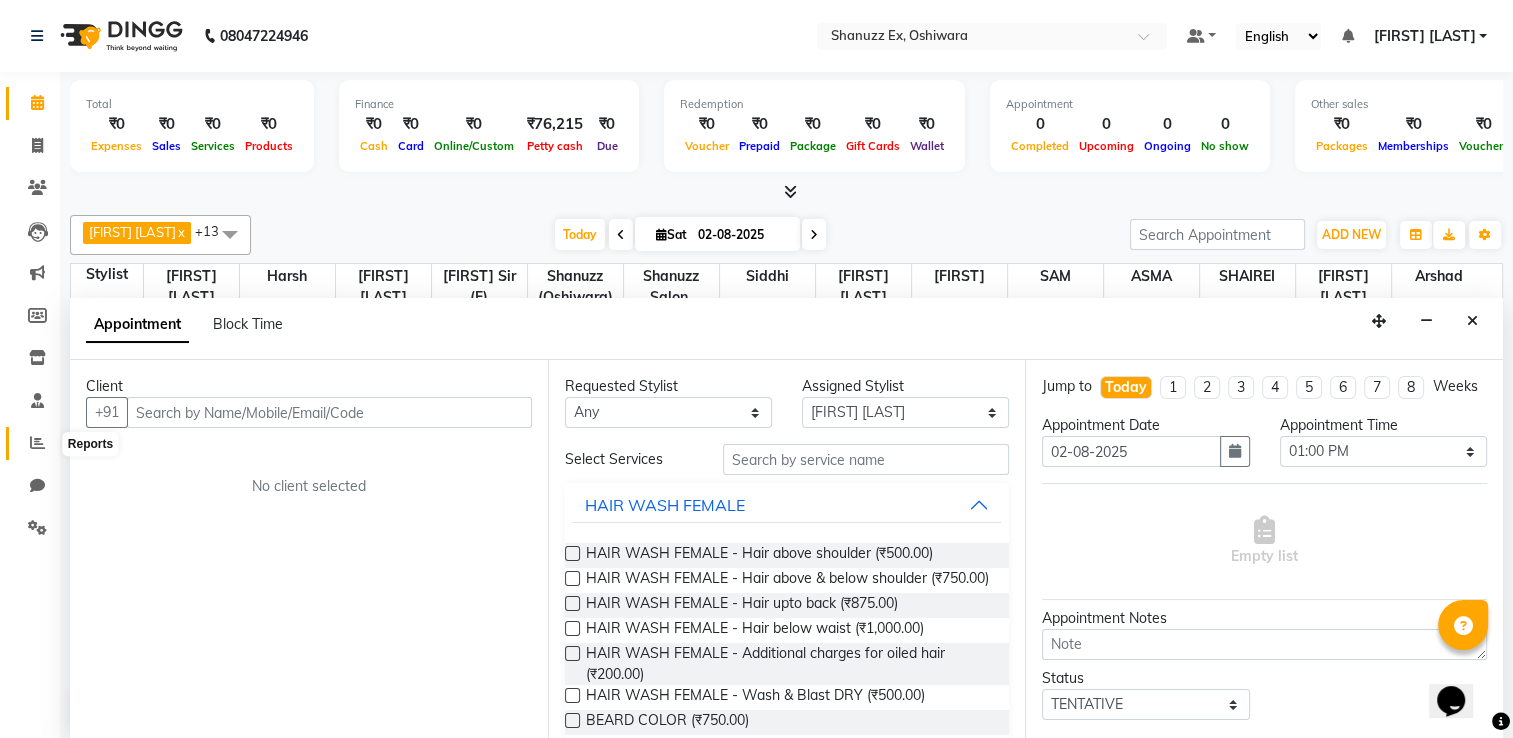 click 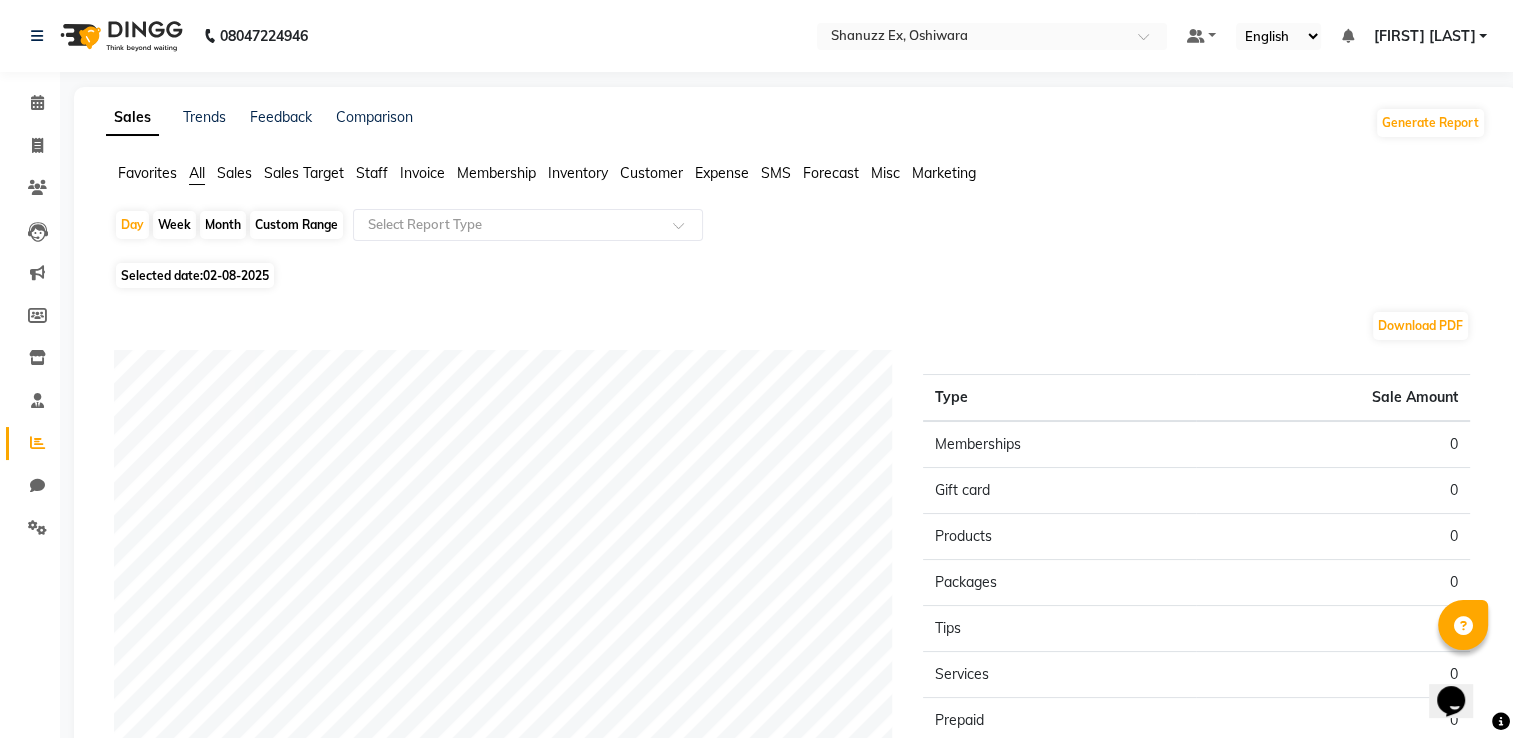 click on "Month" 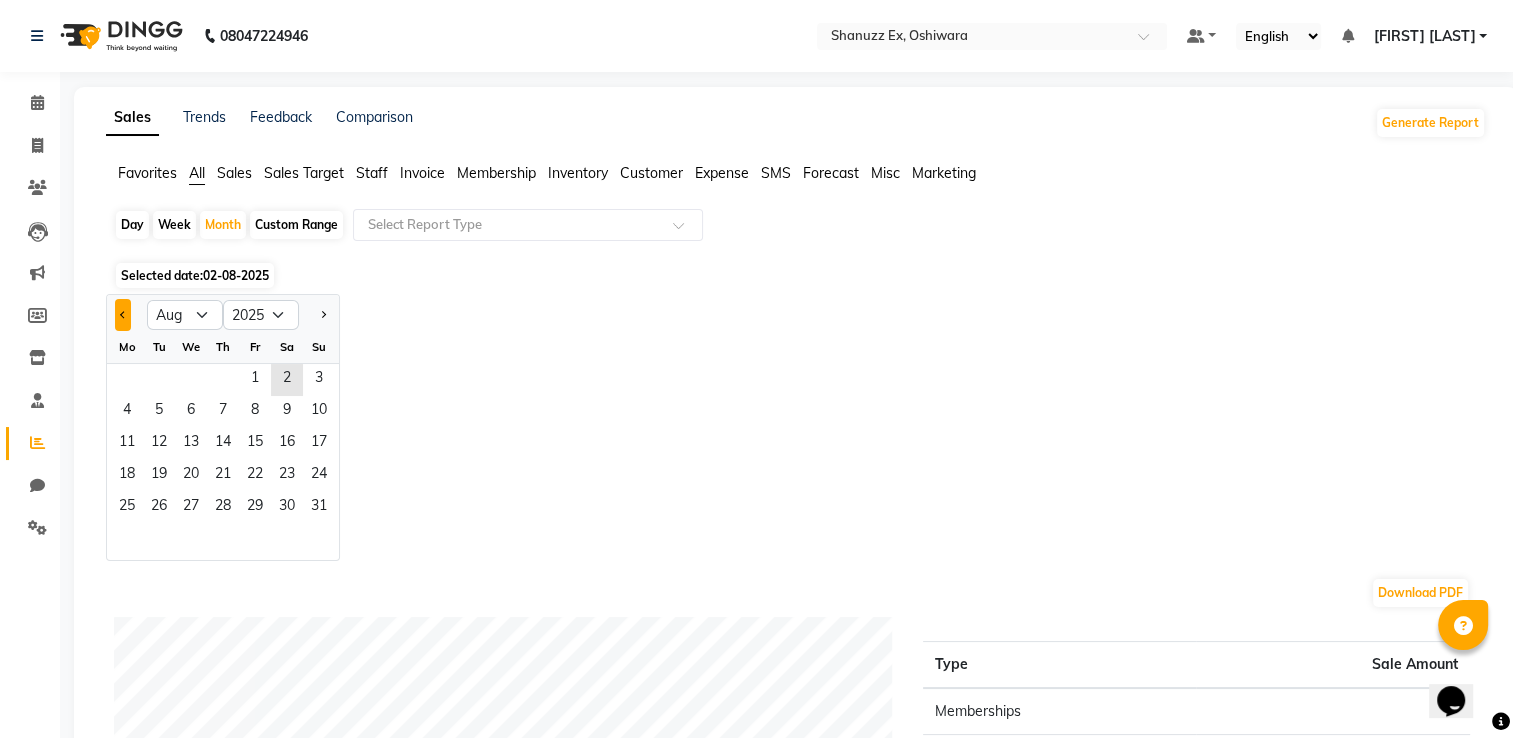 click 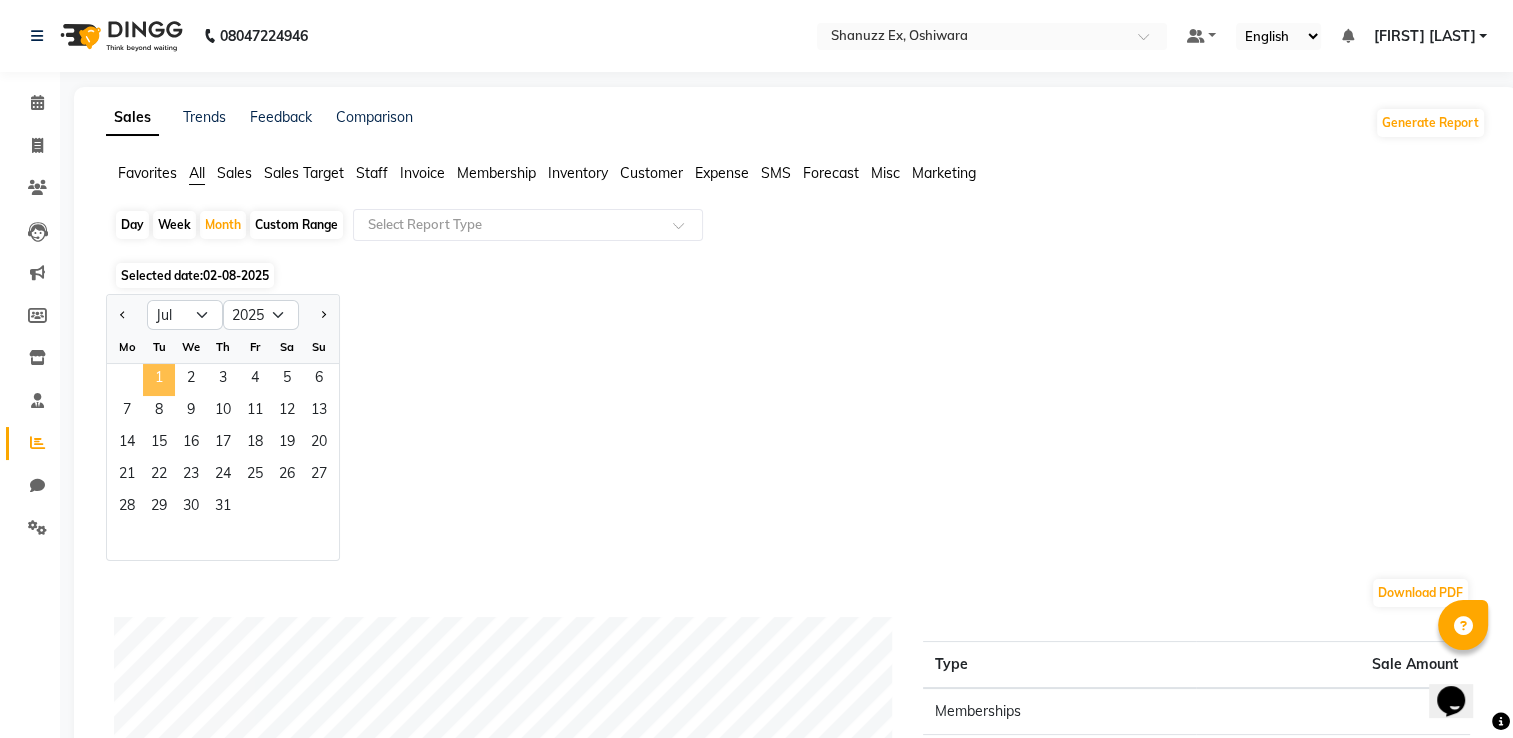click on "1" 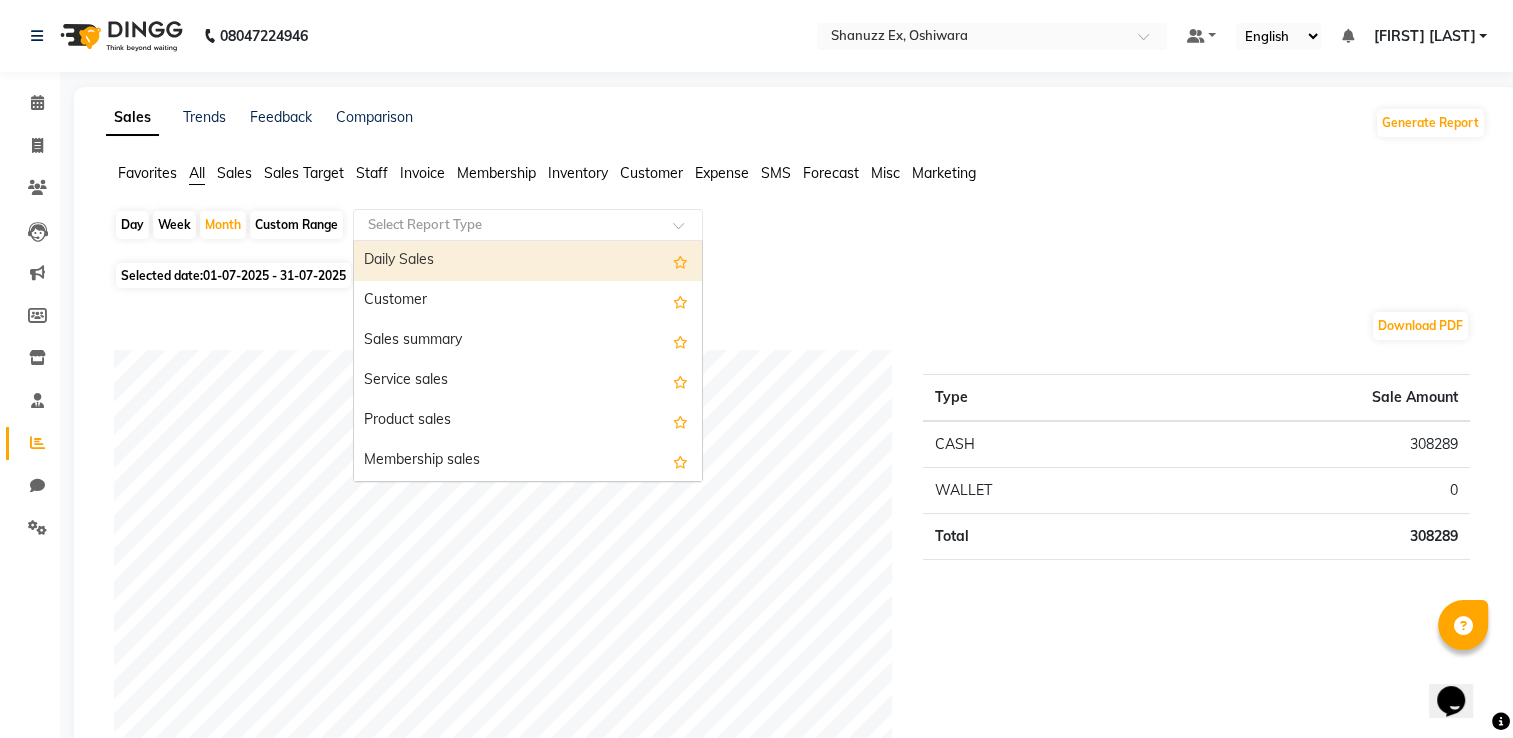 click 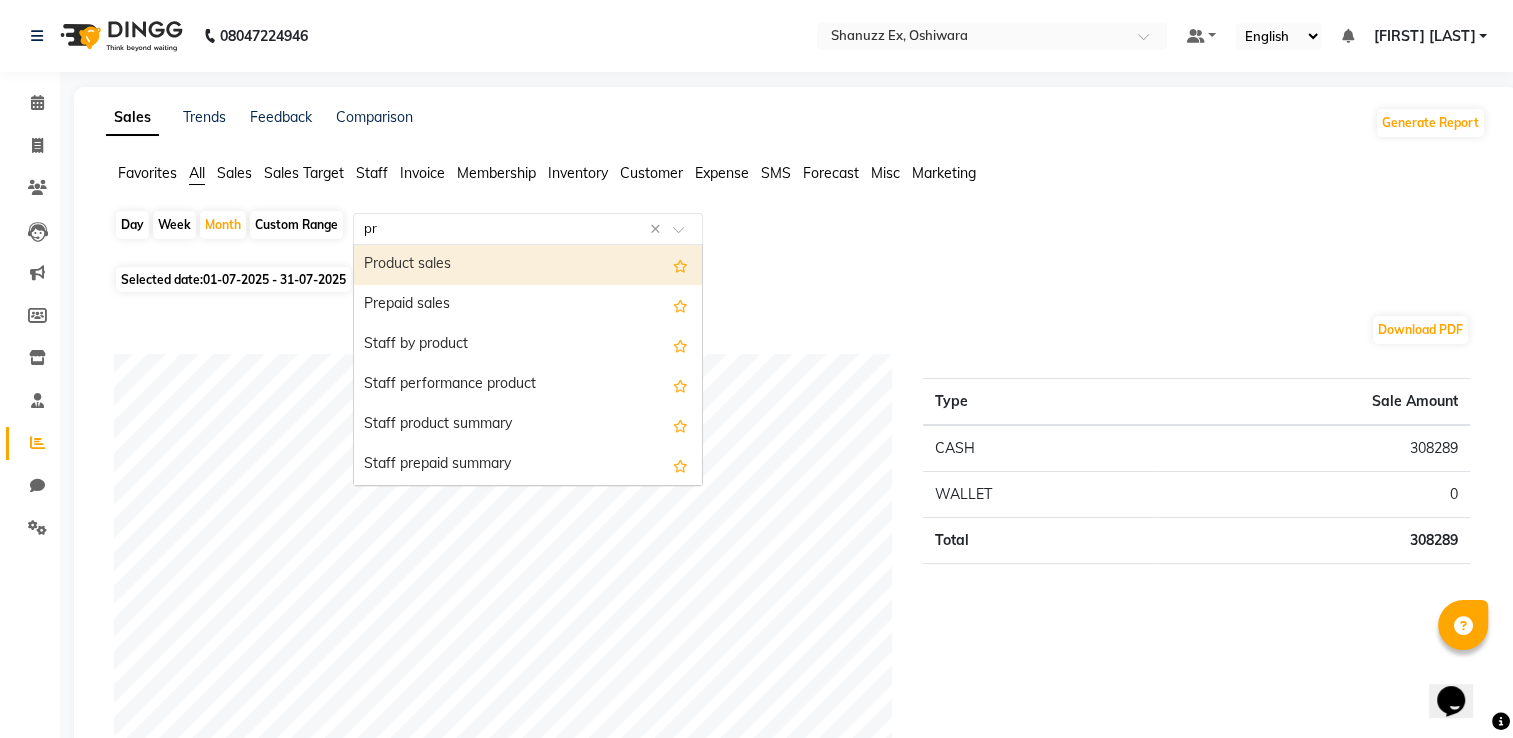 type on "pro" 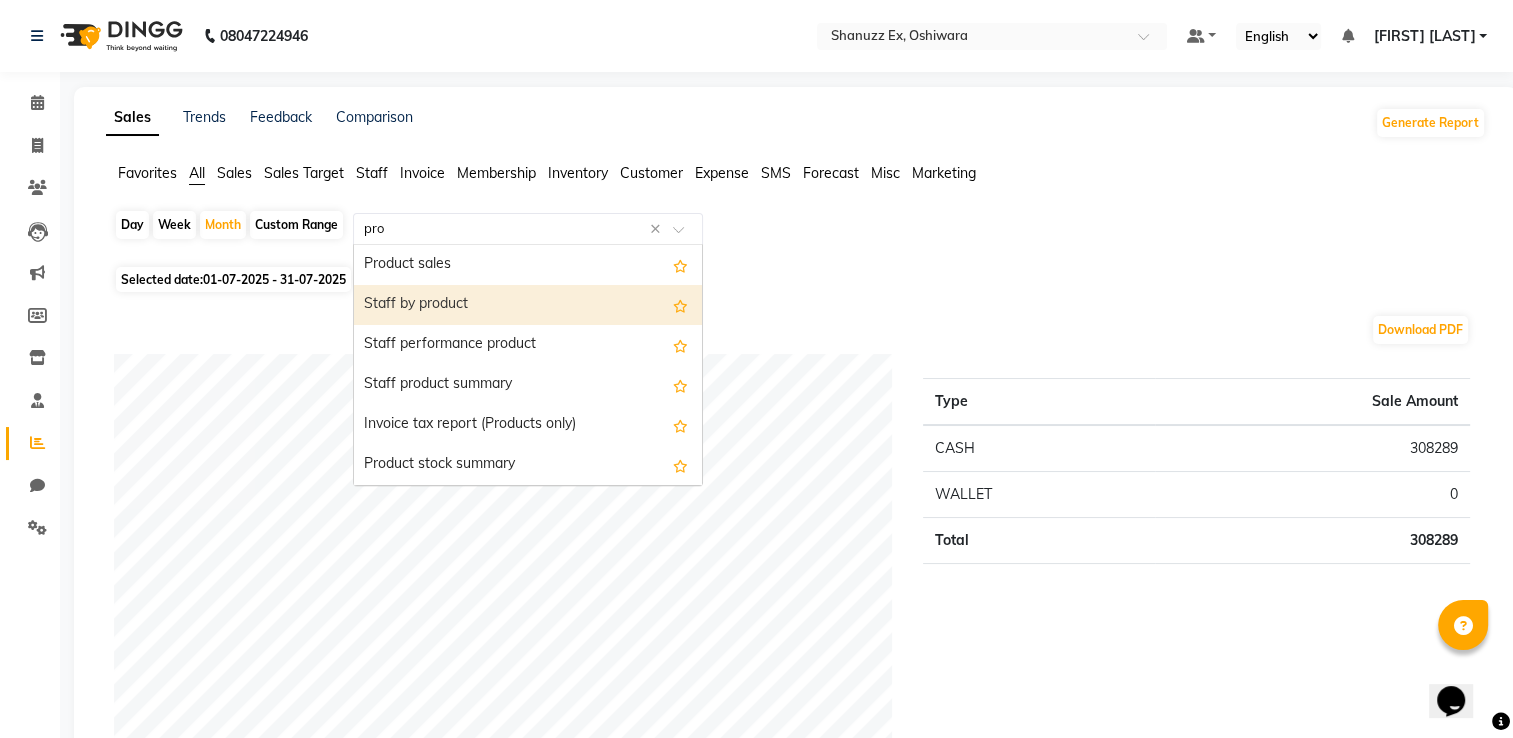 click on "Staff by product" at bounding box center [528, 305] 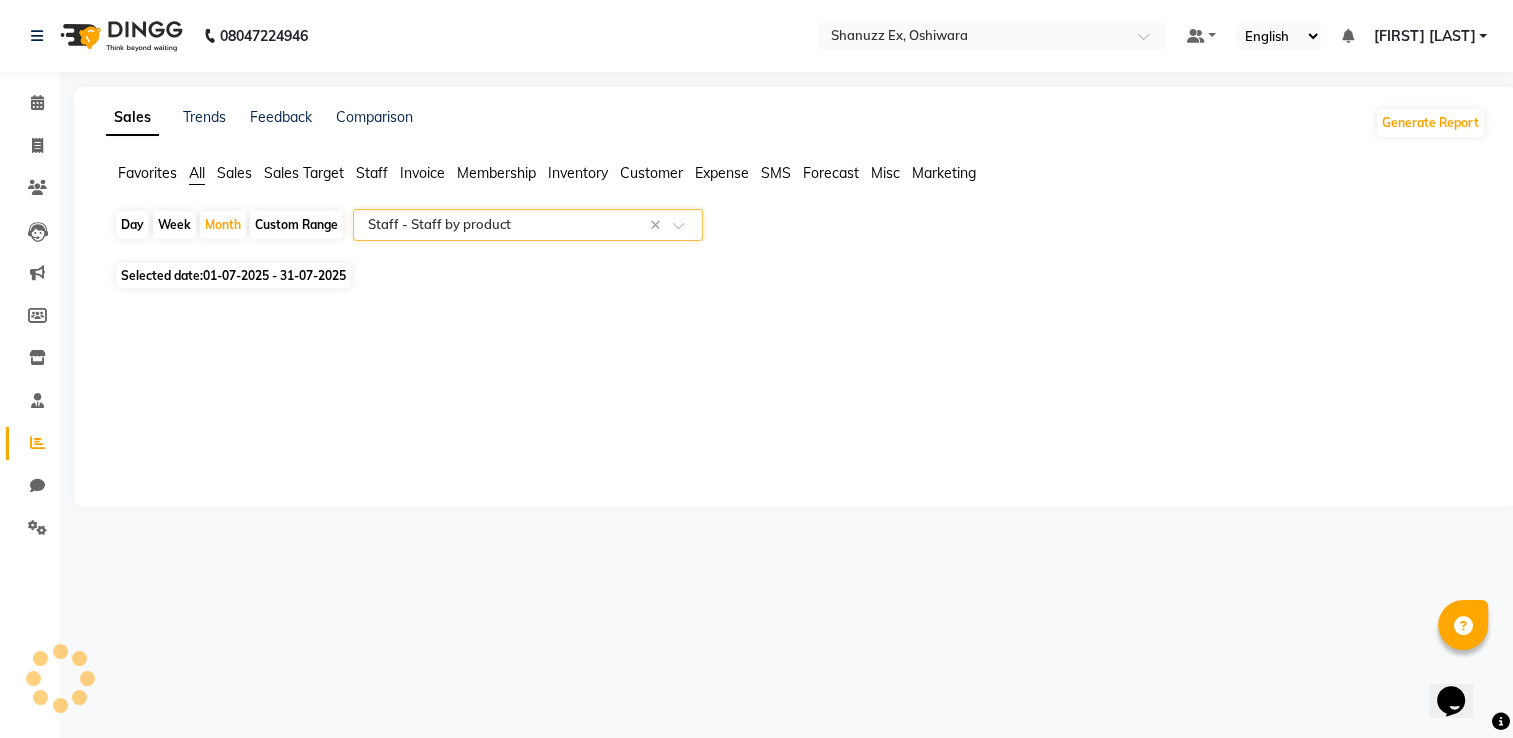 select on "full_report" 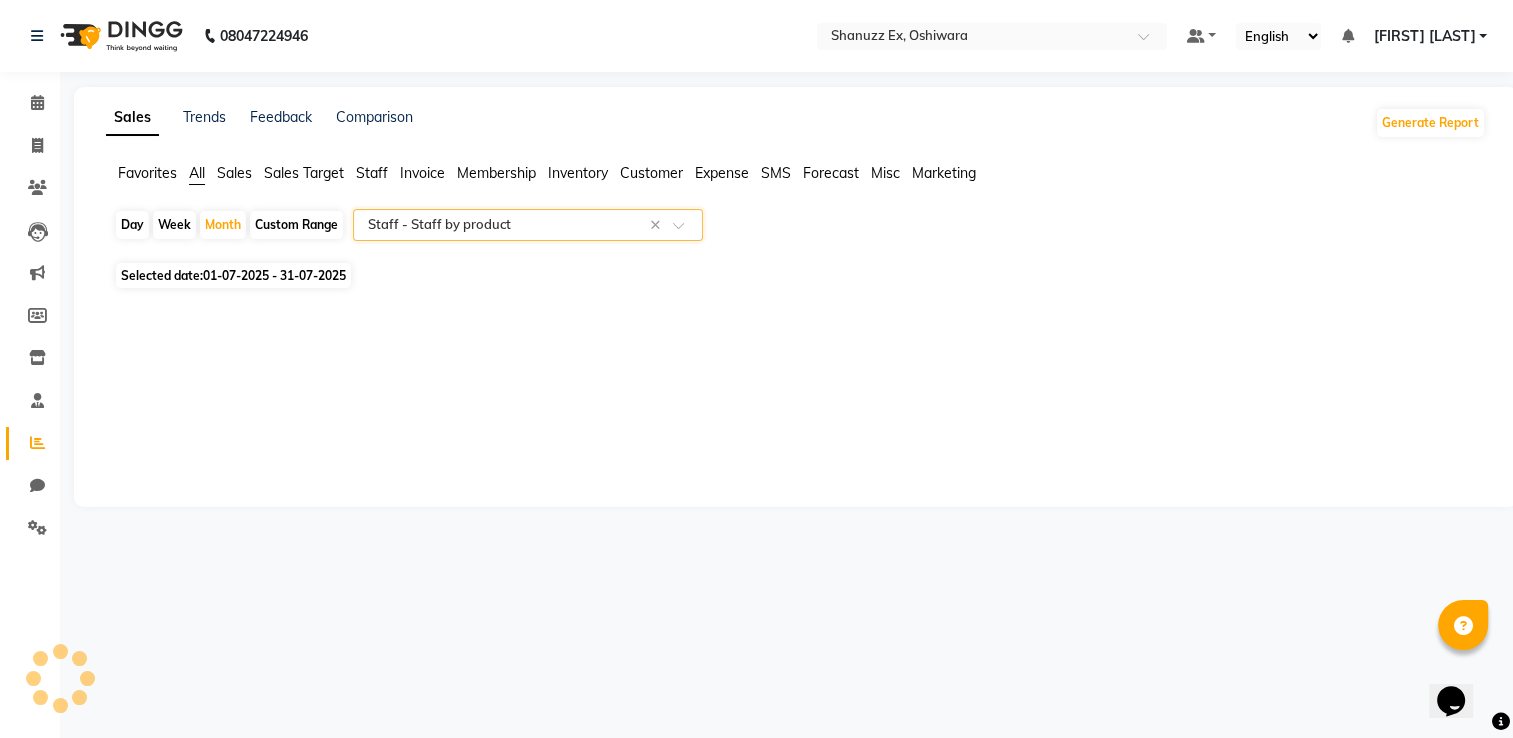 select on "csv" 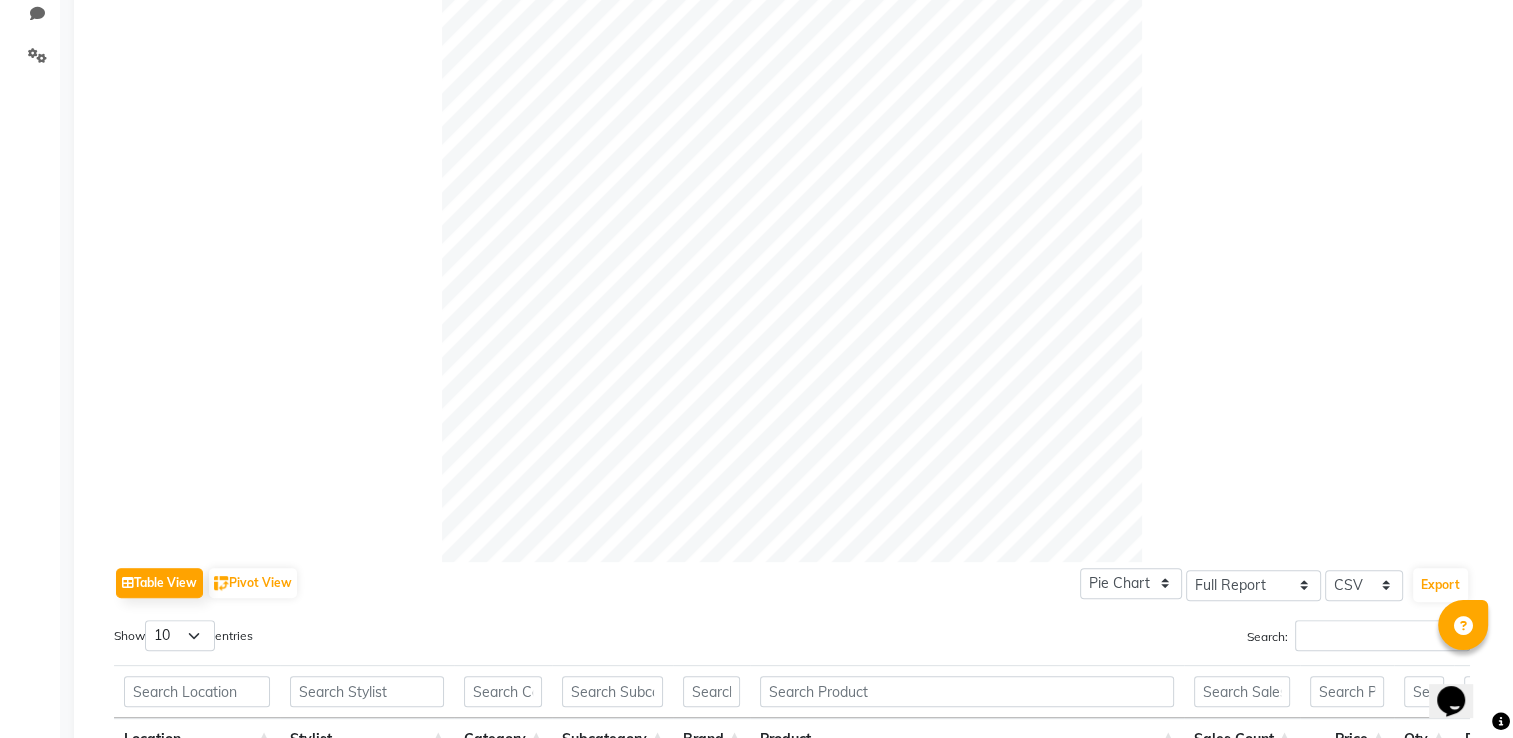 scroll, scrollTop: 502, scrollLeft: 0, axis: vertical 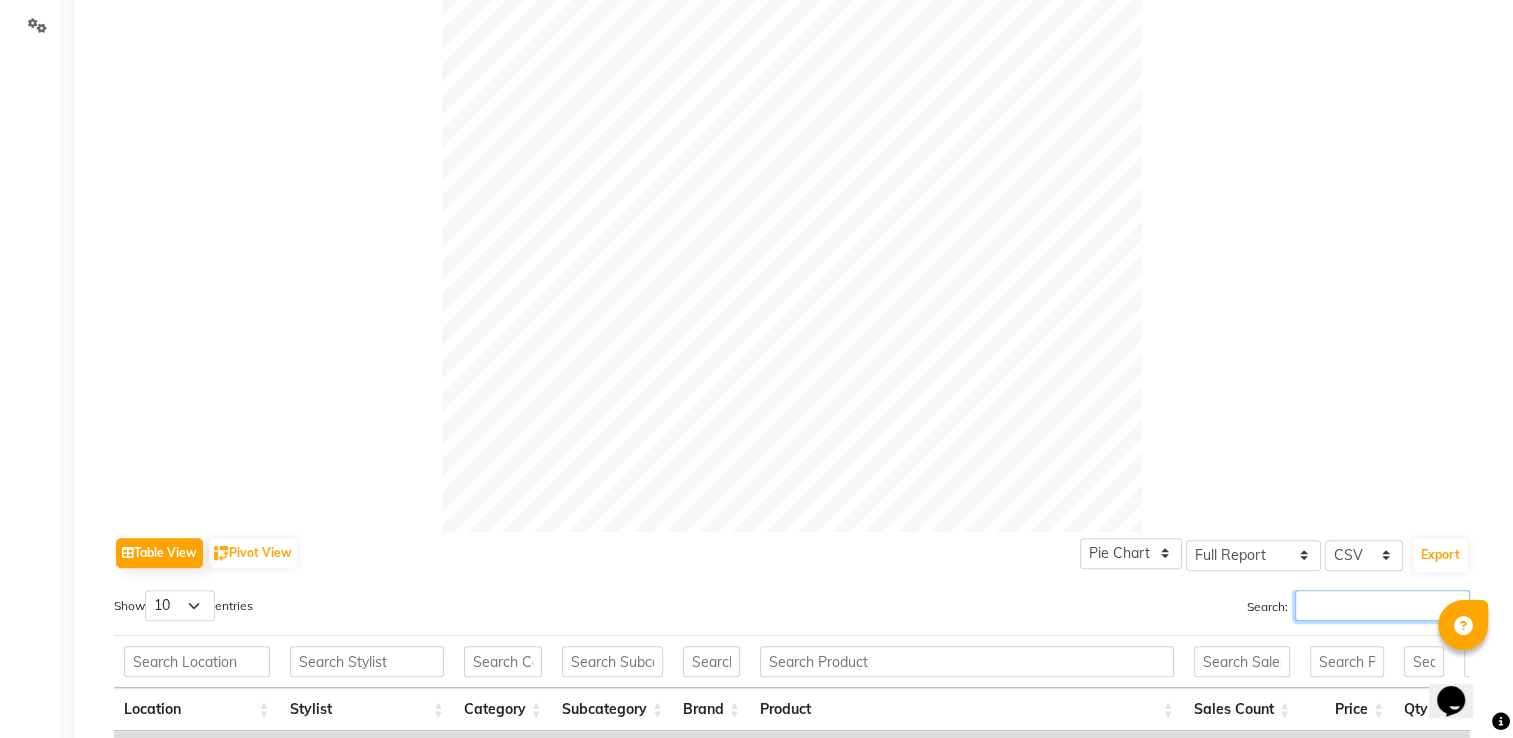 click on "Search:" at bounding box center (1382, 605) 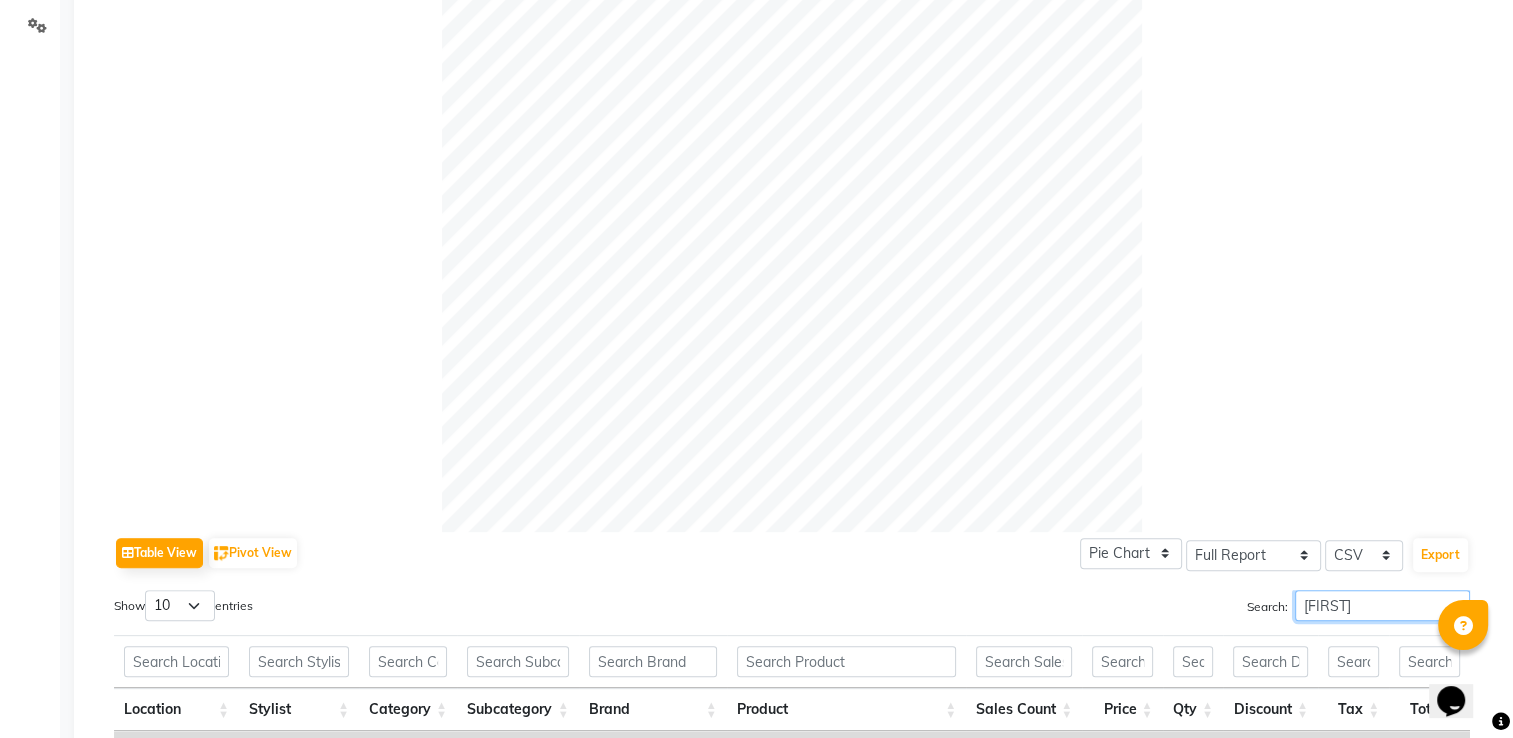 scroll, scrollTop: 696, scrollLeft: 0, axis: vertical 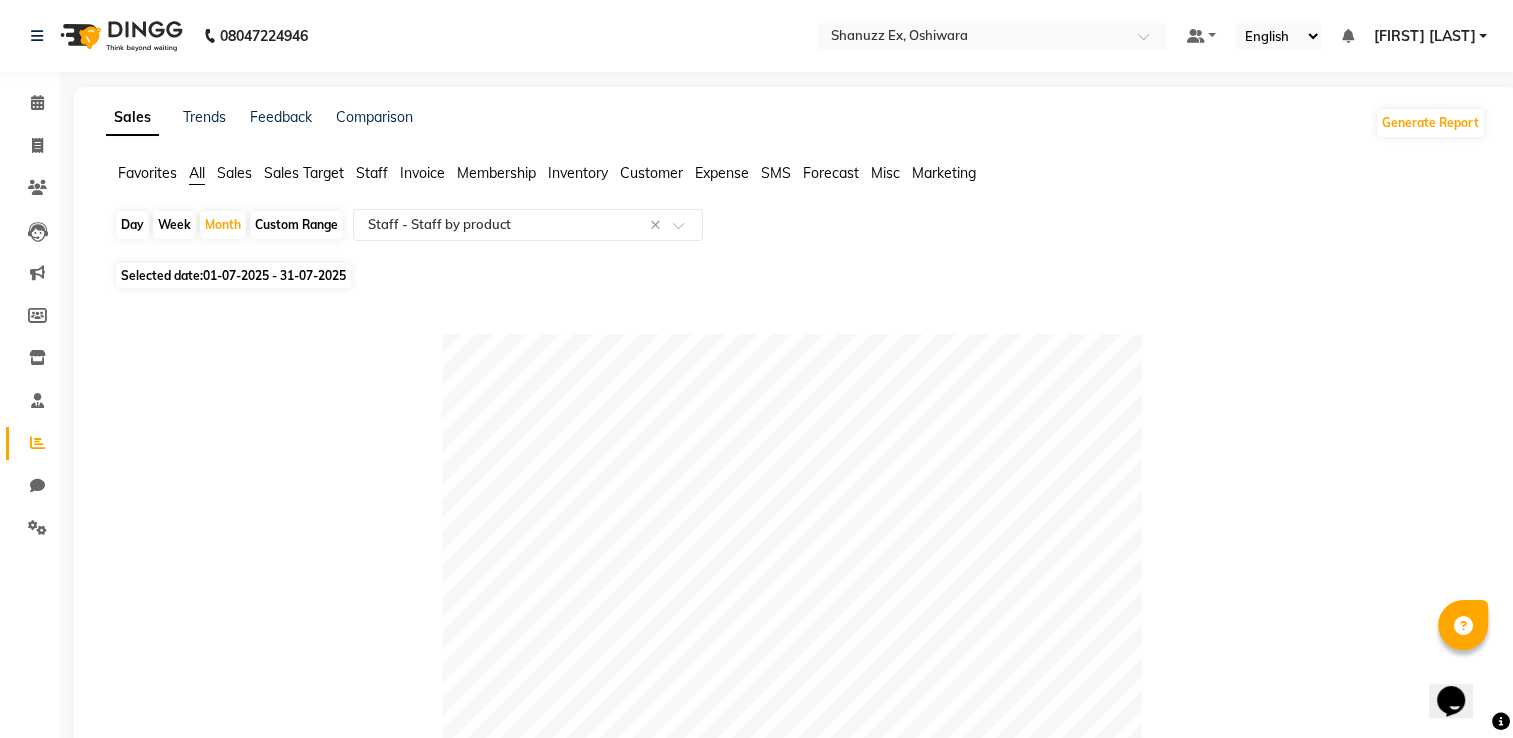 type on "[FIRST]" 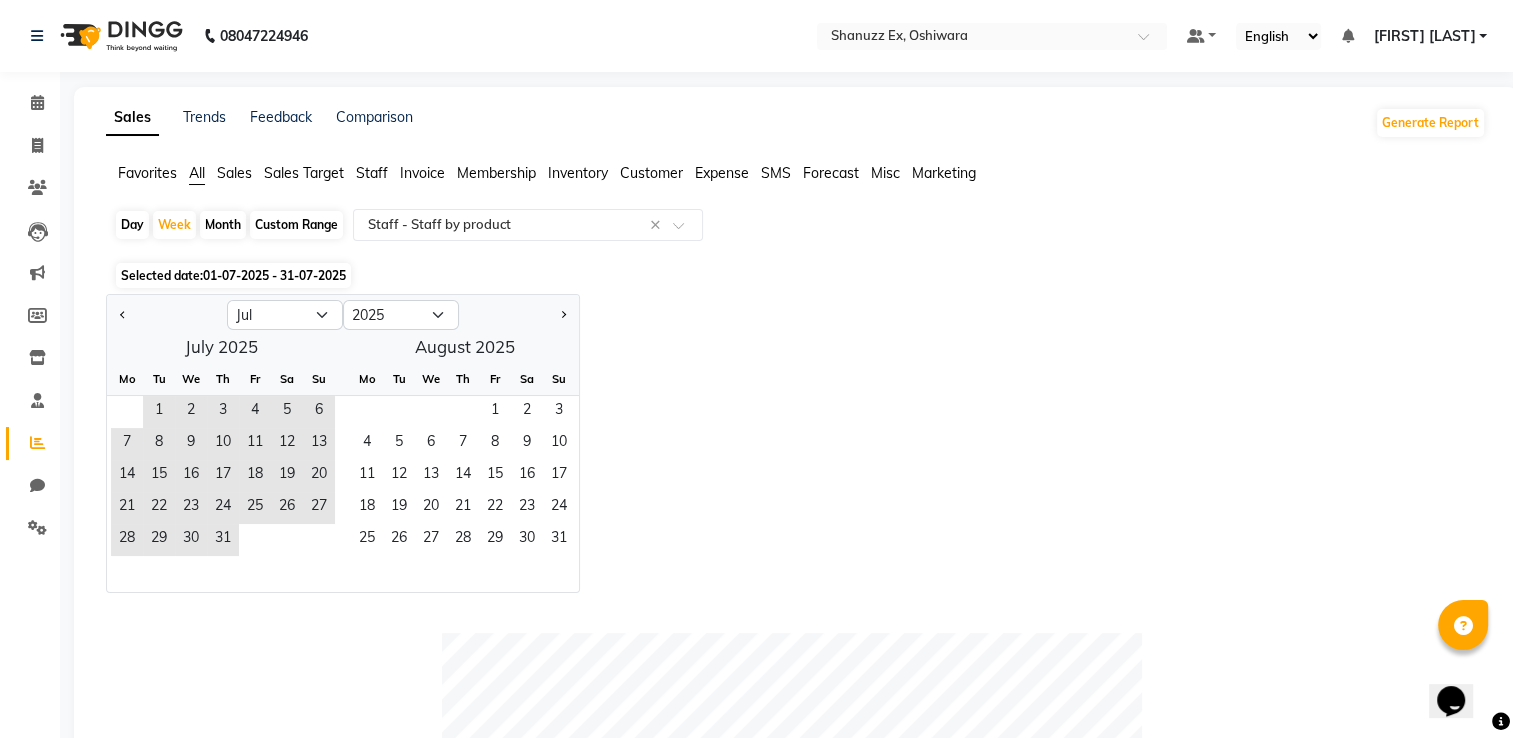 click on "Month" 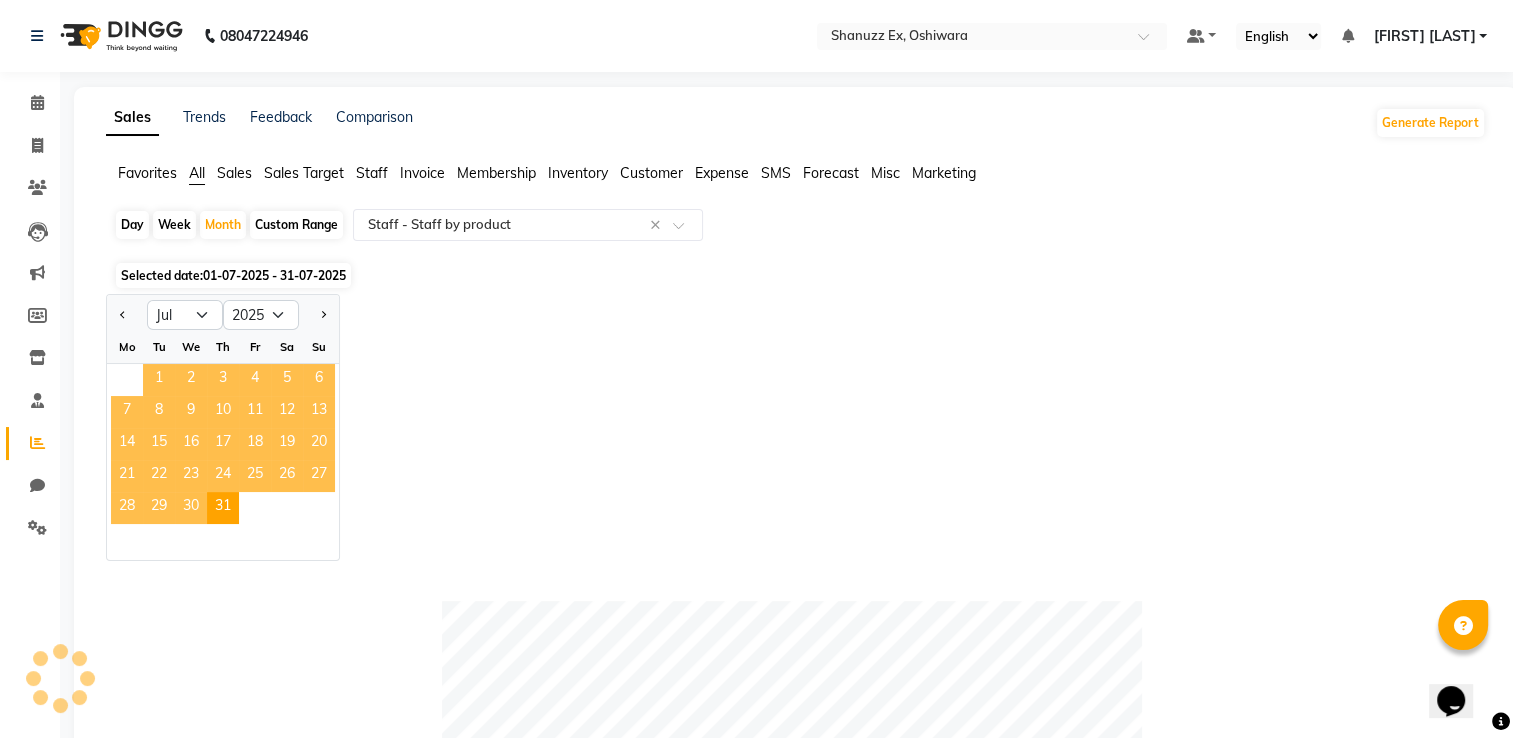 click on "1" 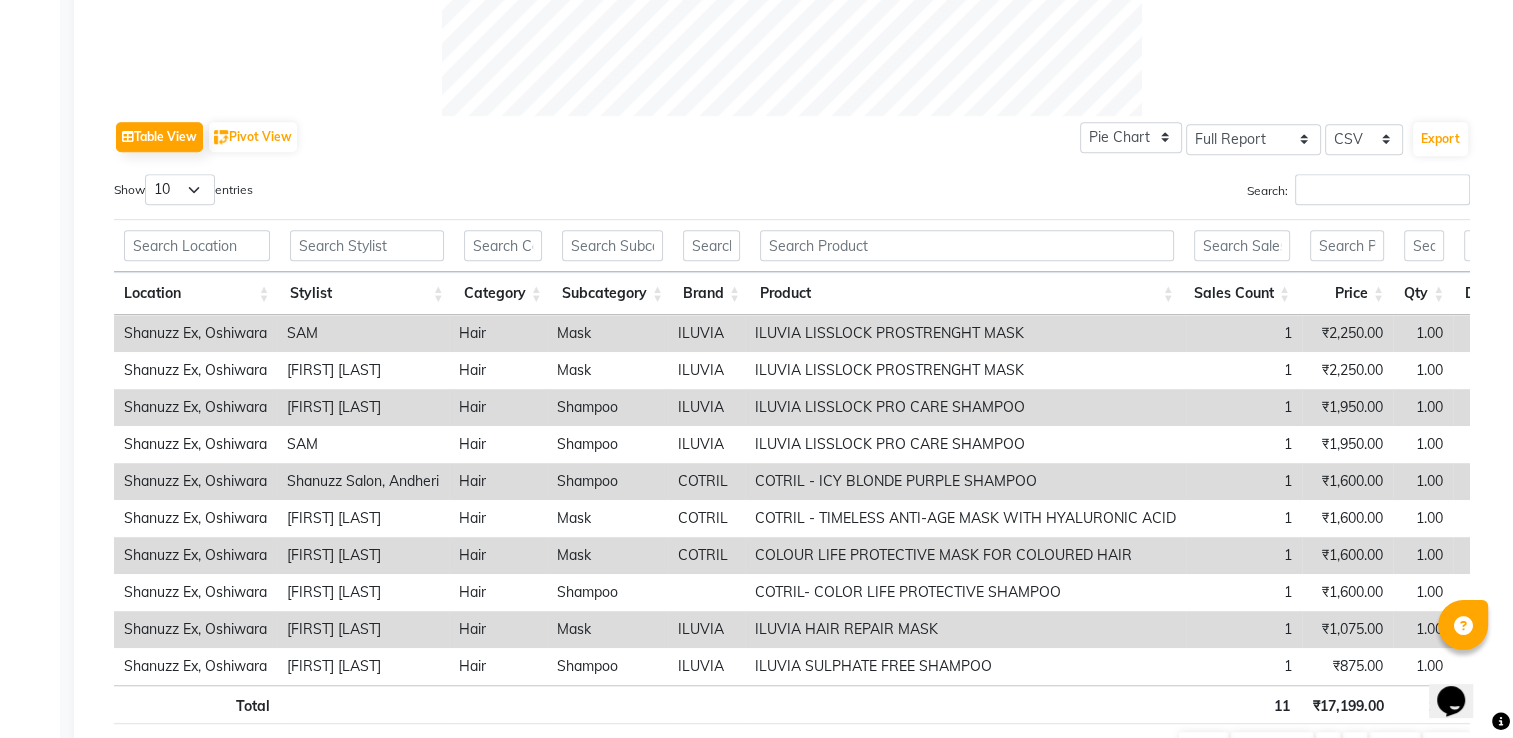 scroll, scrollTop: 1044, scrollLeft: 0, axis: vertical 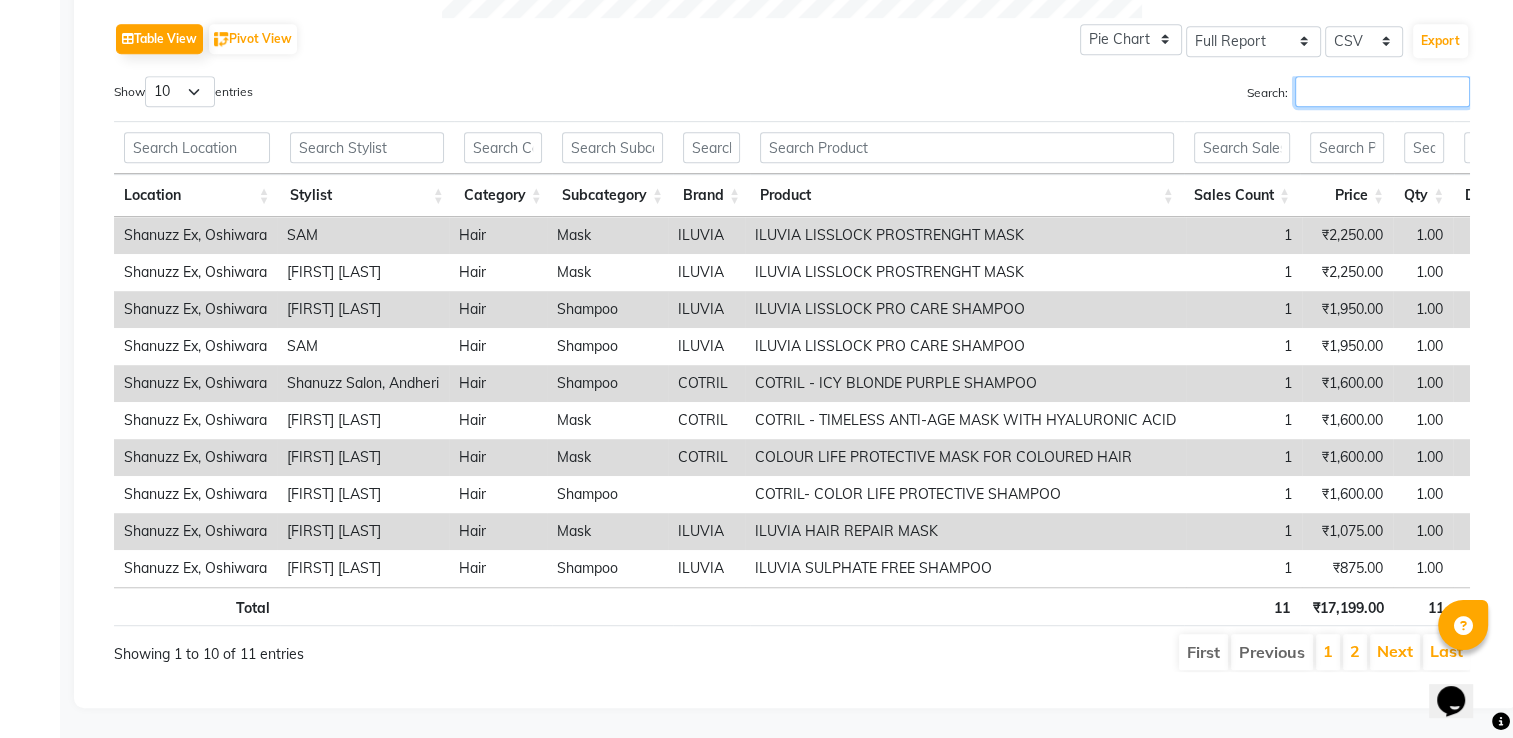 click on "Search:" at bounding box center (1382, 91) 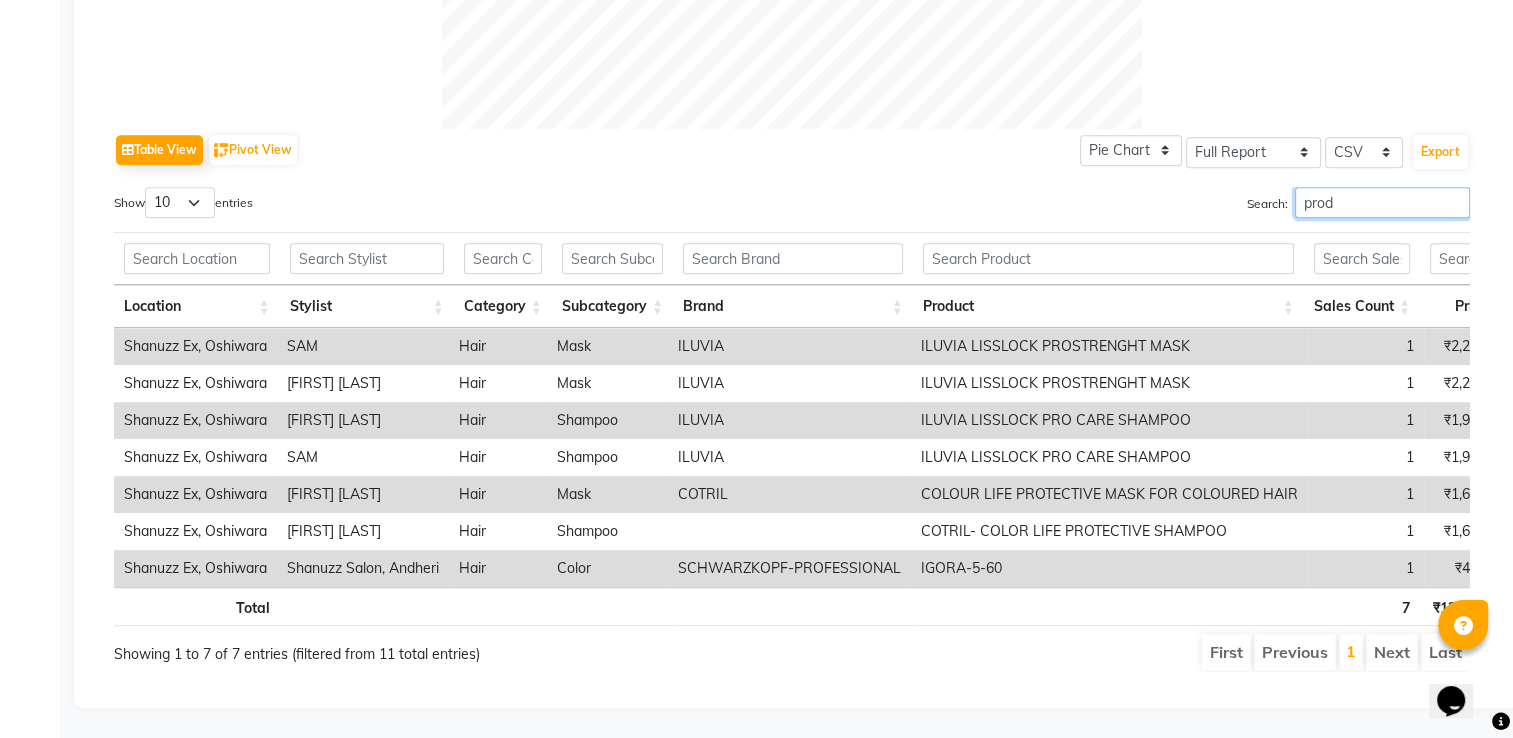 scroll, scrollTop: 696, scrollLeft: 0, axis: vertical 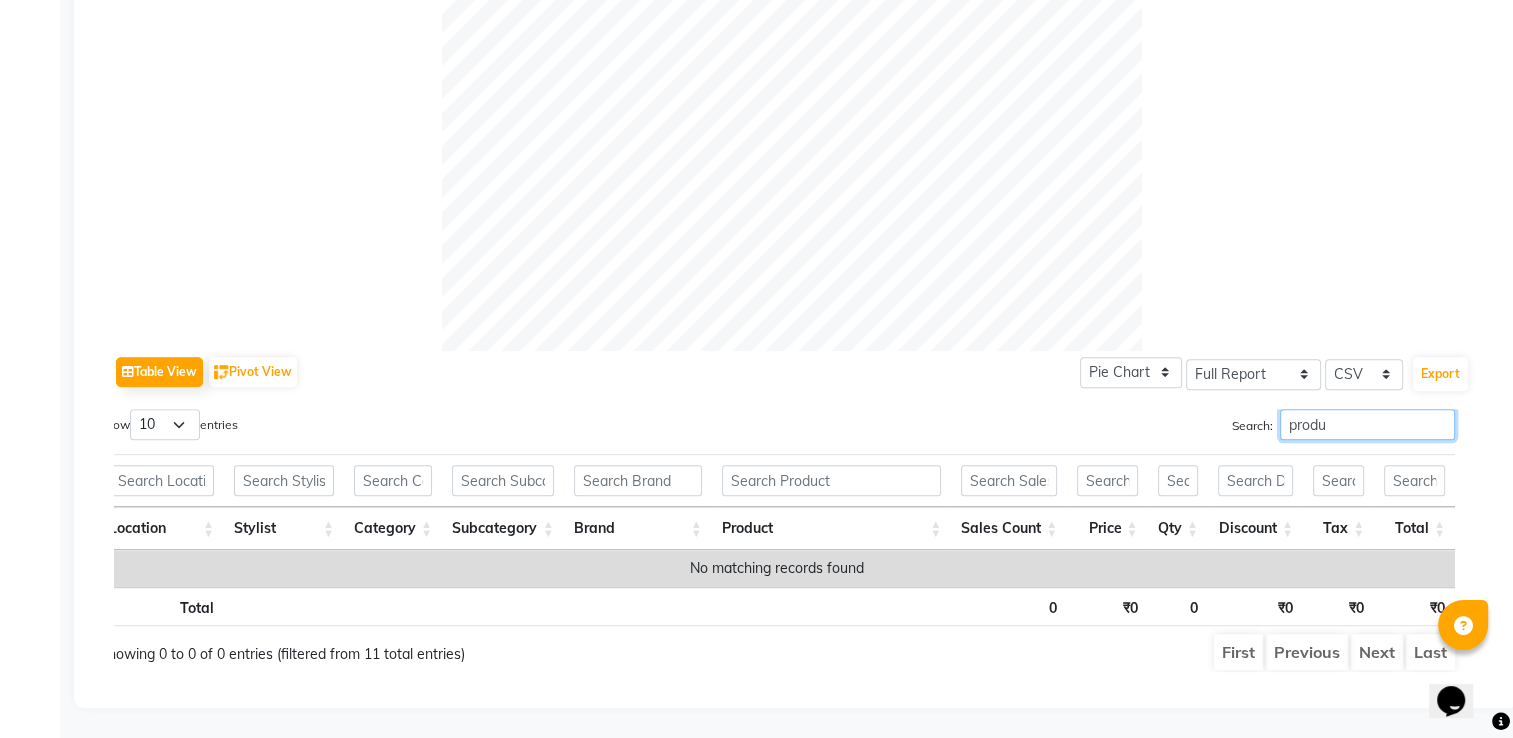 type on "produ" 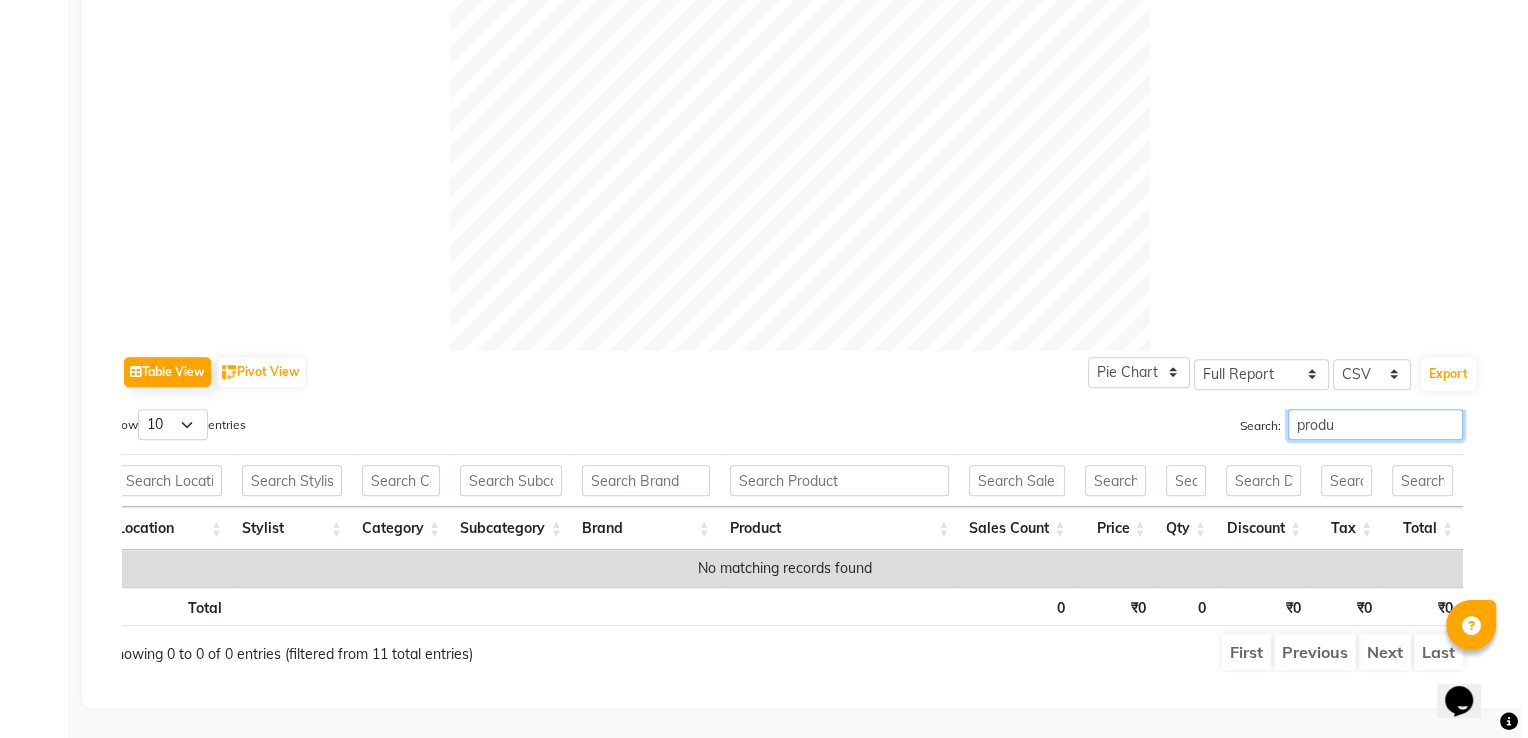 scroll, scrollTop: 0, scrollLeft: 0, axis: both 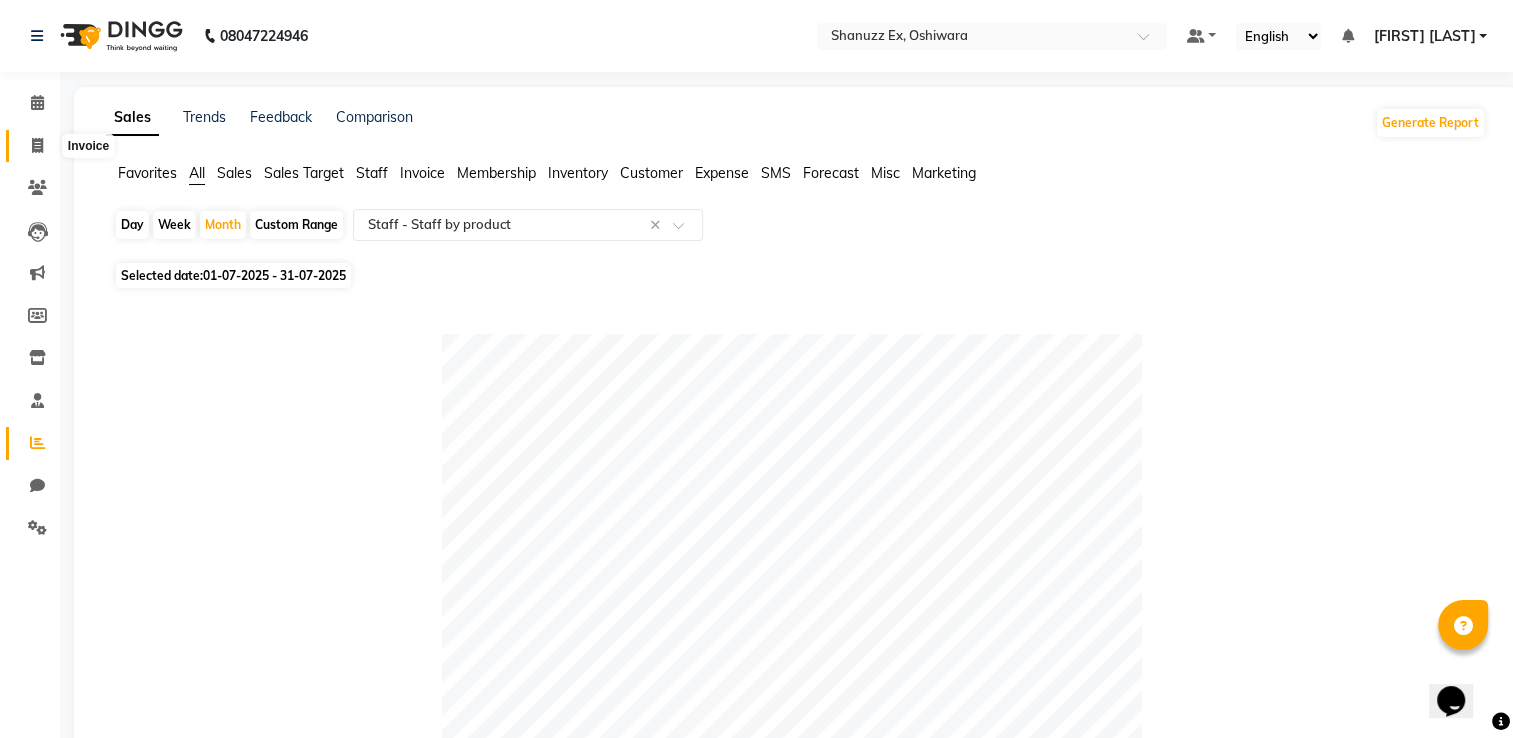 click 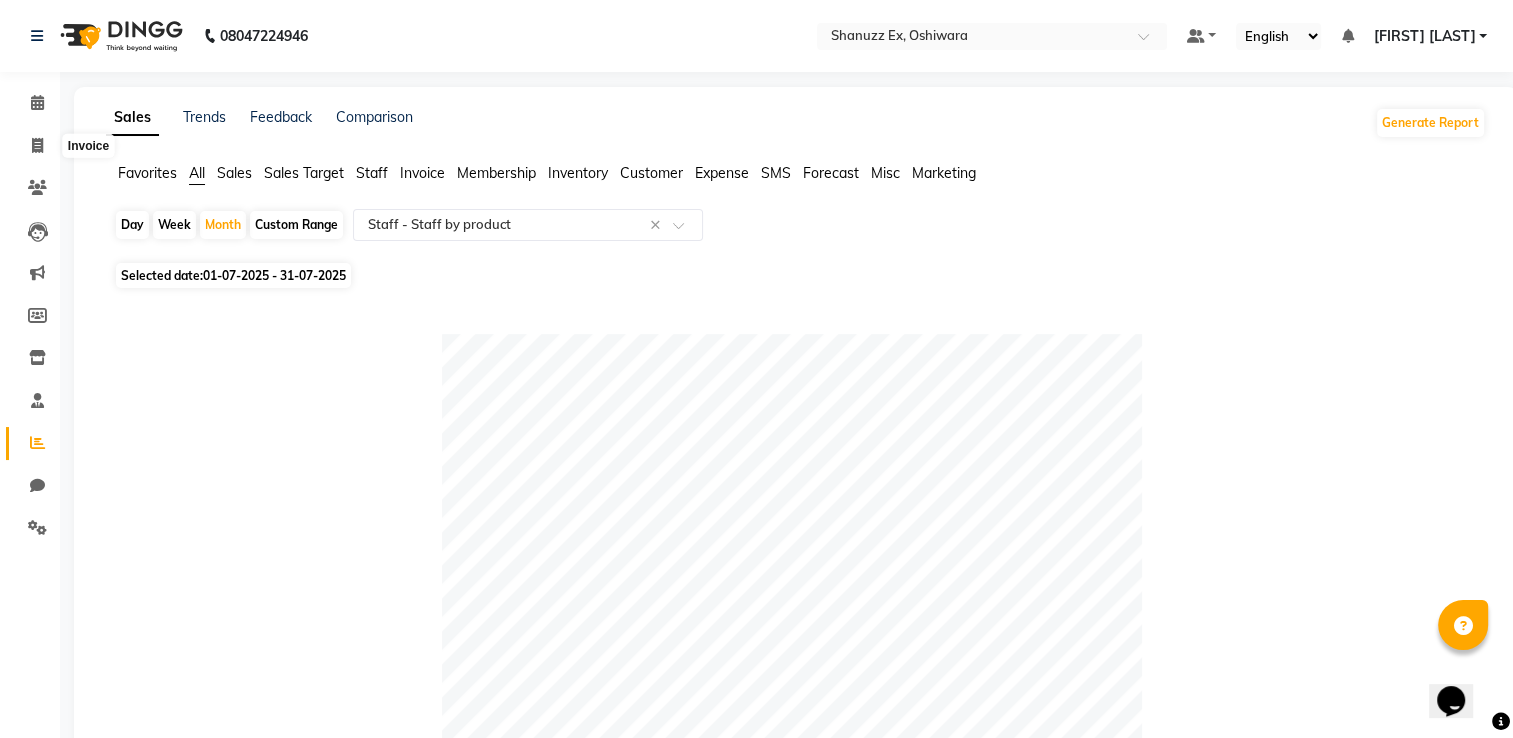 select on "service" 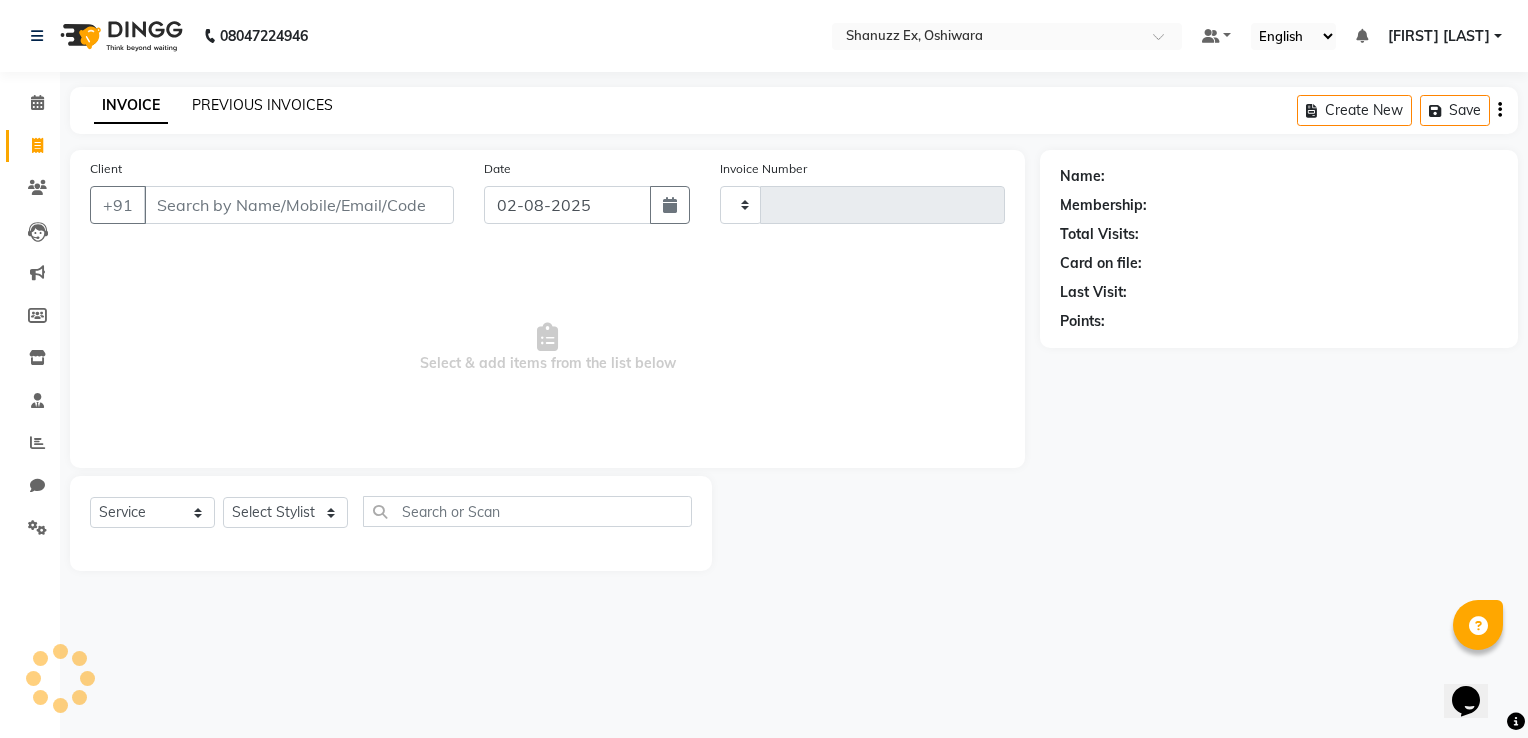 type on "0252" 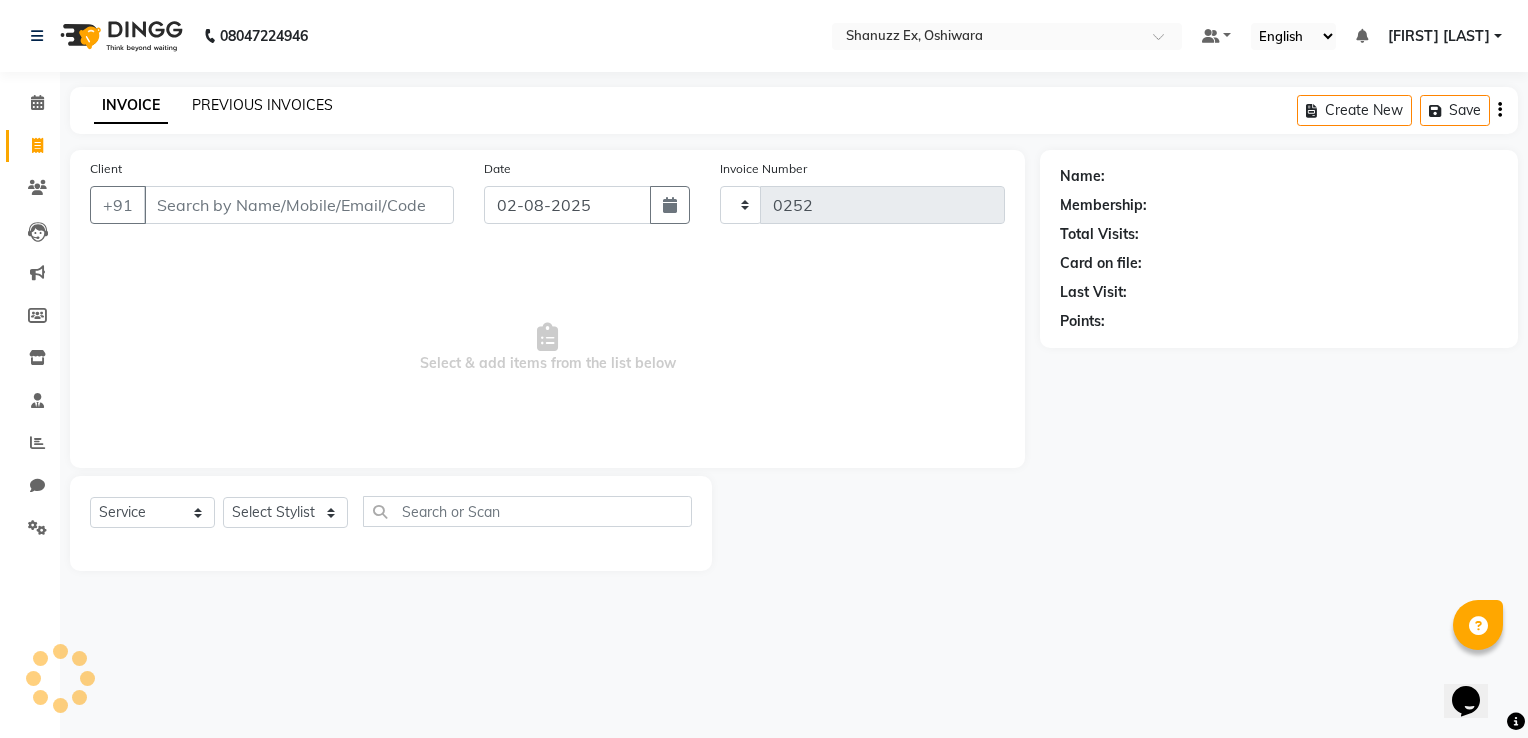 select on "8229" 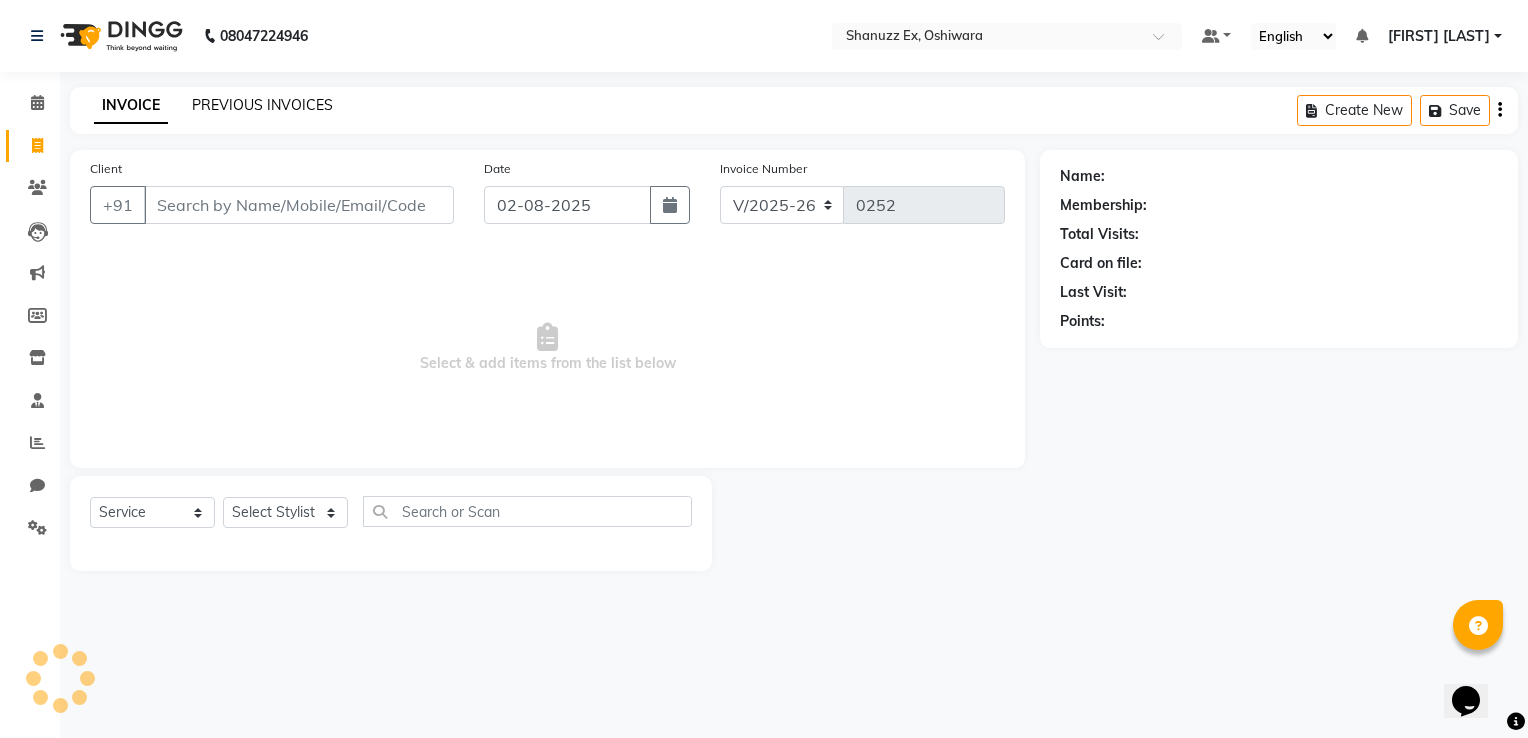 click on "PREVIOUS INVOICES" 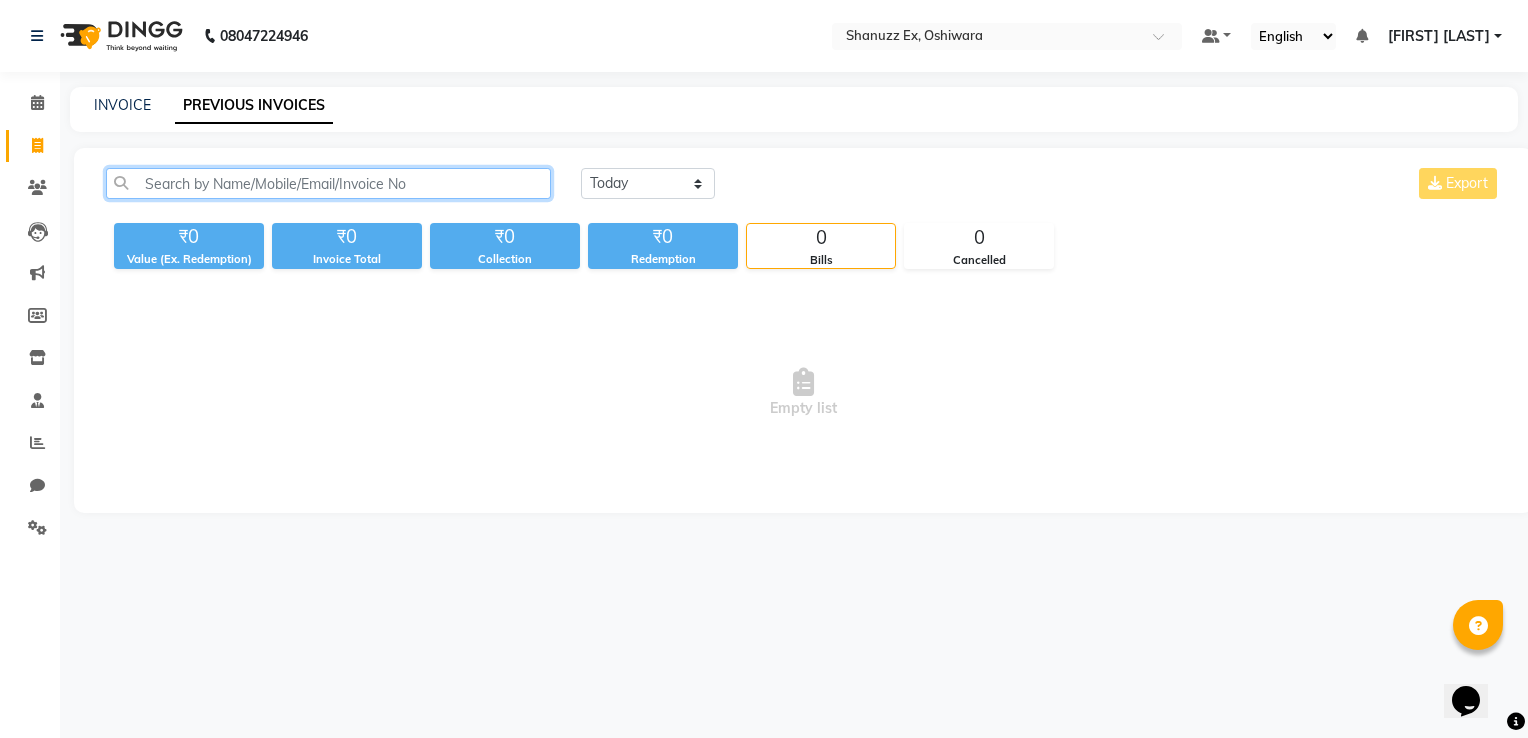 click 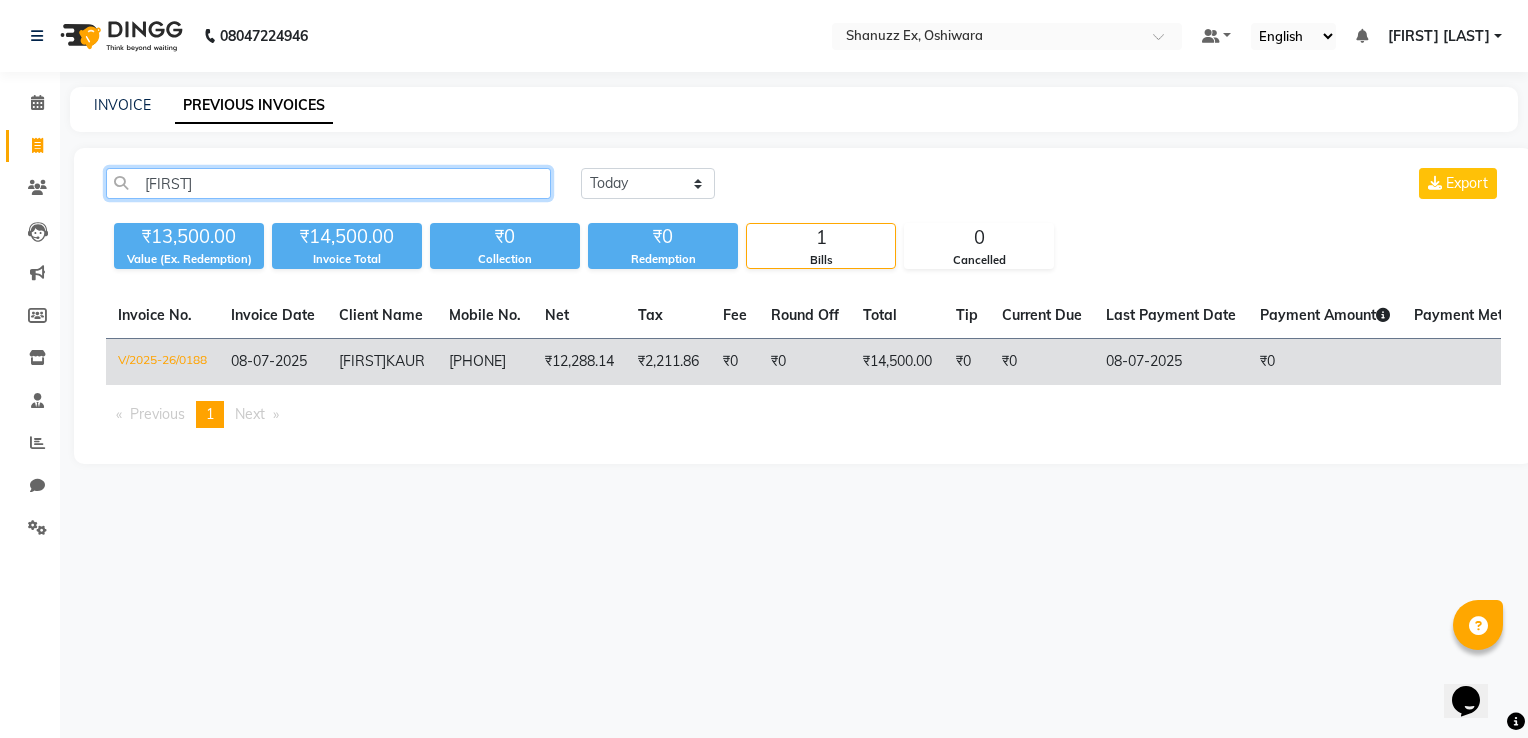 type on "[FIRST]" 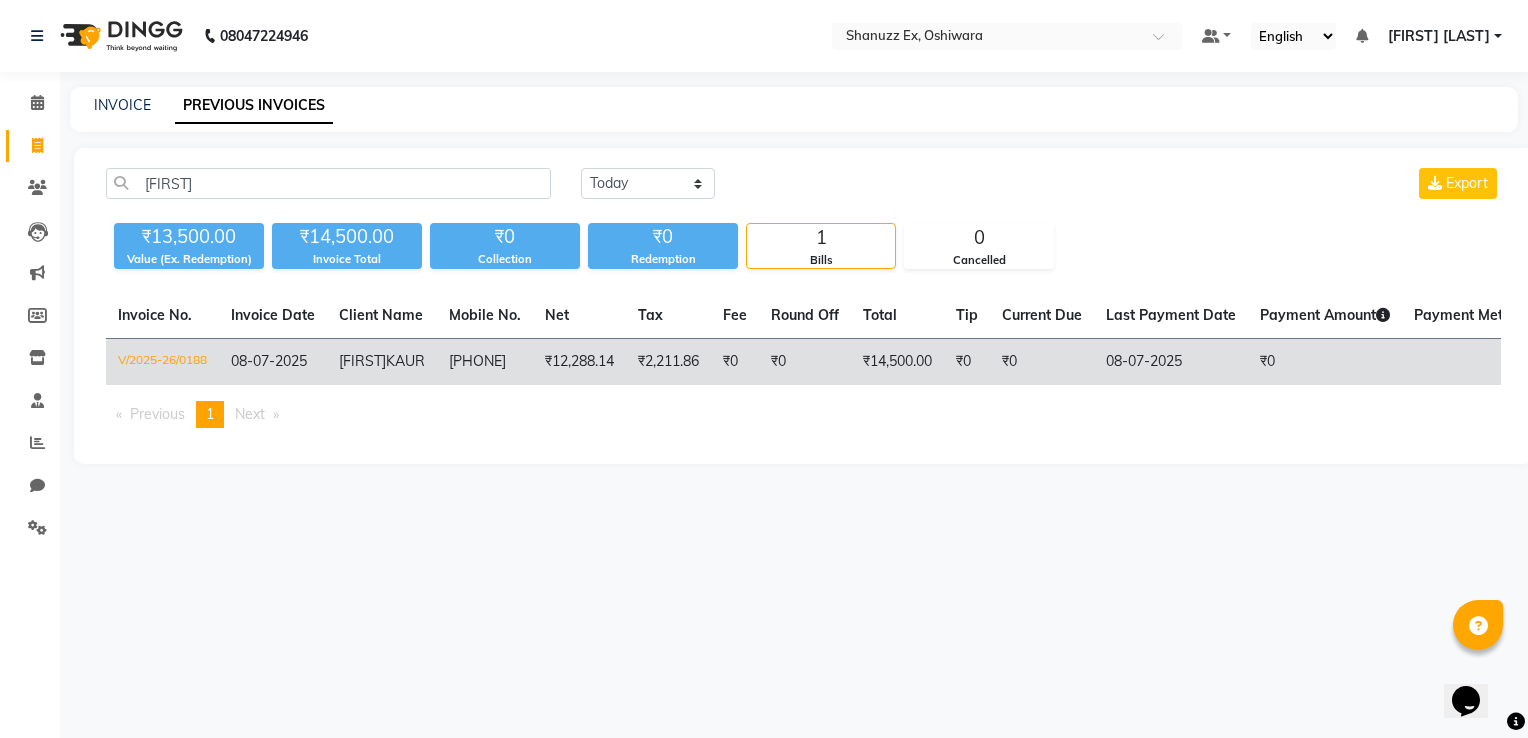 click on "[FIRST] [LAST]" 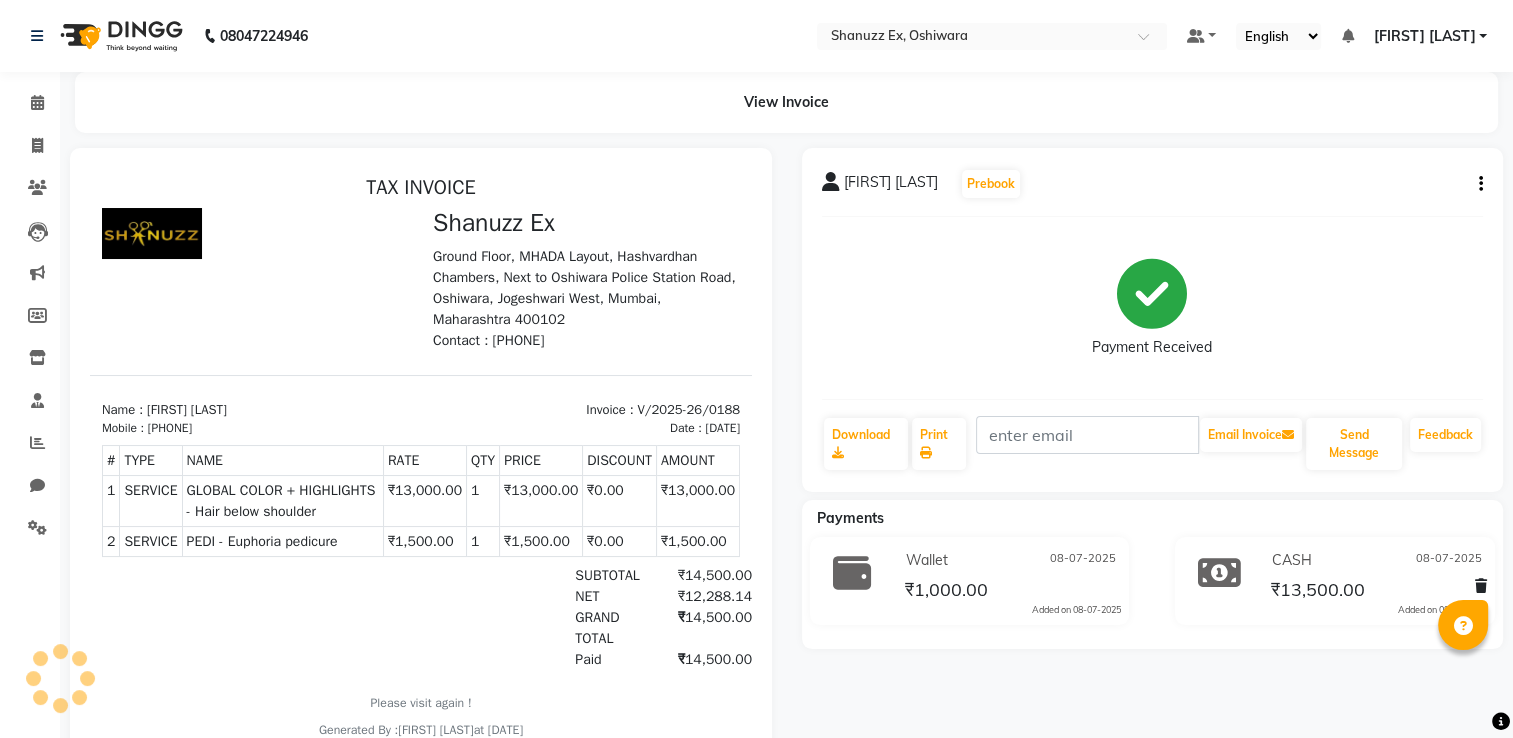 scroll, scrollTop: 0, scrollLeft: 0, axis: both 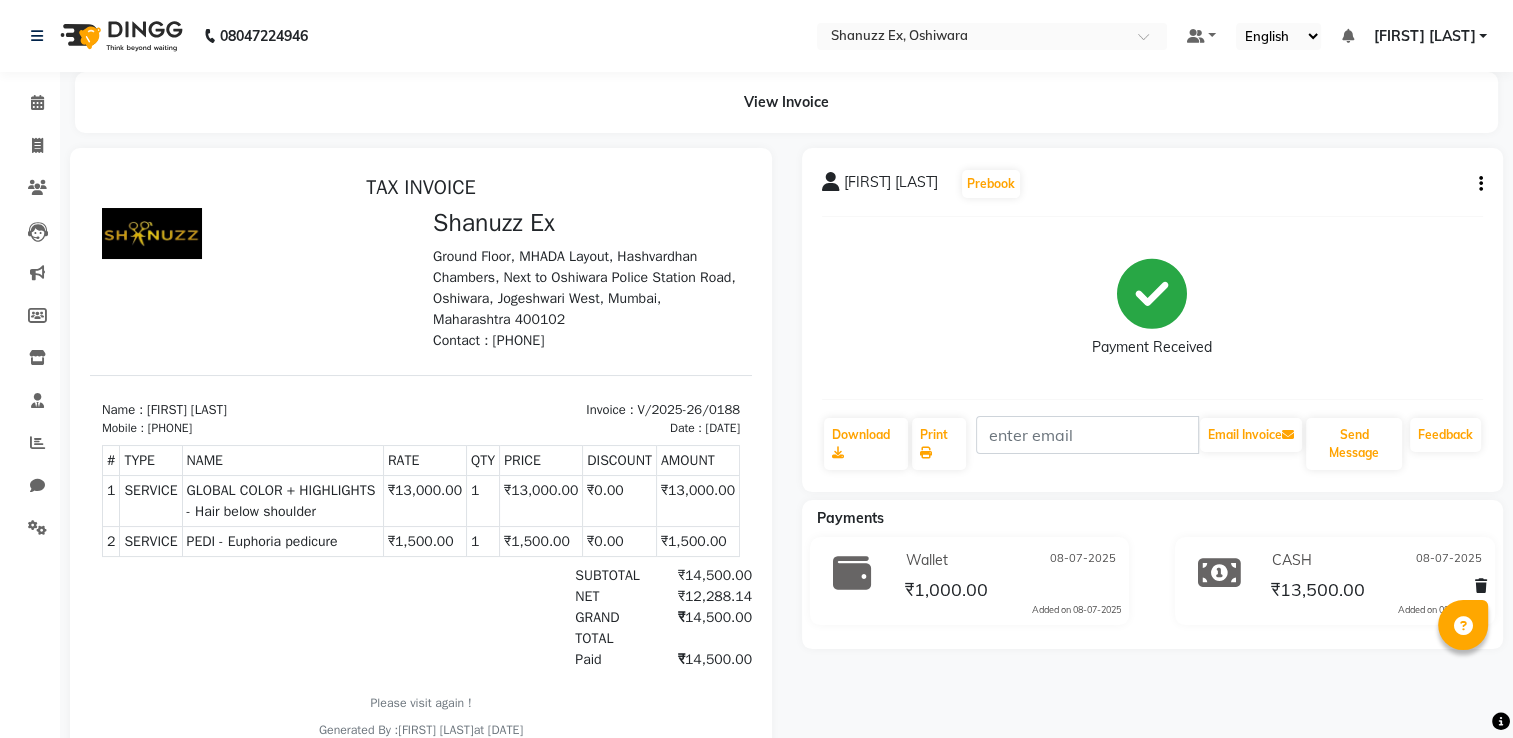click 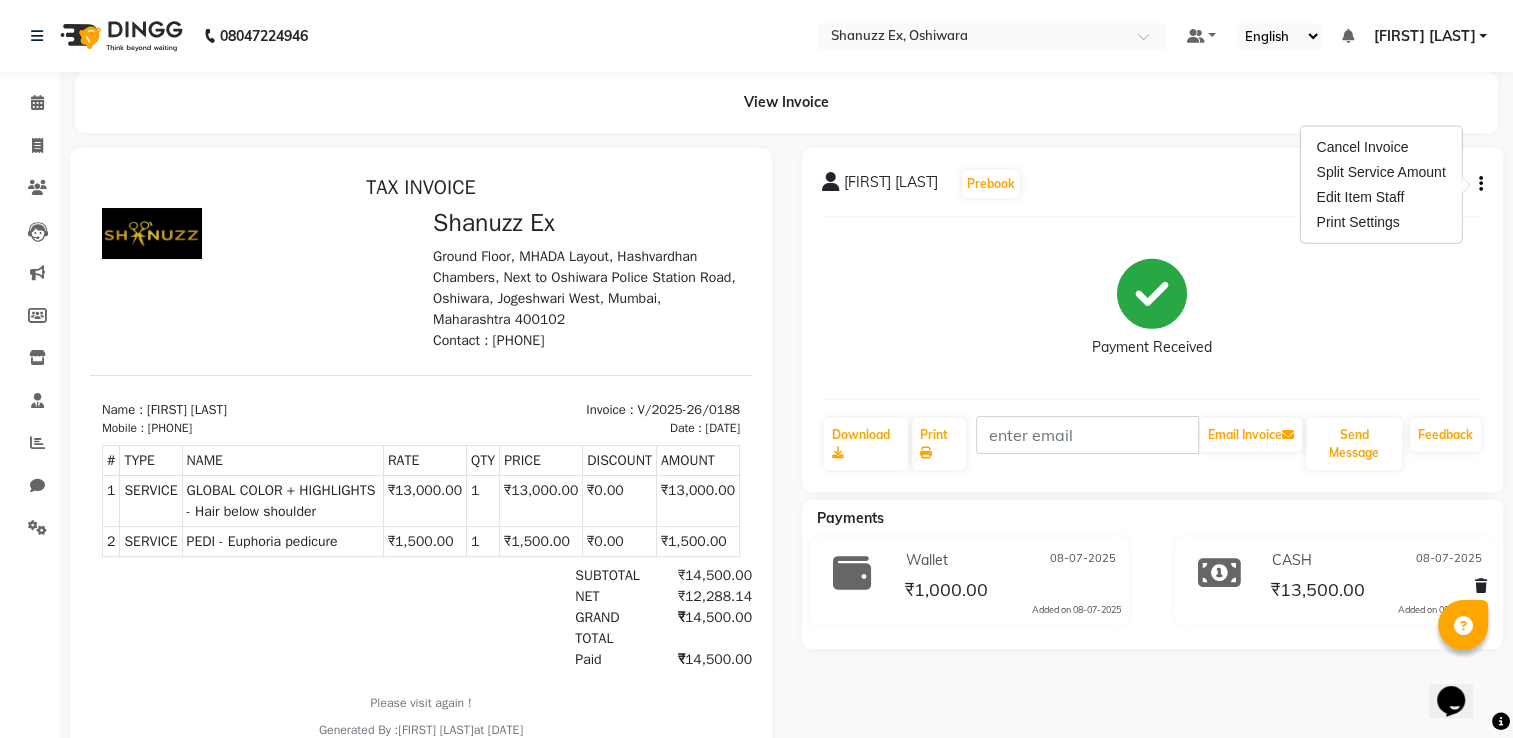 scroll, scrollTop: 0, scrollLeft: 0, axis: both 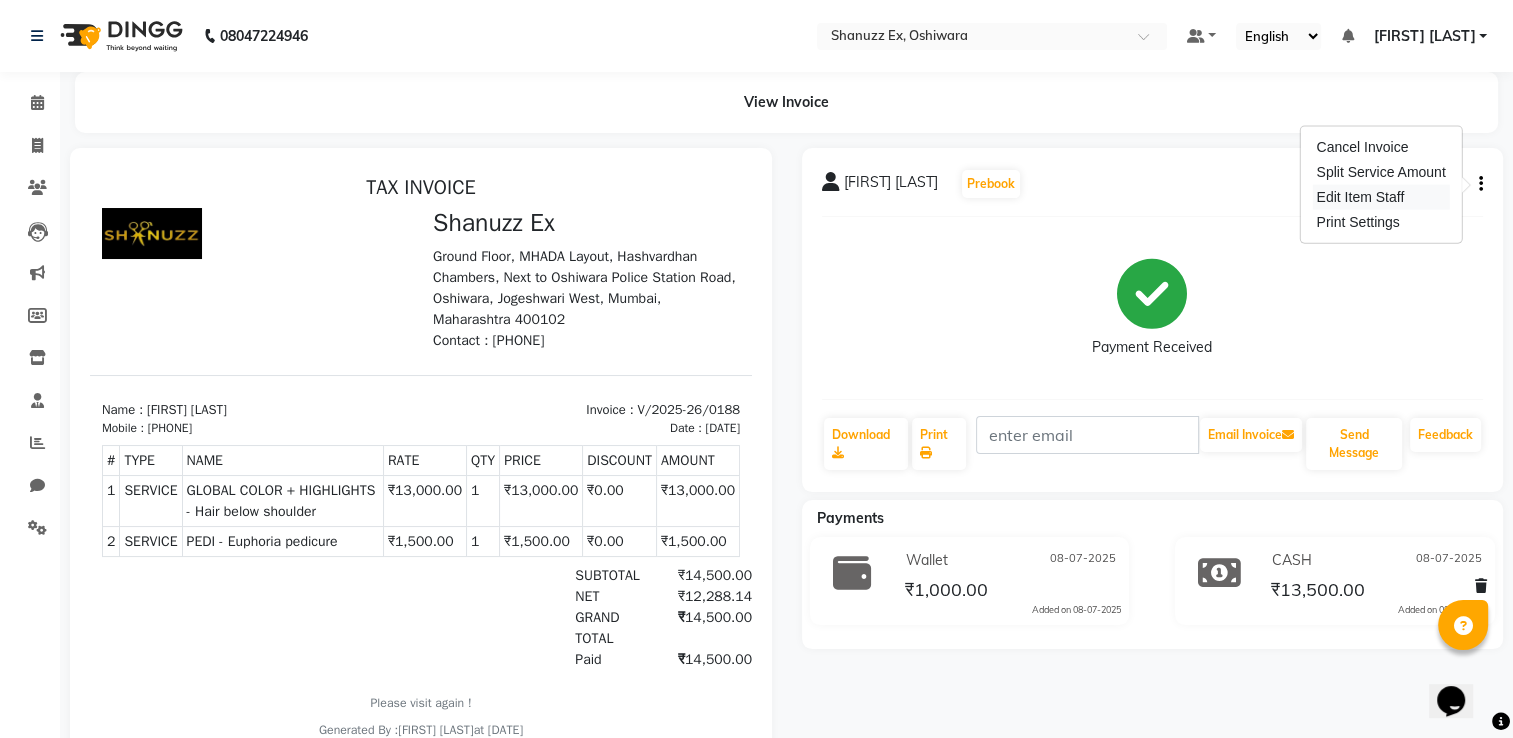 click on "Edit Item Staff" at bounding box center (1380, 197) 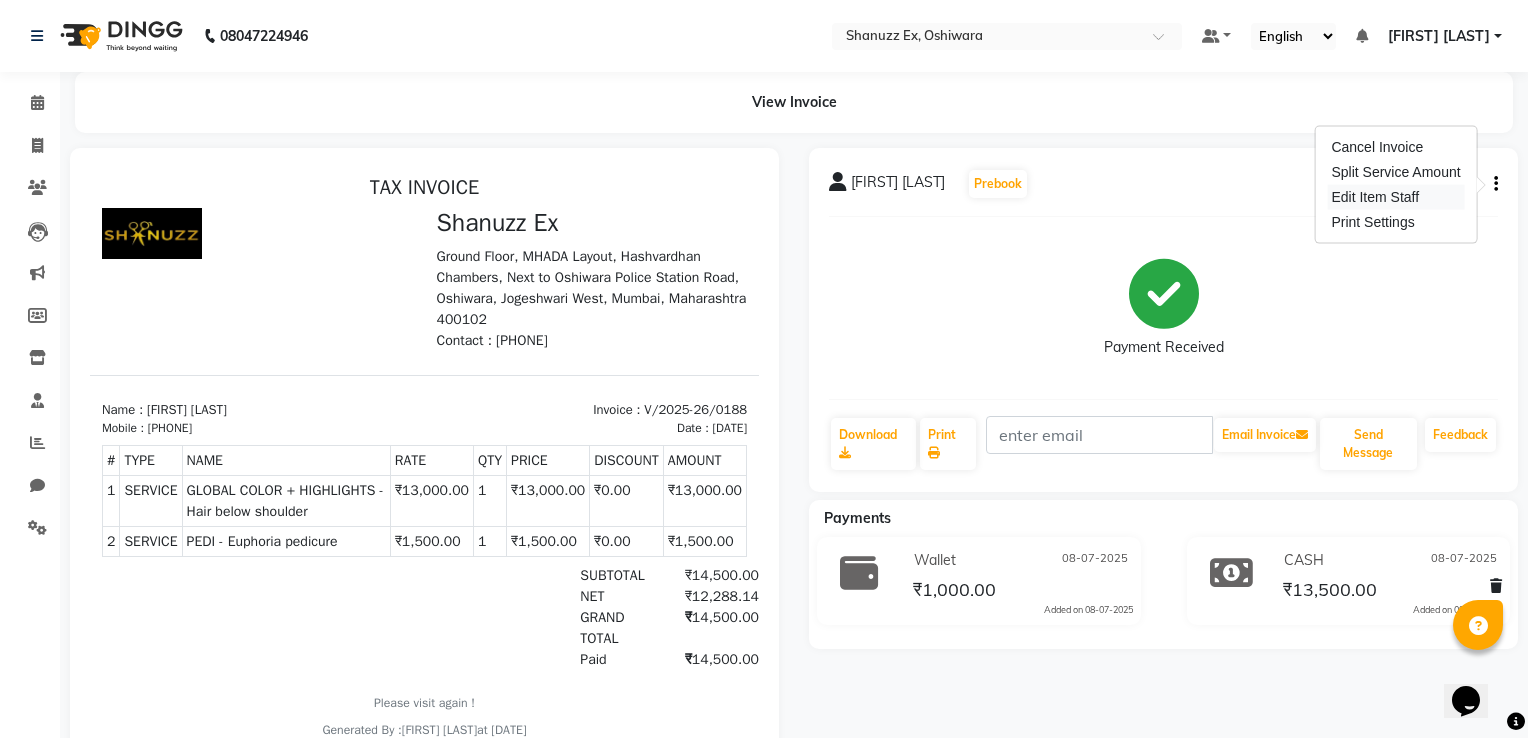 select 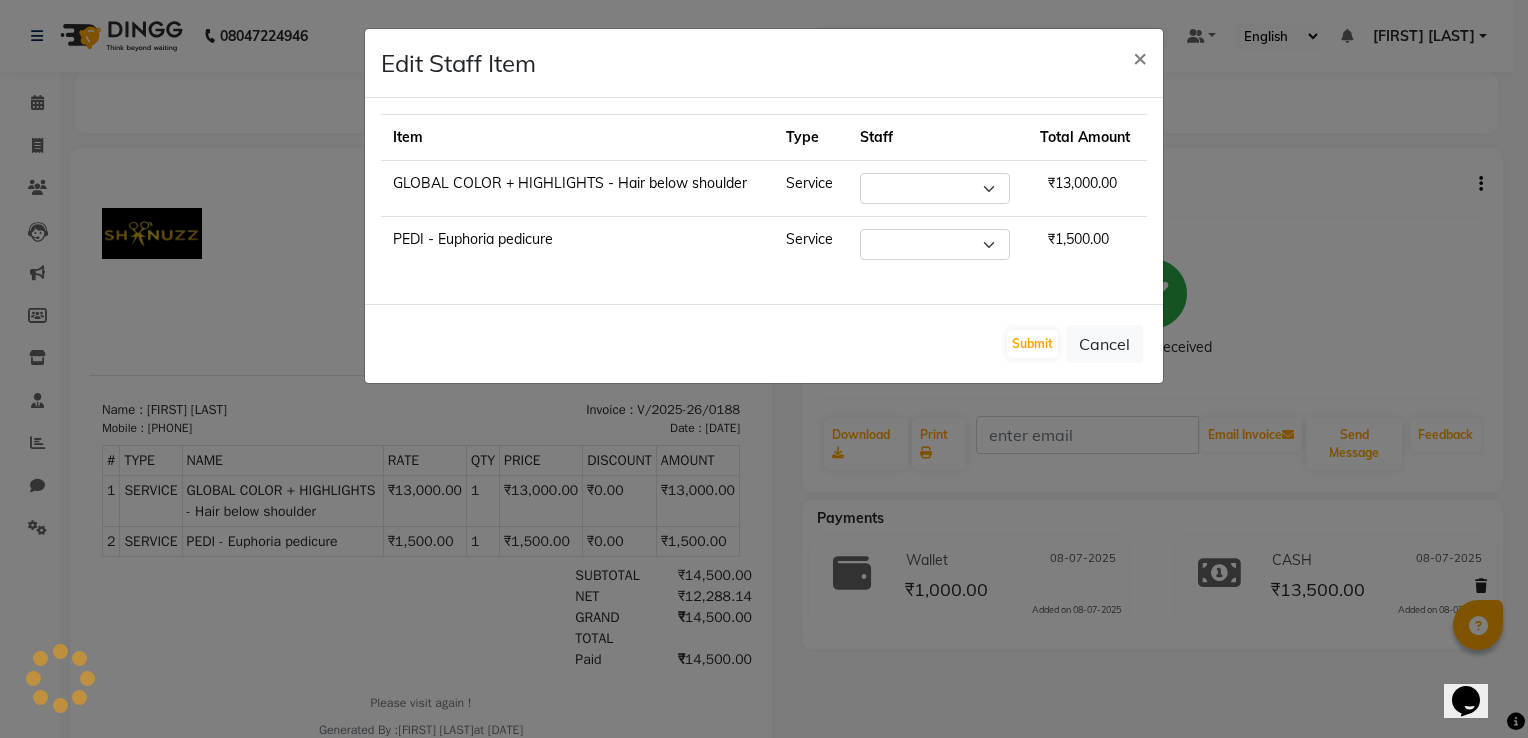 select on "77945" 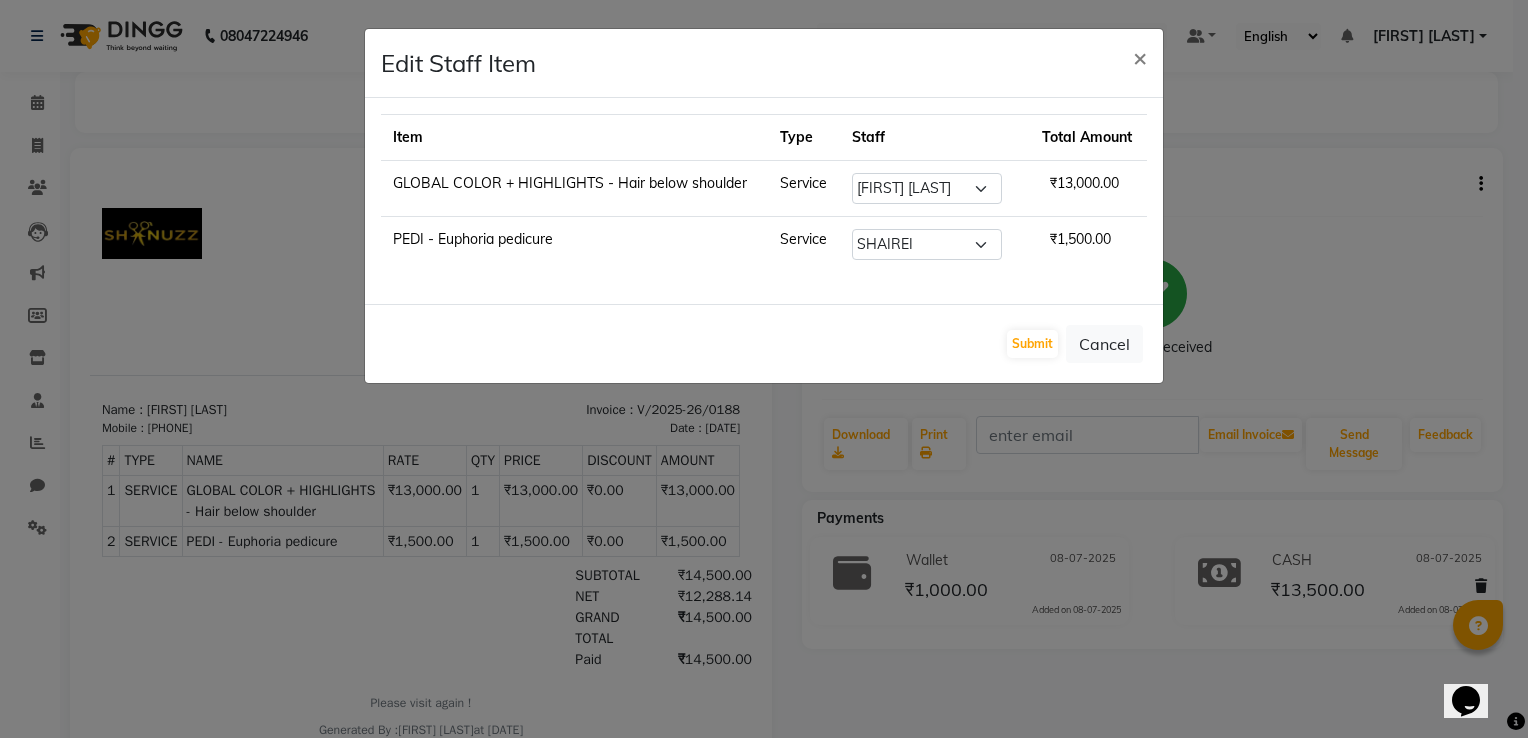 click on "Edit Staff Item  × Item Type Staff Total Amount GLOBAL COLOR + HIGHLIGHTS  - Hair below shoulder Service Select  ADNAN   Arshad    ASMA   DIVESH   Francis    Gufran Mansuri   Harsh   Mohd Faizan   Mohd Imran   Omkar   Osama Patel   Rohan   Salvana Motha   SAM   Shahbaz (D)   Shahne Alam   SHAIREI   Shanu Sir (F)   Shanuzz (Oshiwara)   Shanuzz Salon, Andheri   Siddhi   SUBHASH   Tanishka Panchal   VARSHADA JUVALE   YASH SANANSE  ₹13,000.00 PEDI - Euphoria pedicure Service Select  ADNAN   Arshad    ASMA   DIVESH   Francis    Gufran Mansuri   Harsh   Mohd Faizan   Mohd Imran   Omkar   Osama Patel   Rohan   Salvana Motha   SAM   Shahbaz (D)   Shahne Alam   SHAIREI   Shanu Sir (F)   Shanuzz (Oshiwara)   Shanuzz Salon, Andheri   Siddhi   SUBHASH   Tanishka Panchal   VARSHADA JUVALE   YASH SANANSE  ₹1,500.00  Submit   Cancel" 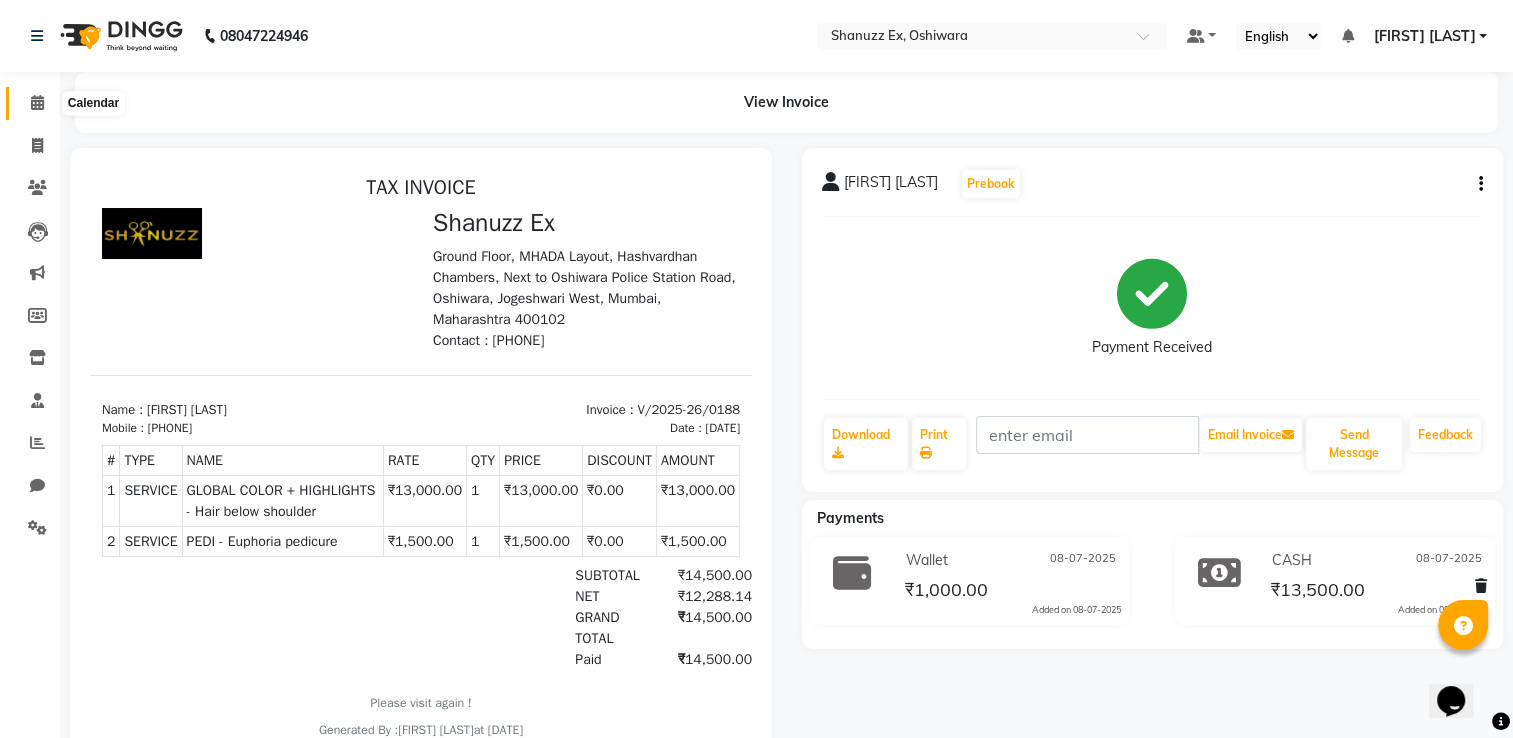click 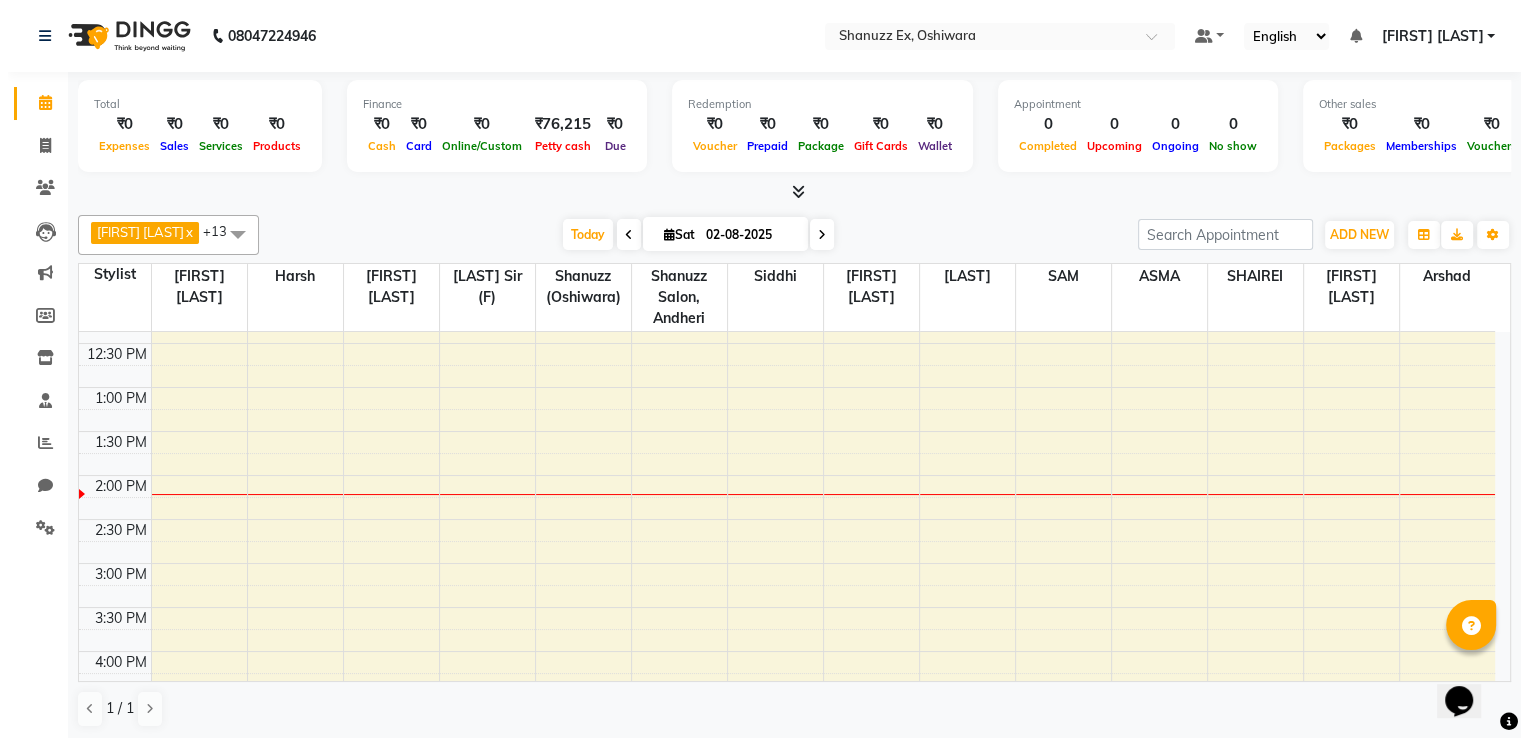 scroll, scrollTop: 0, scrollLeft: 0, axis: both 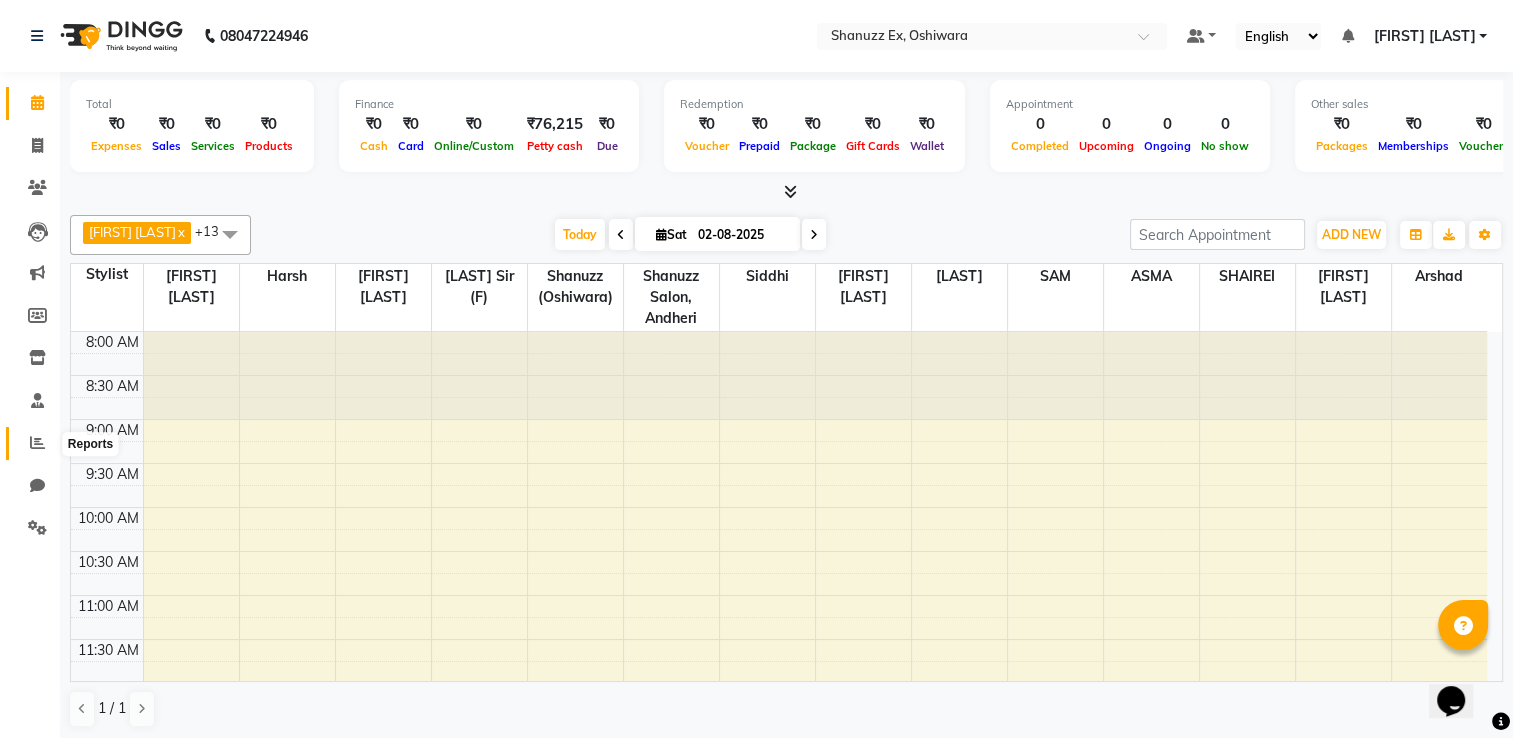click 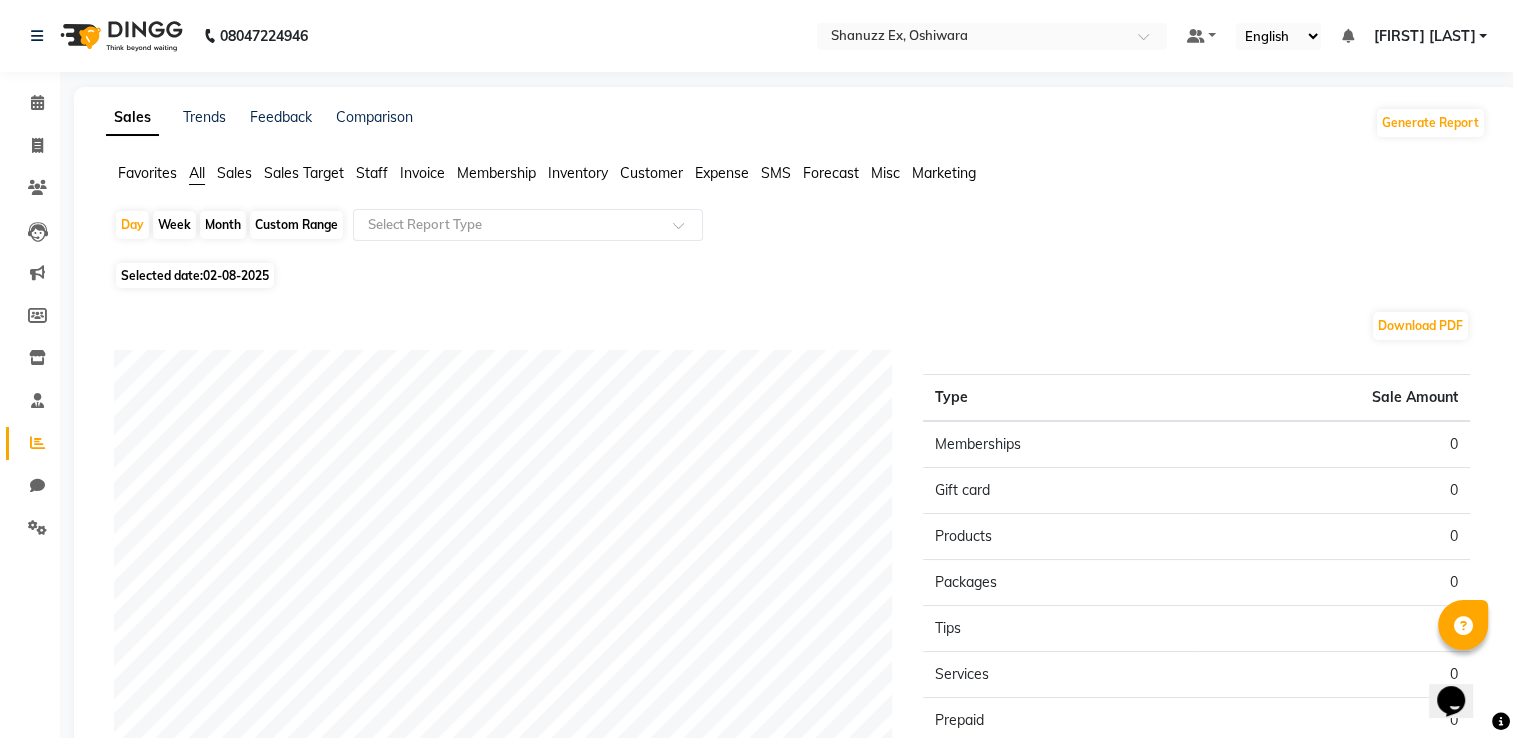 click on "Month" 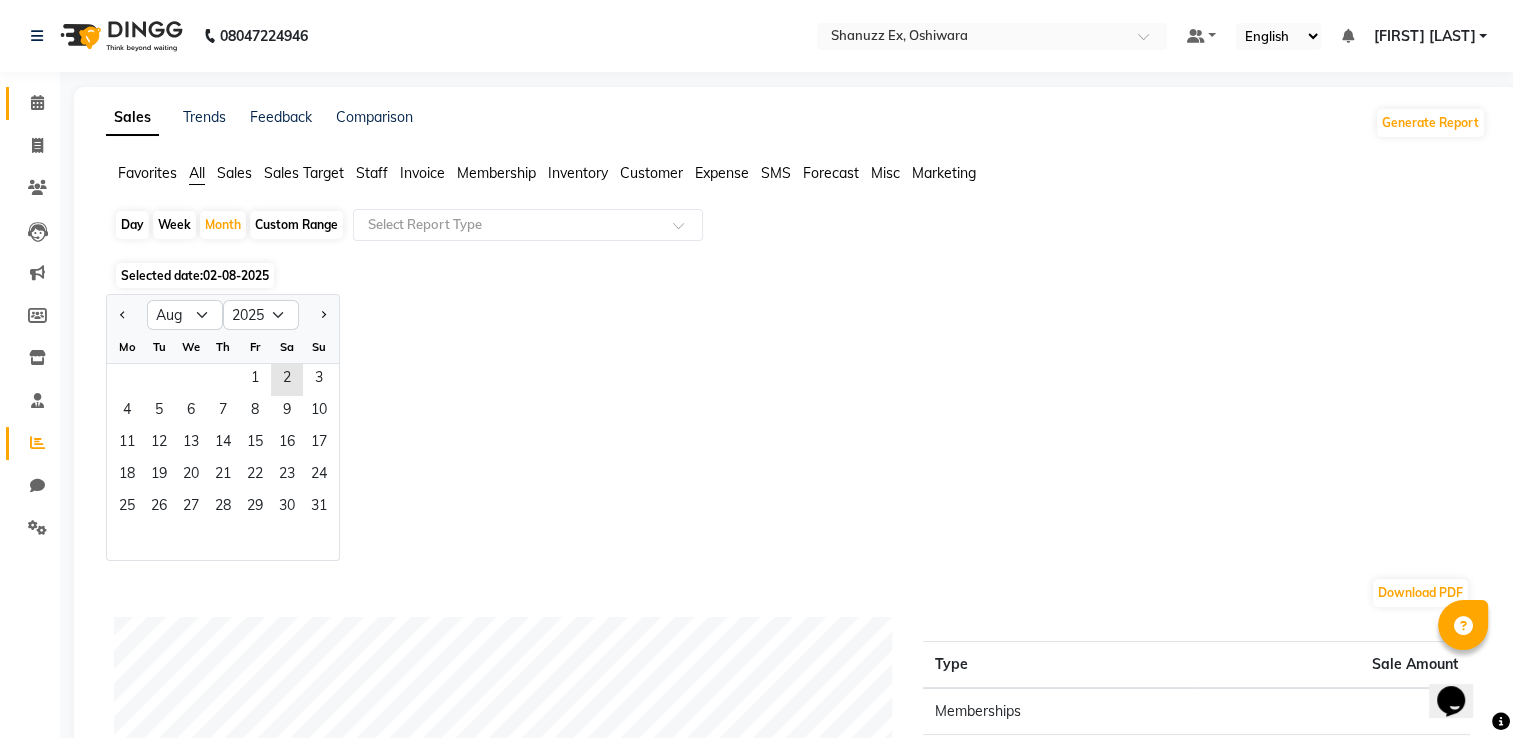 click on "Calendar" 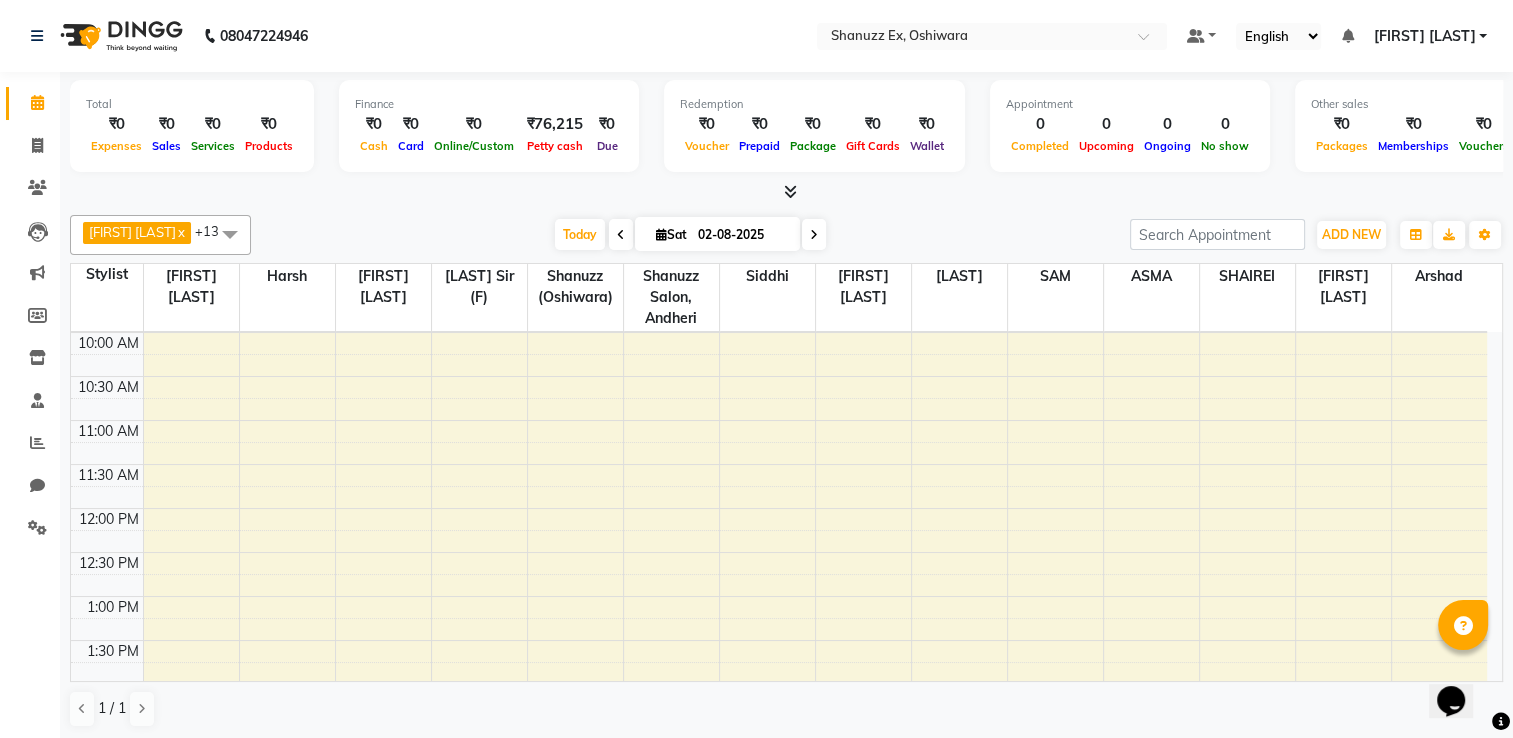 scroll, scrollTop: 172, scrollLeft: 0, axis: vertical 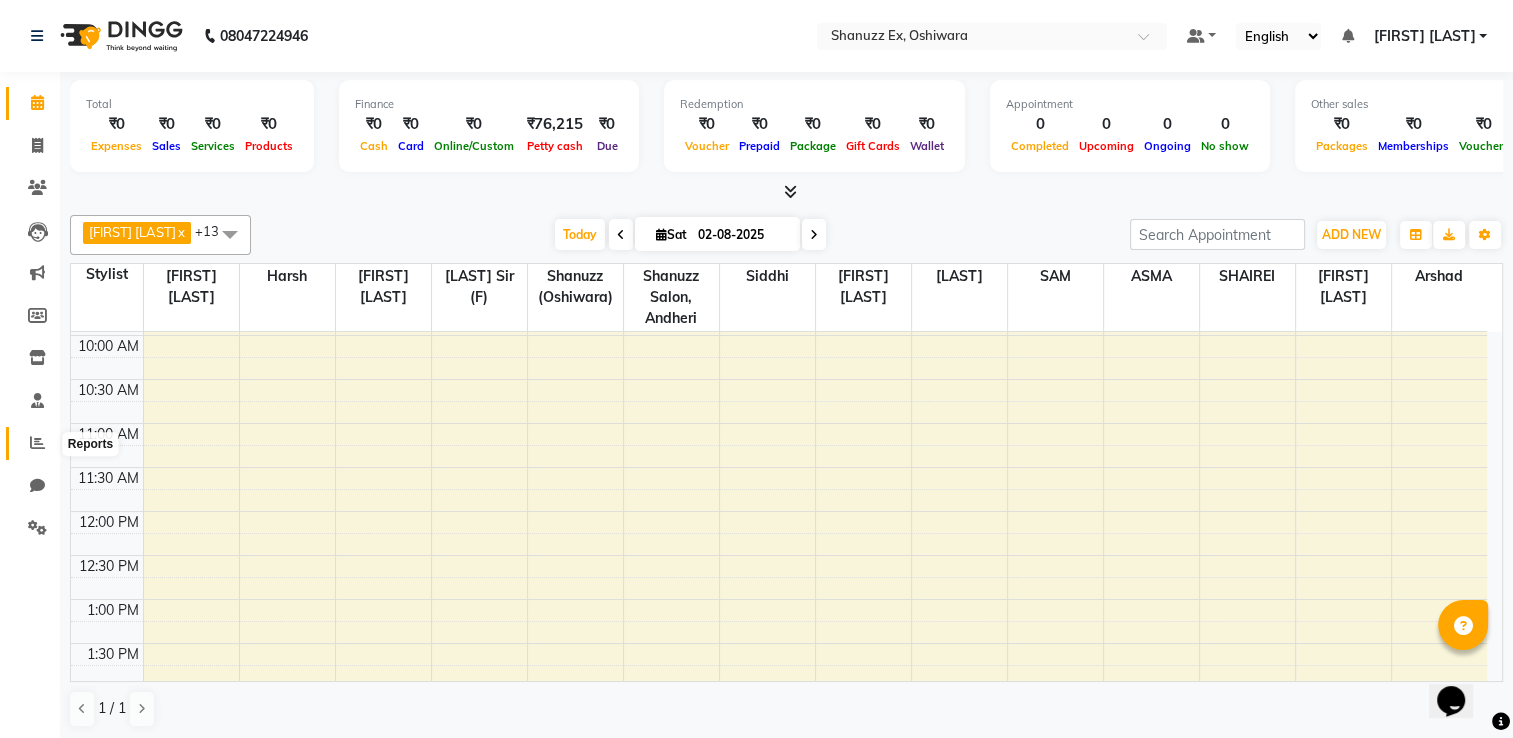 click 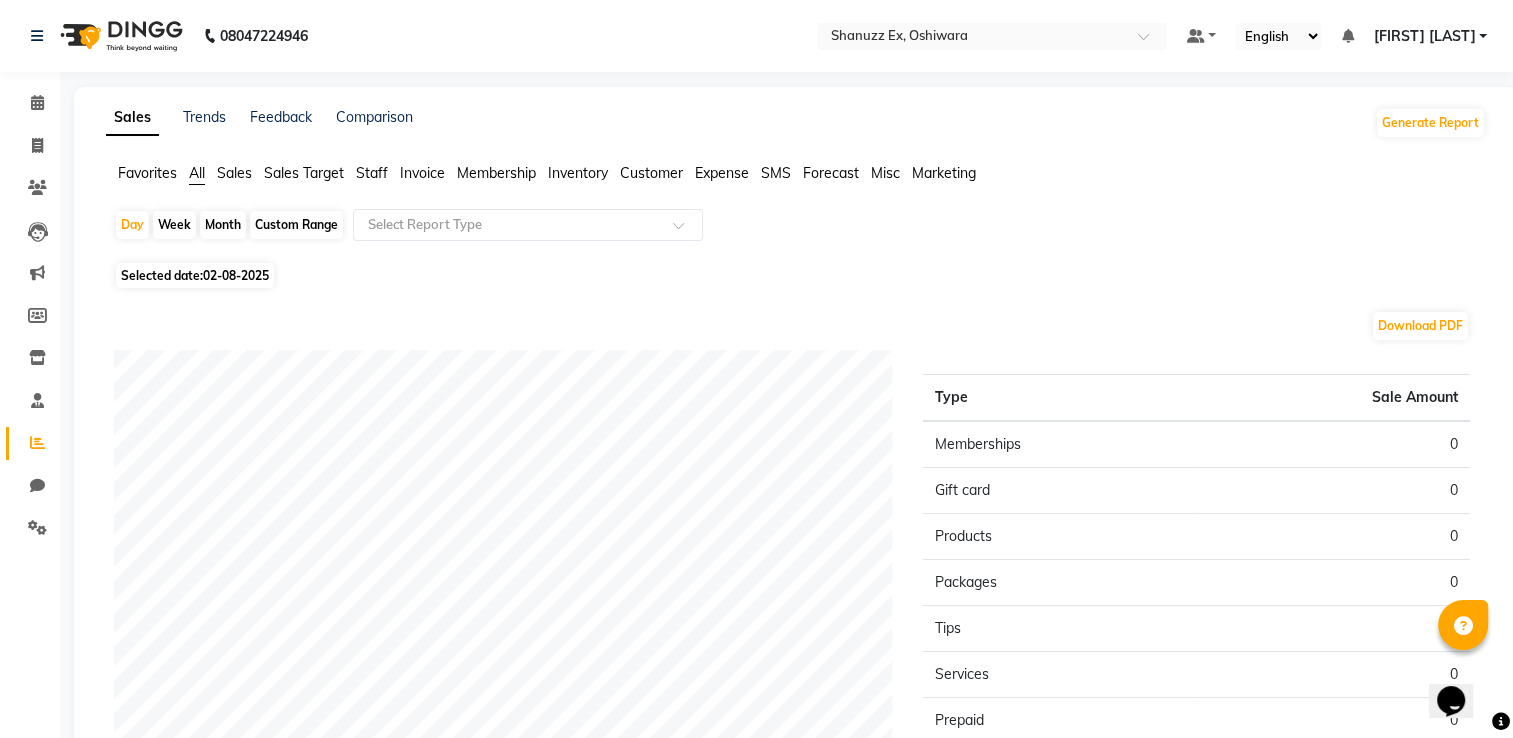 click on "Month" 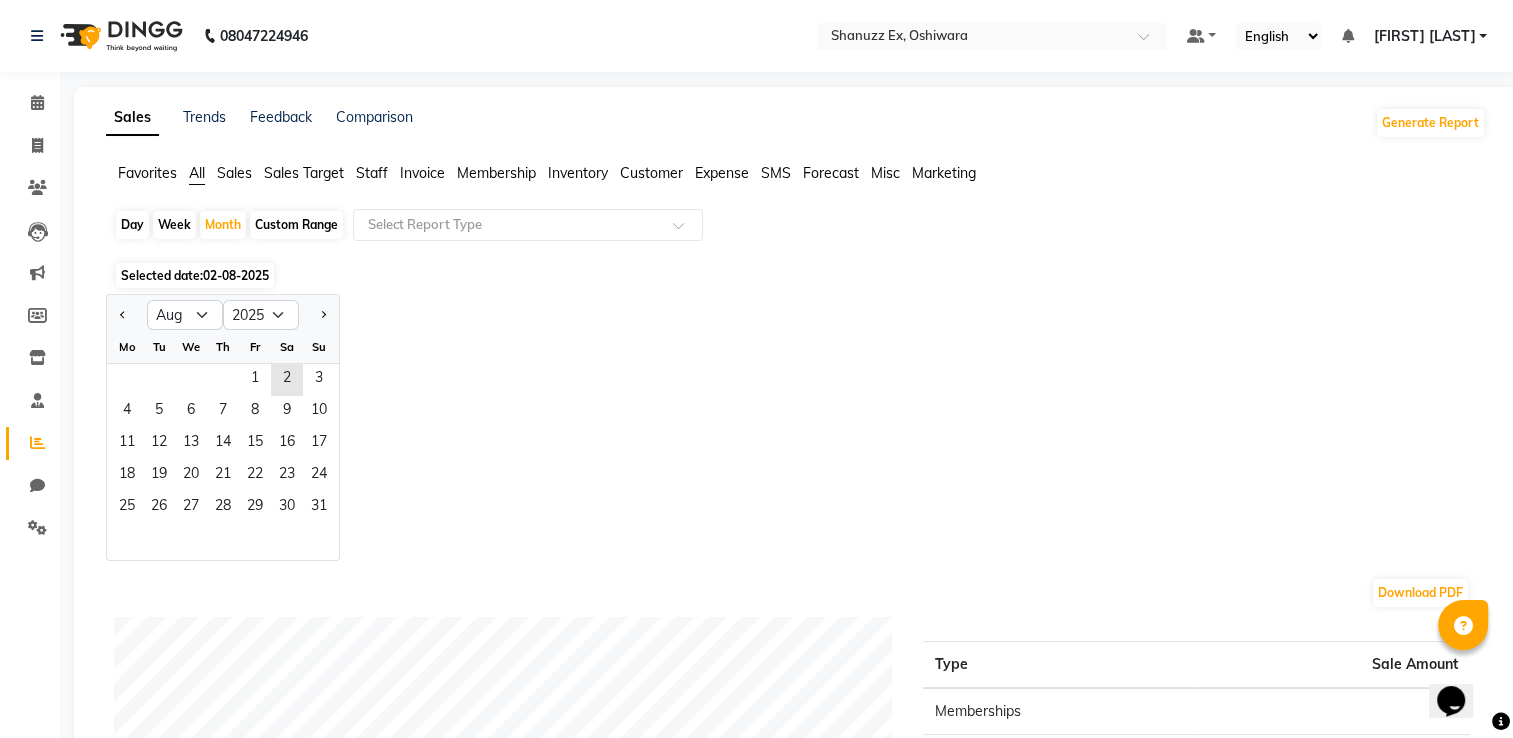 click 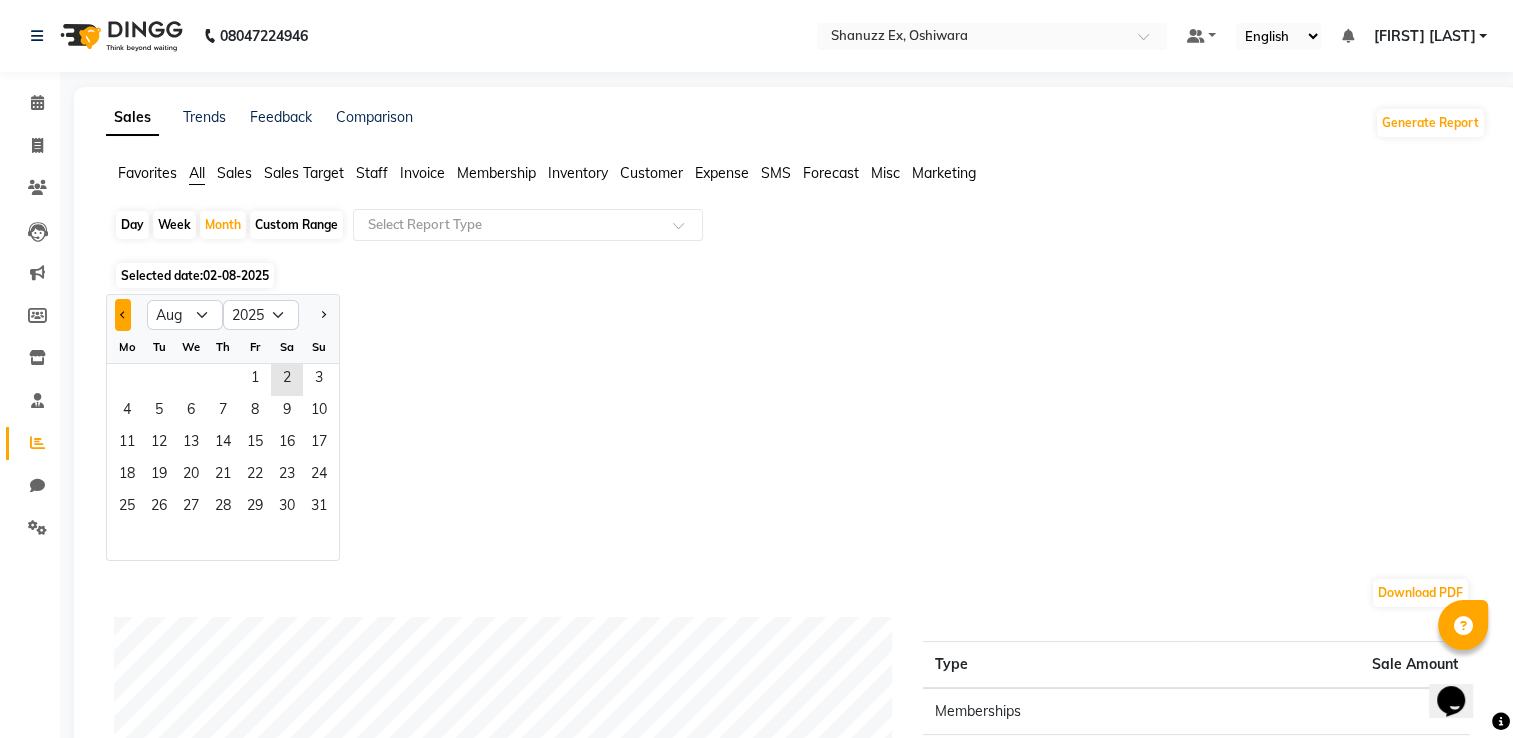 click 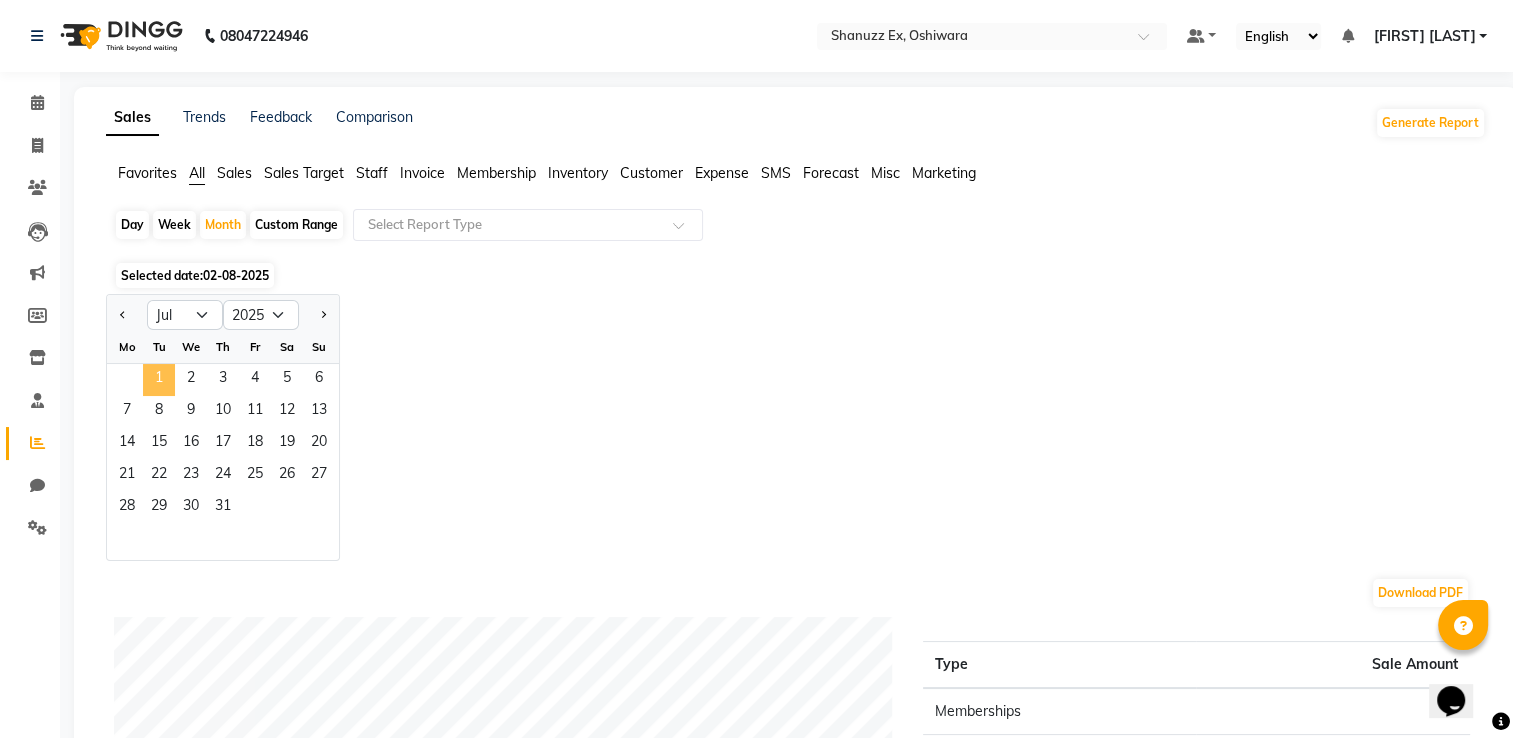 click on "1" 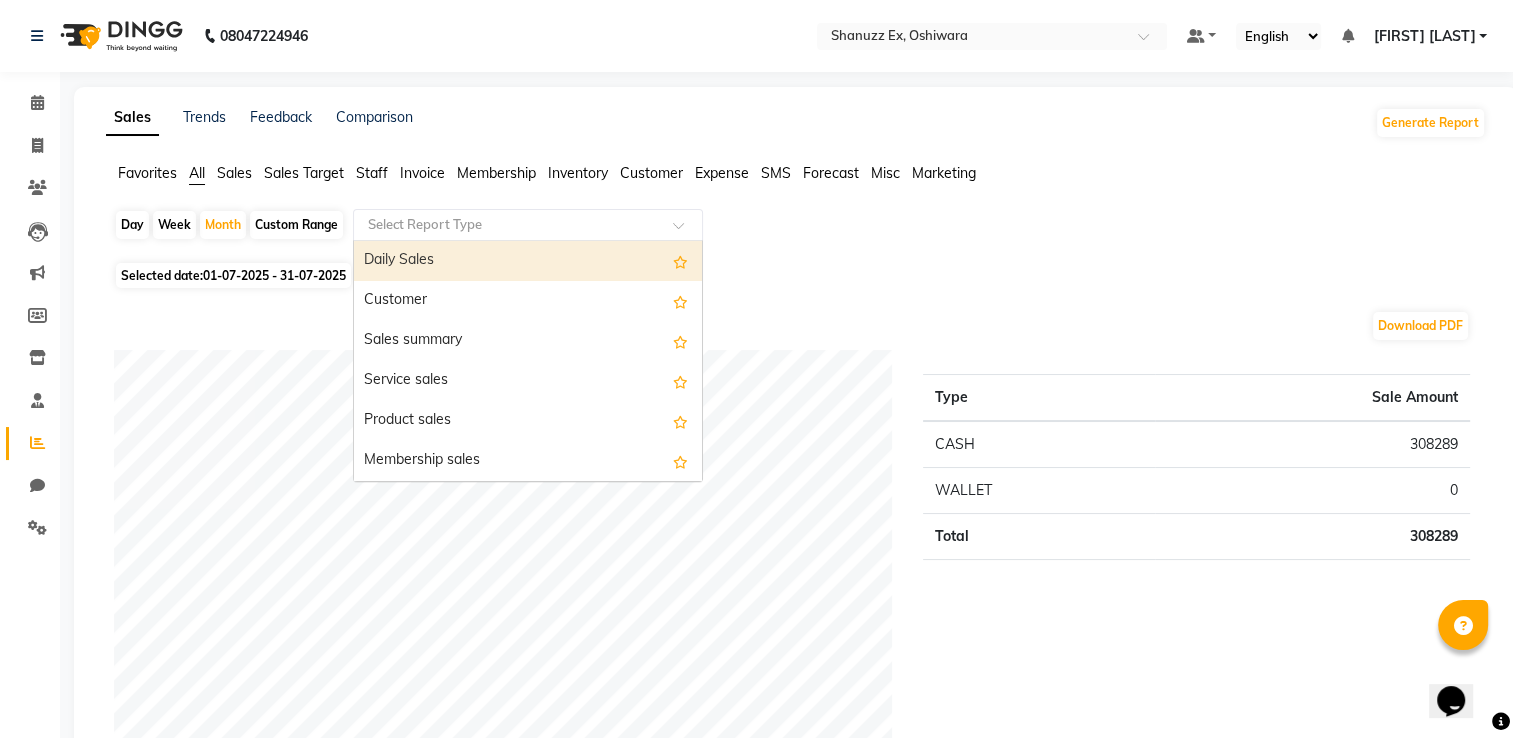 click 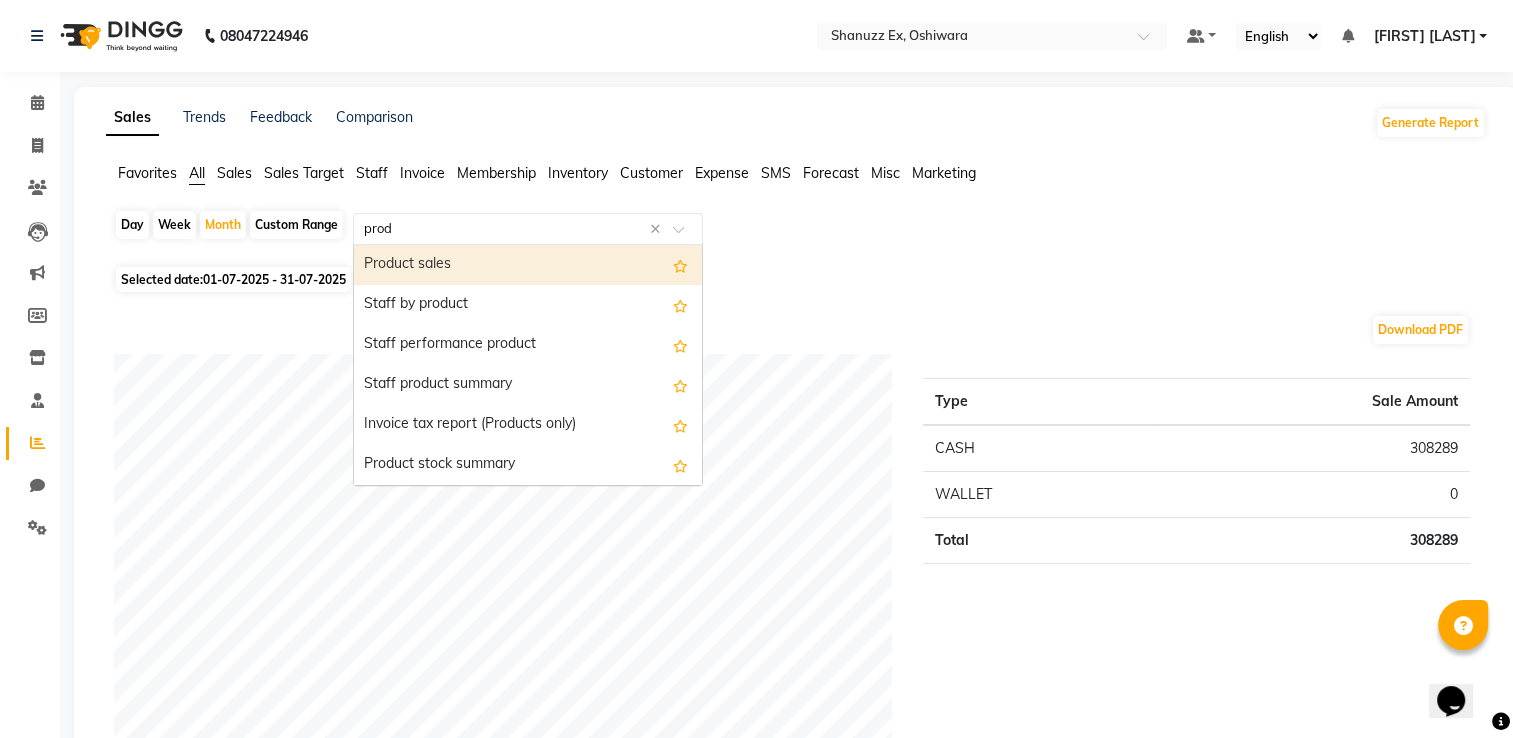 type on "produ" 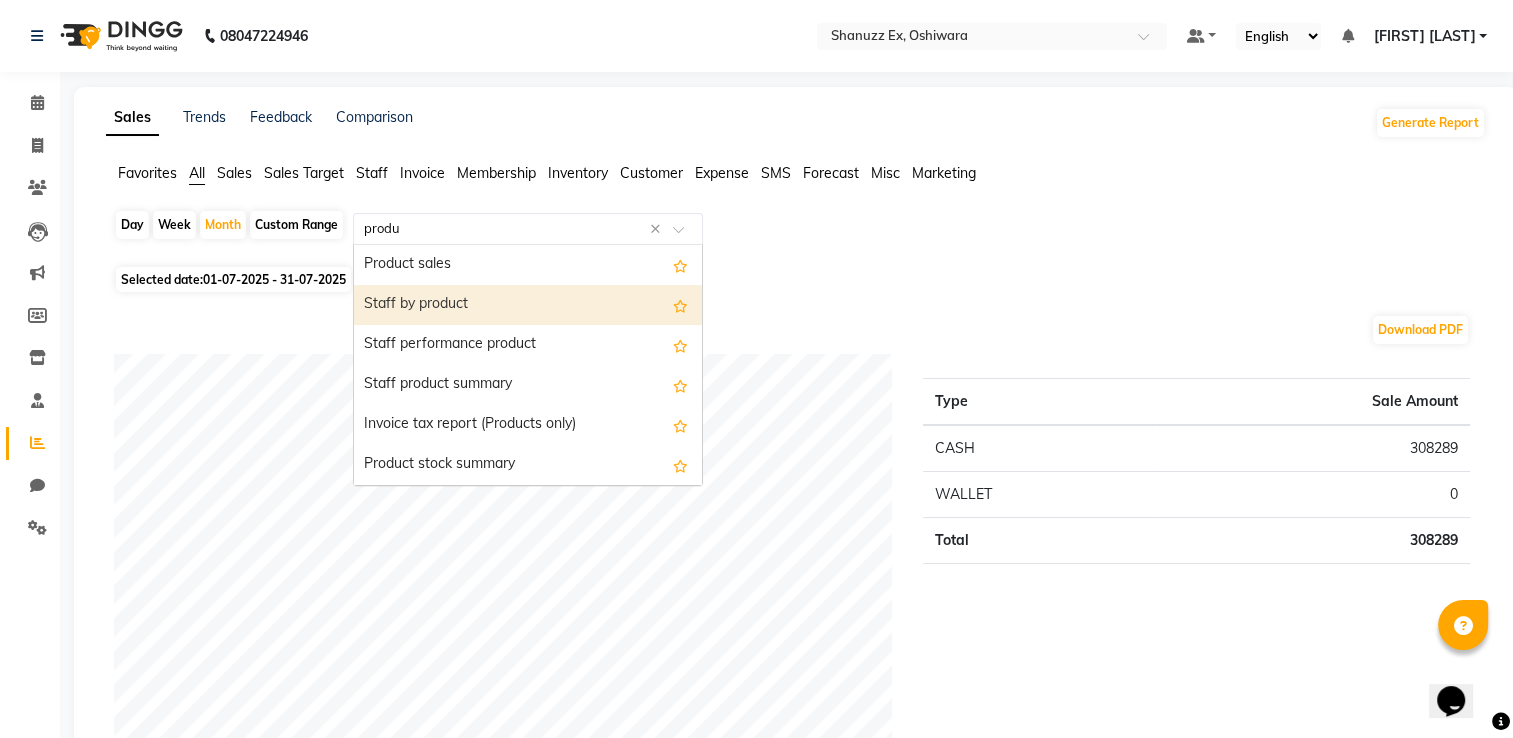 click on "Staff by product" at bounding box center (528, 305) 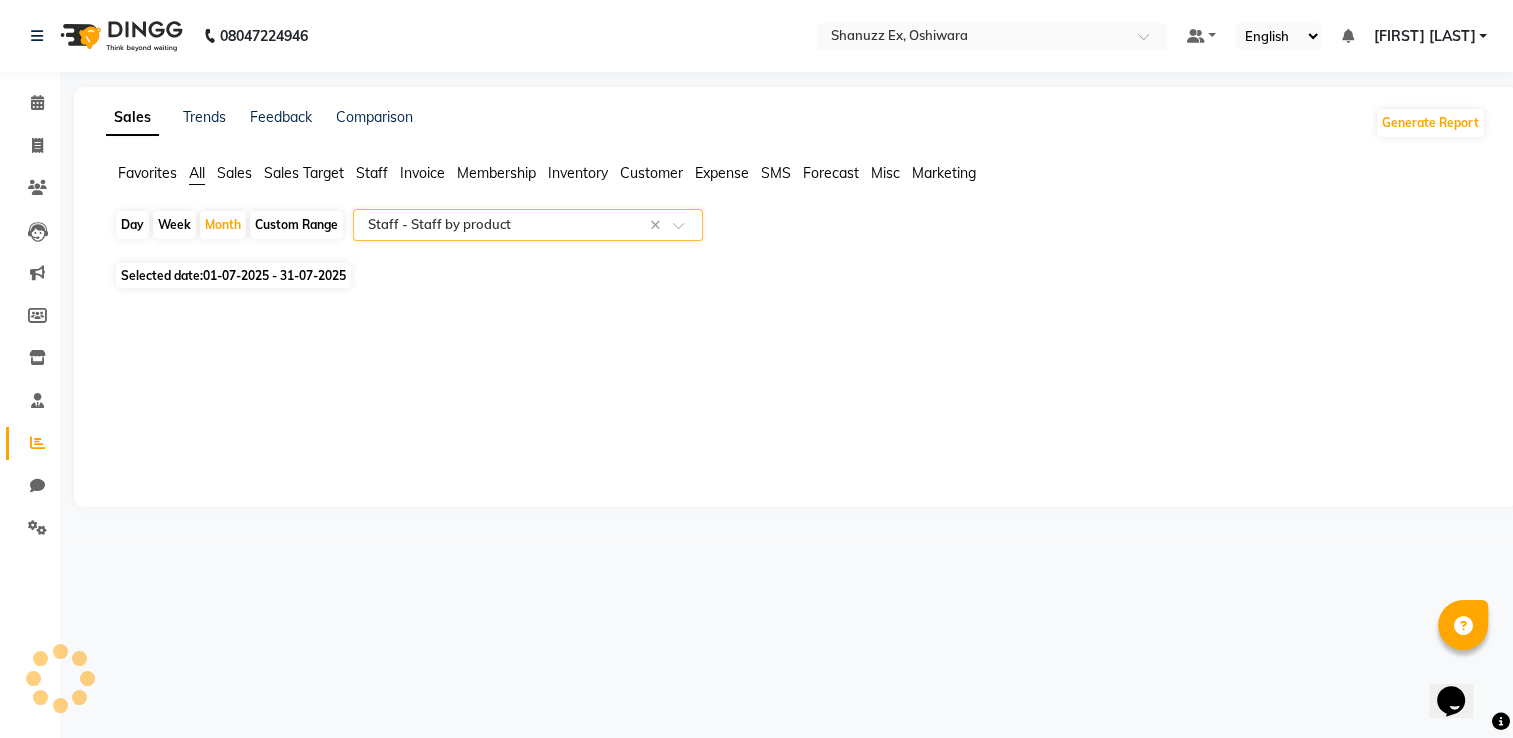 select on "full_report" 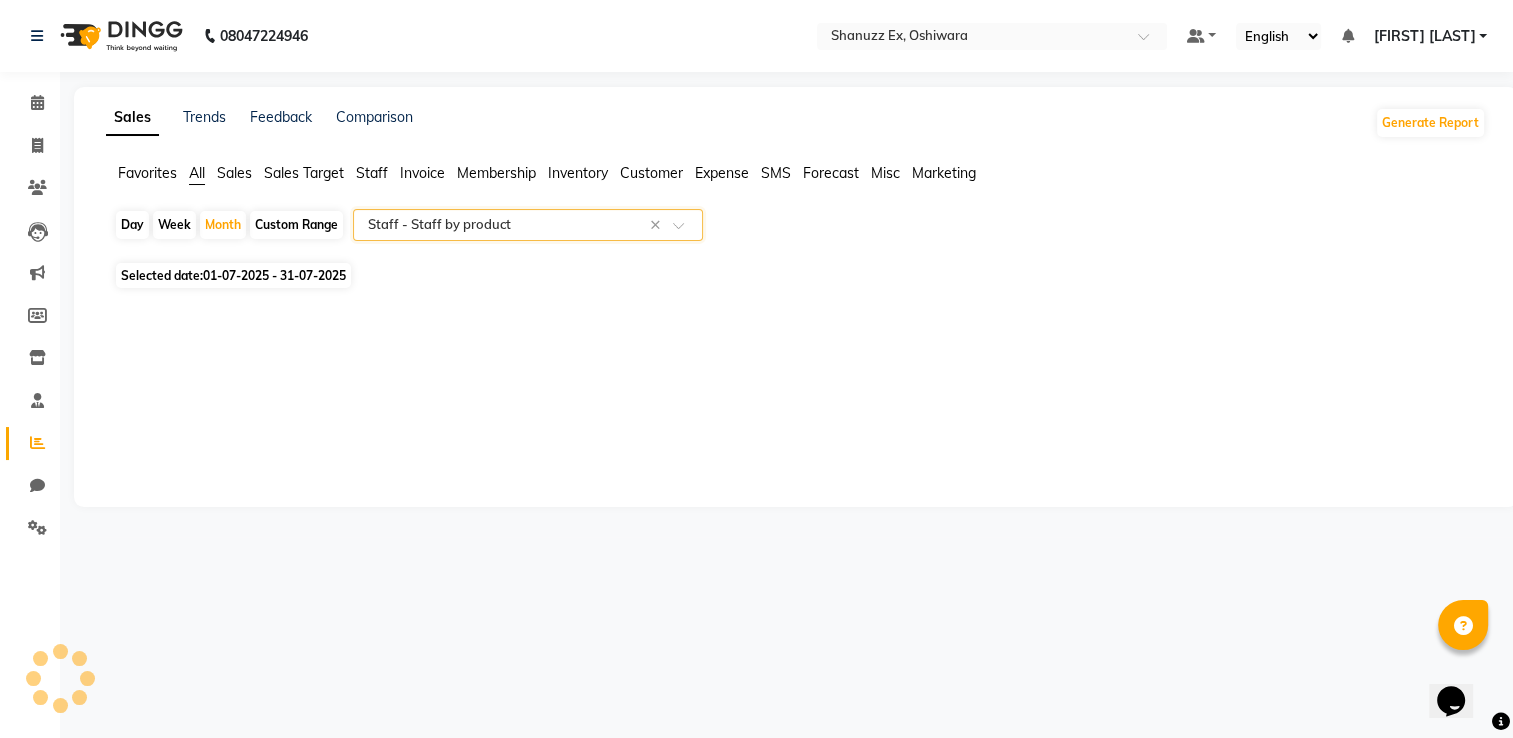 select on "csv" 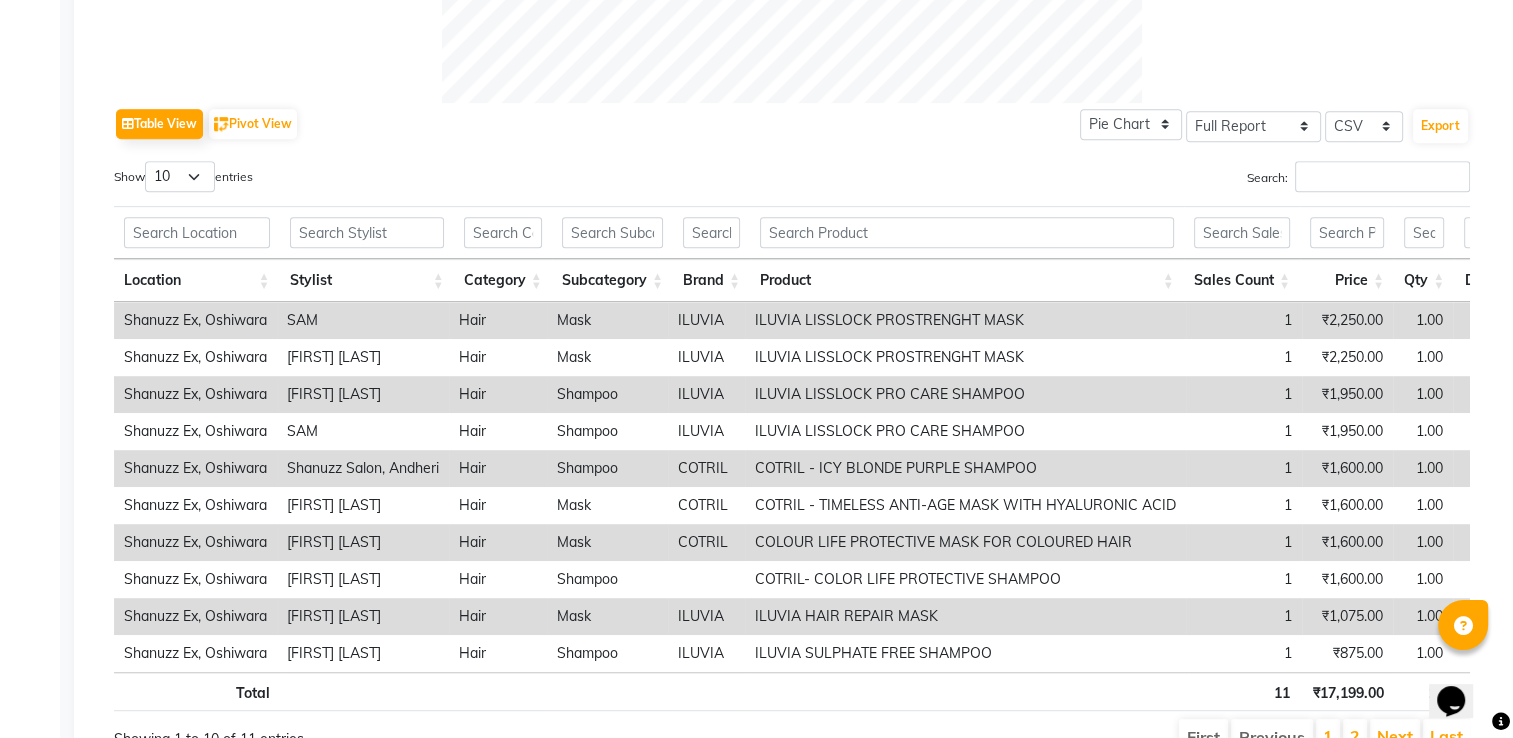 scroll, scrollTop: 952, scrollLeft: 0, axis: vertical 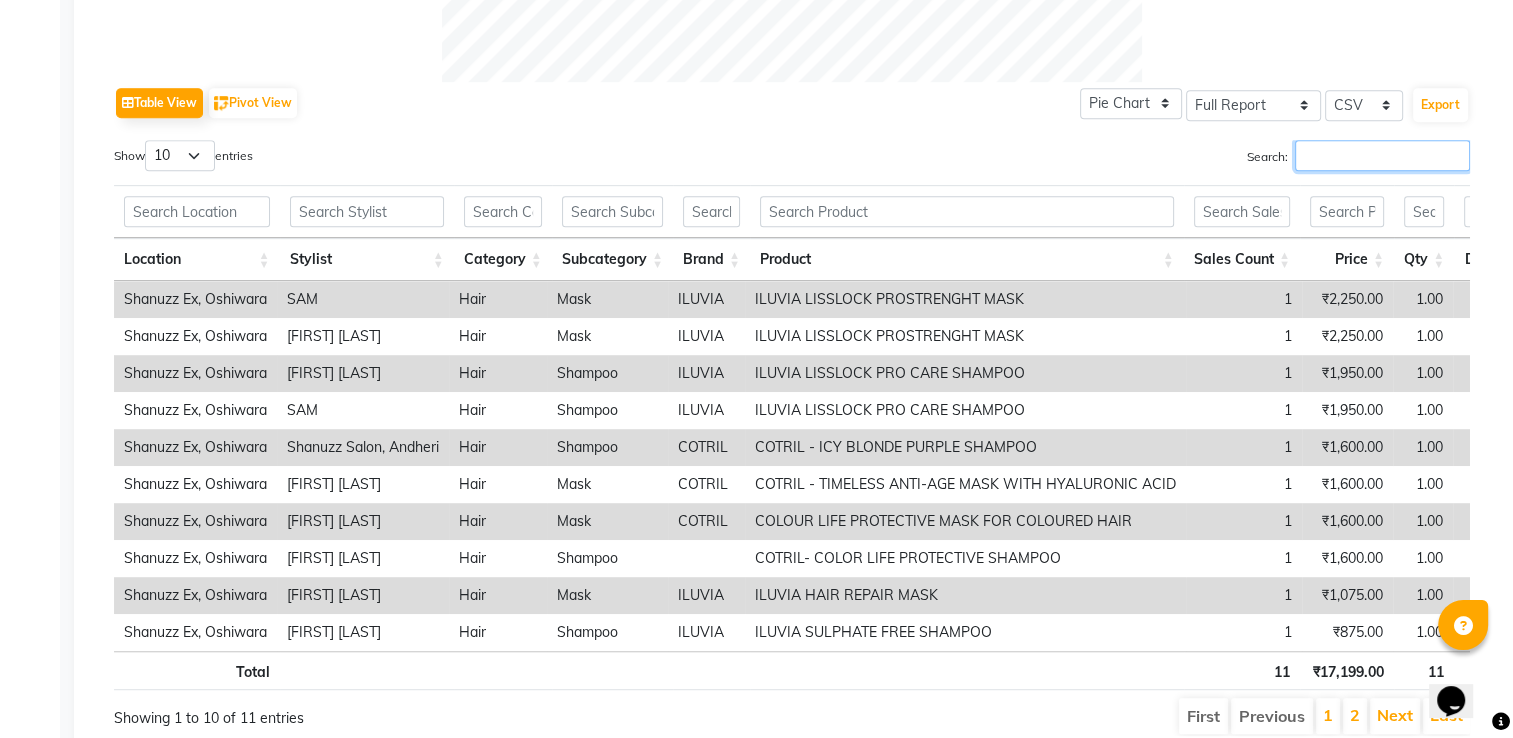 click on "Search:" at bounding box center (1382, 155) 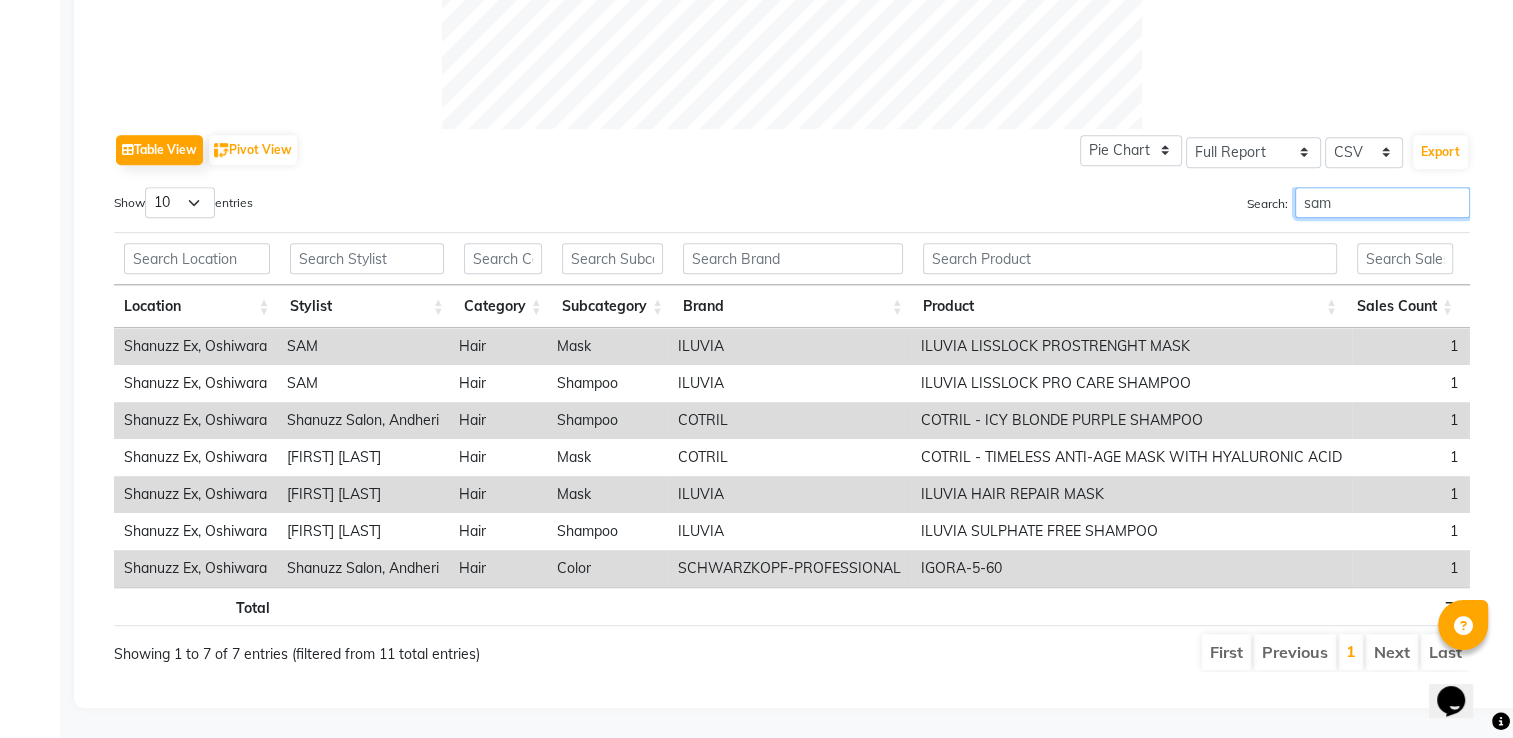 scroll, scrollTop: 732, scrollLeft: 0, axis: vertical 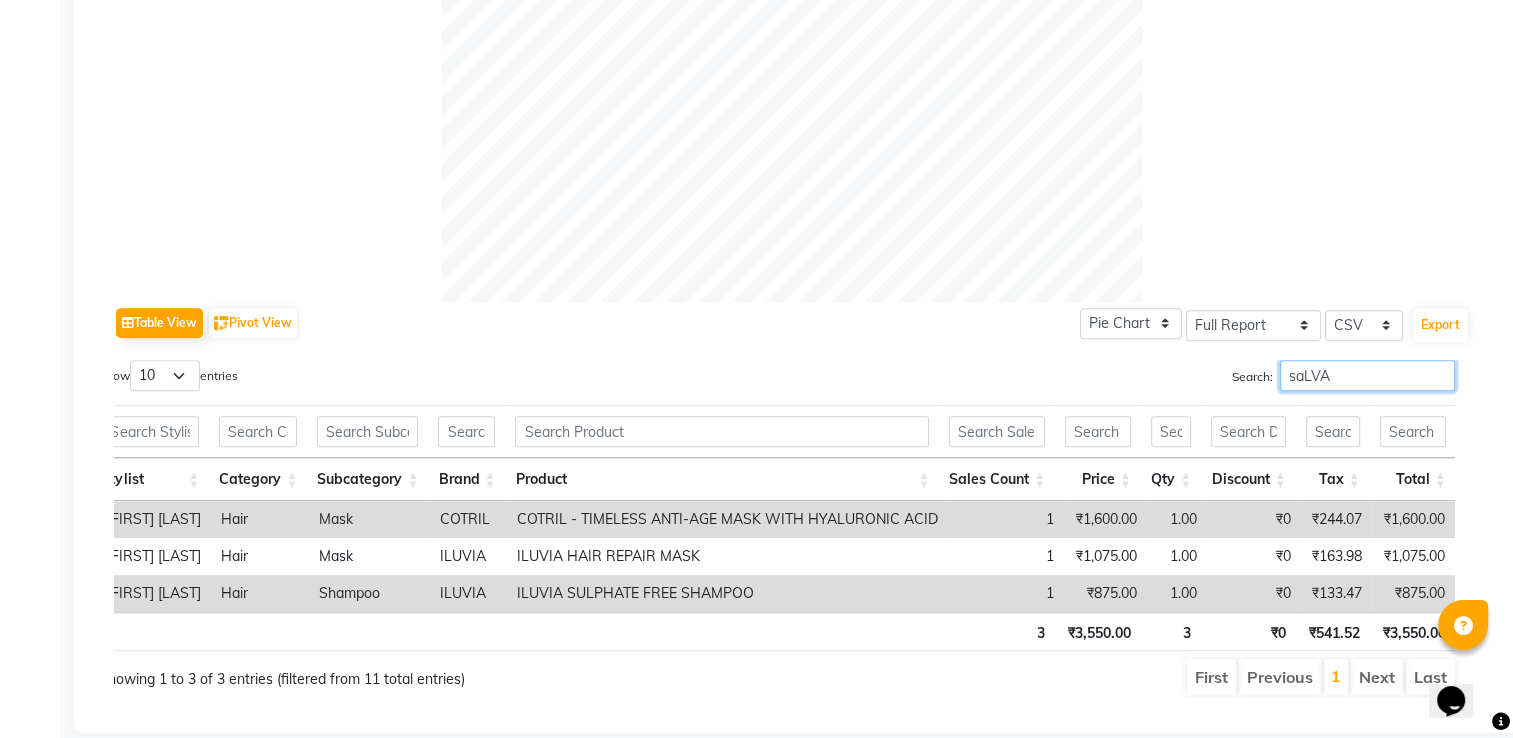 type on "saLVA" 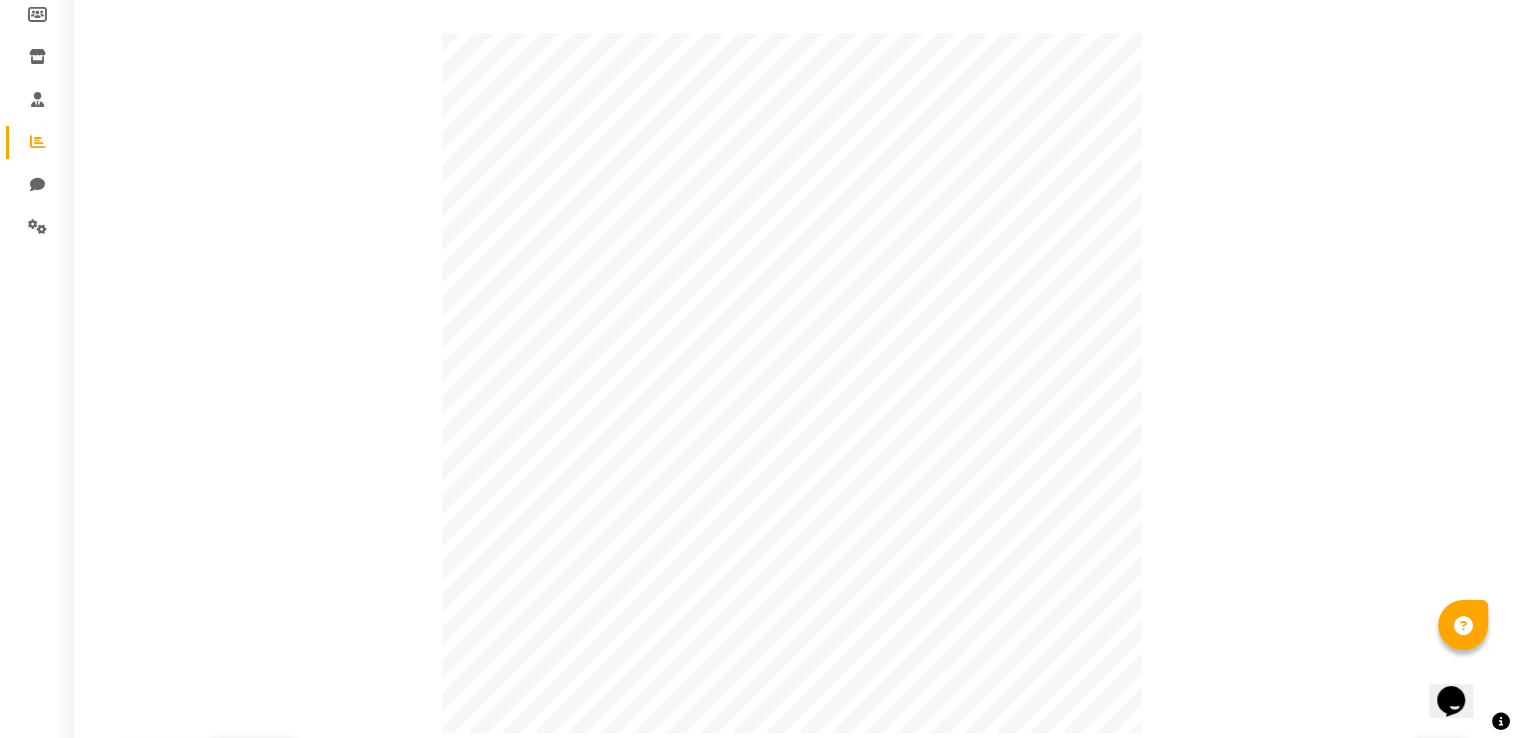 scroll, scrollTop: 0, scrollLeft: 0, axis: both 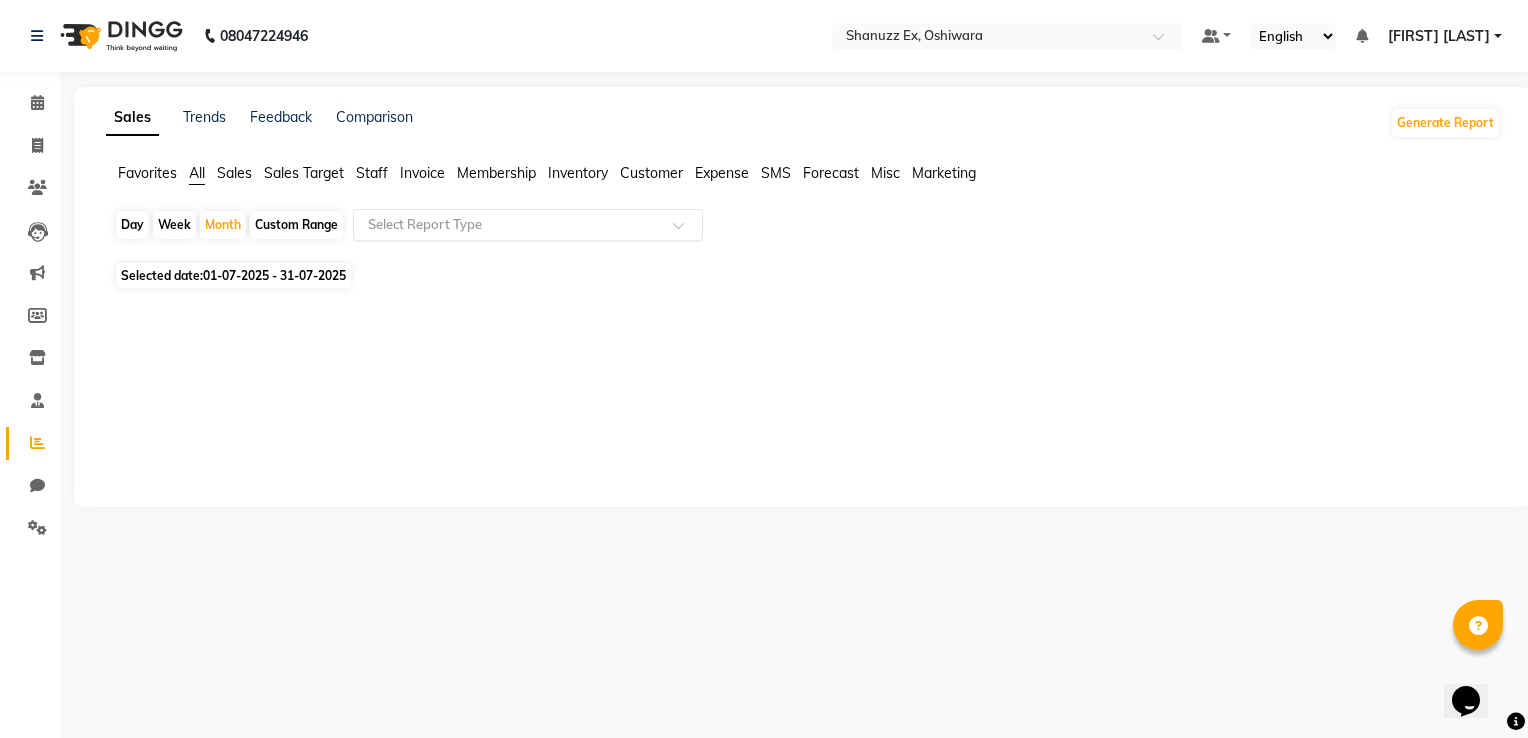 click on "Week" 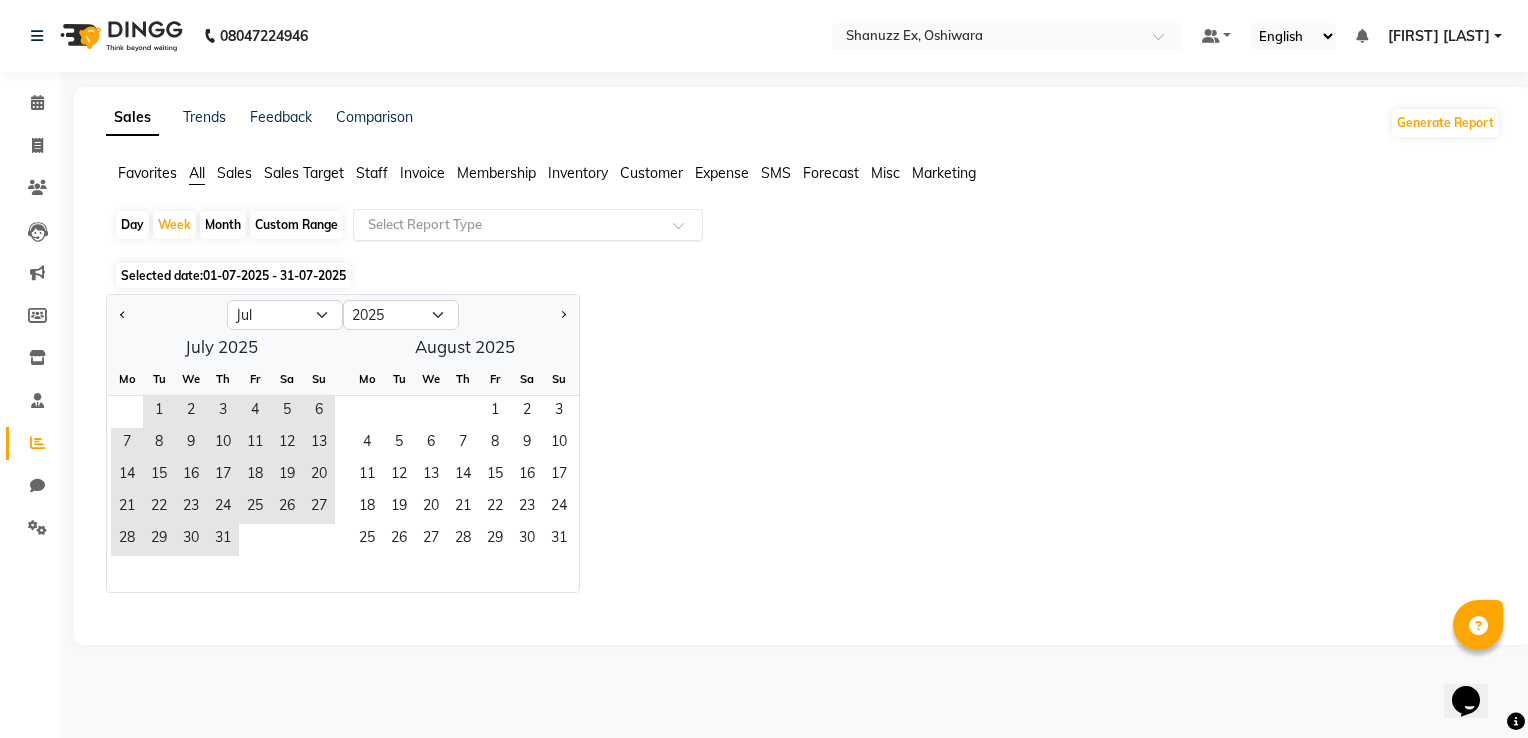 click on "Month" 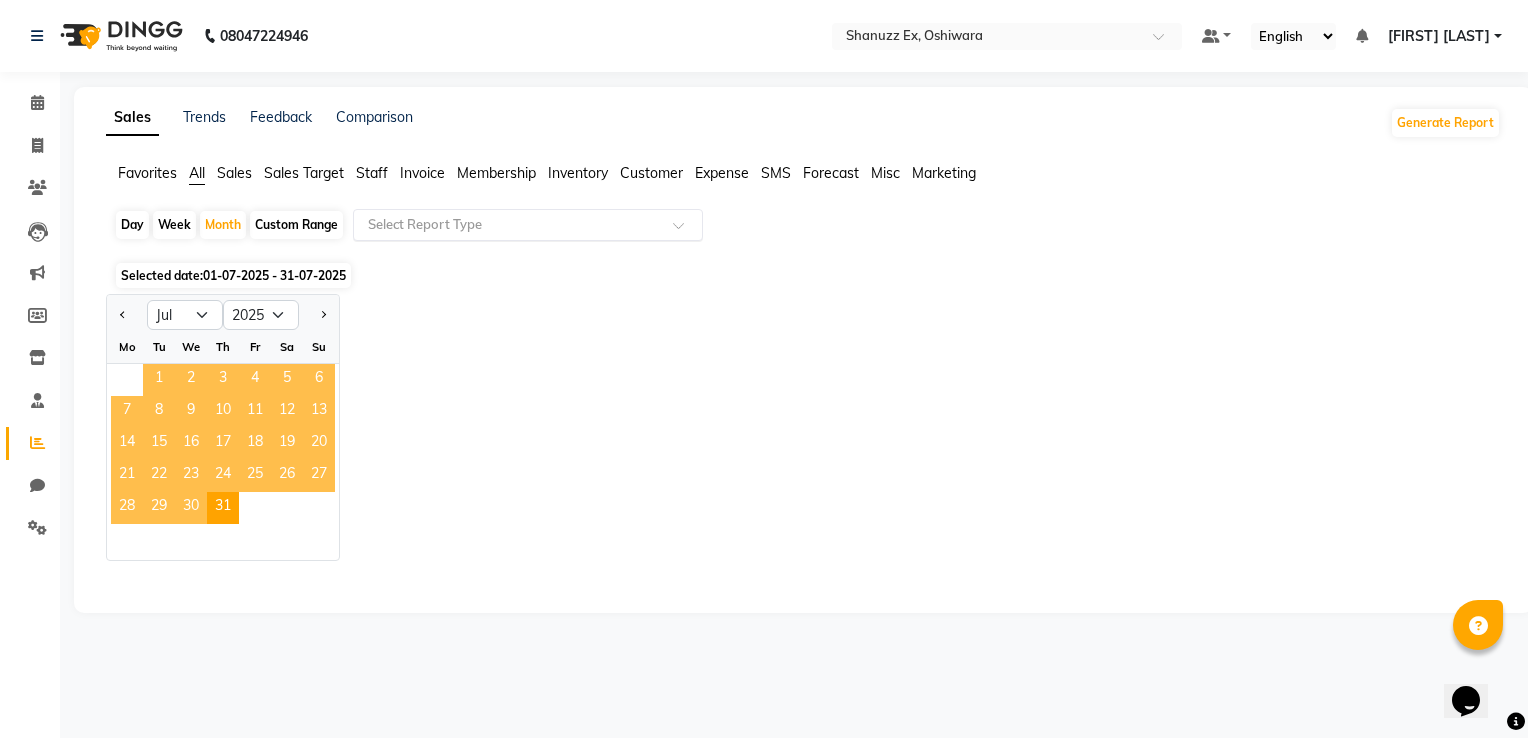 click on "1" 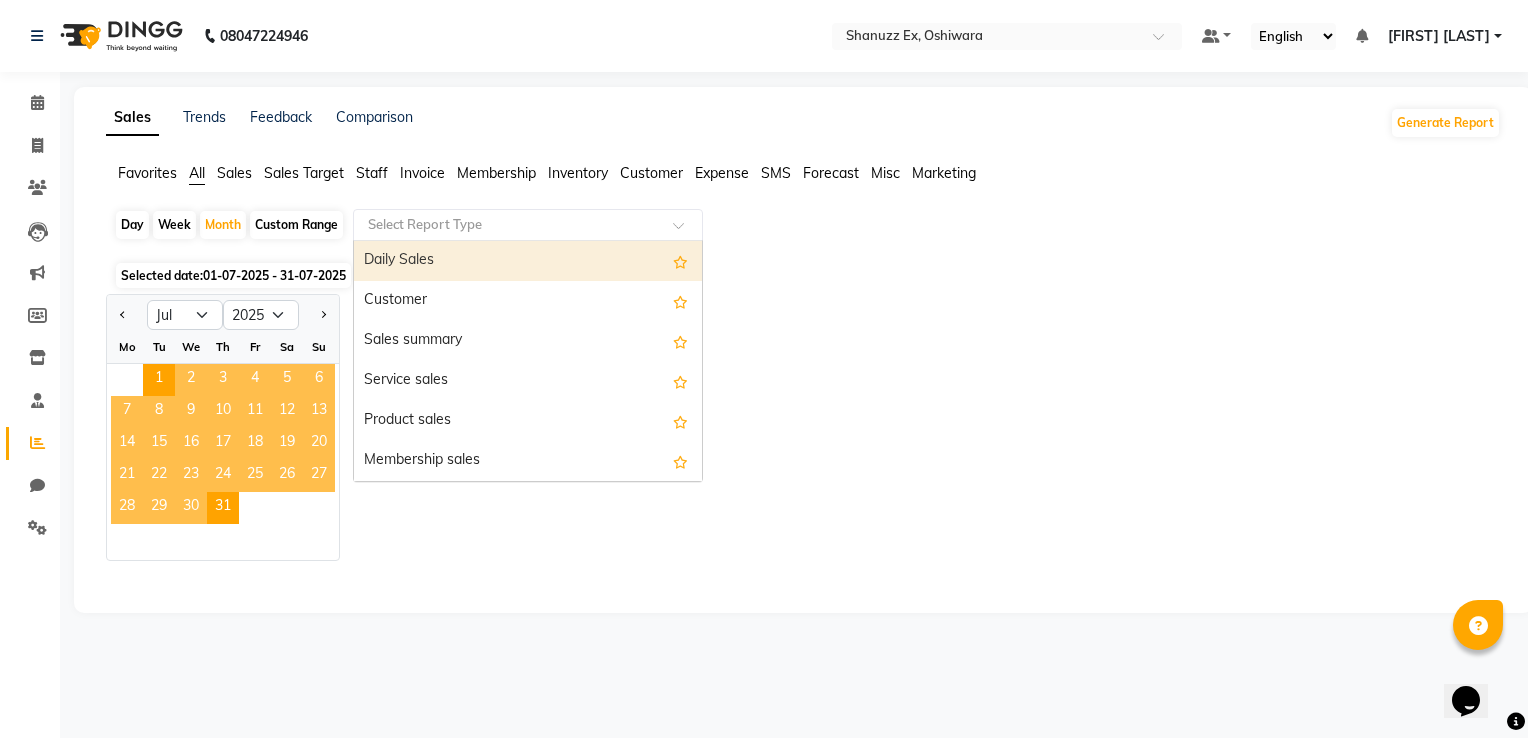 click 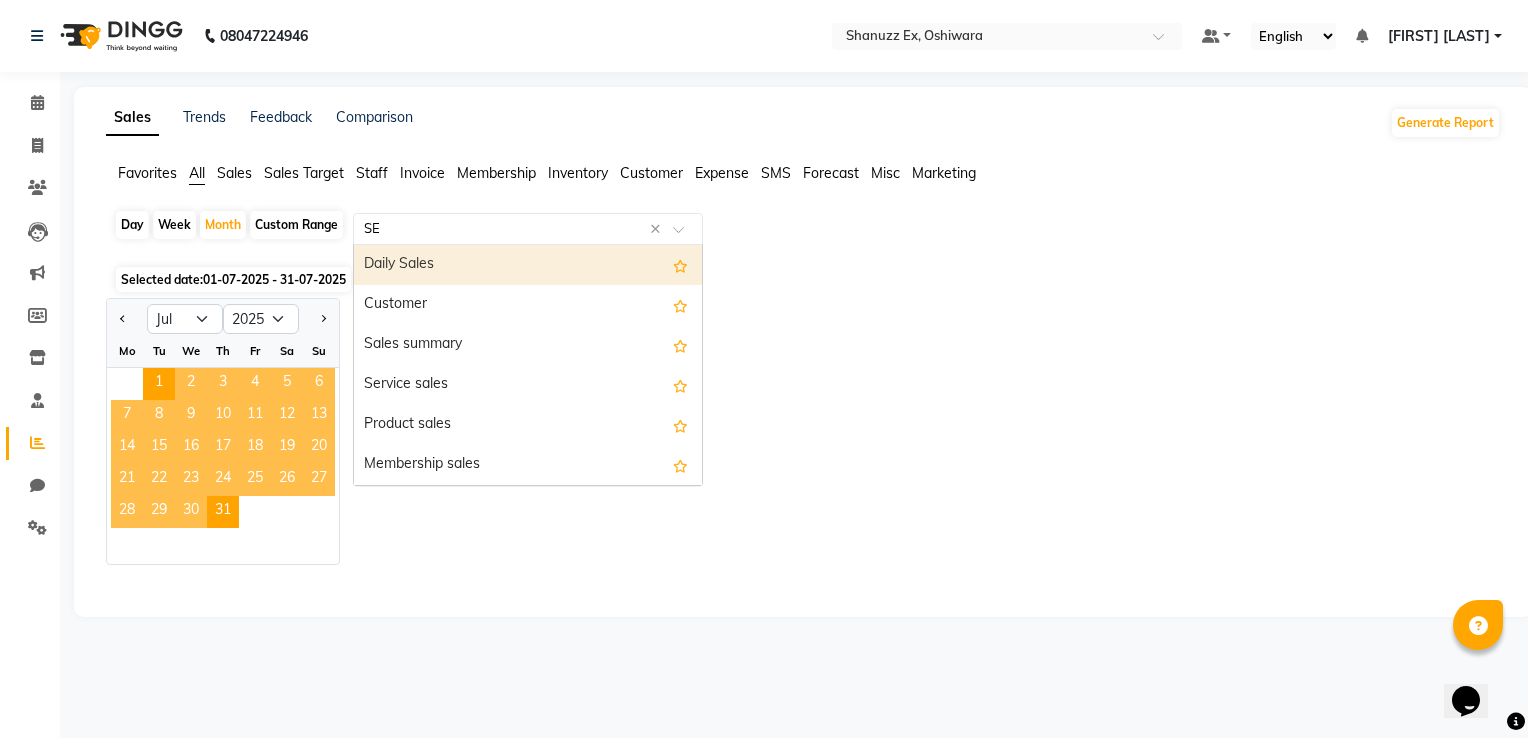 type on "SER" 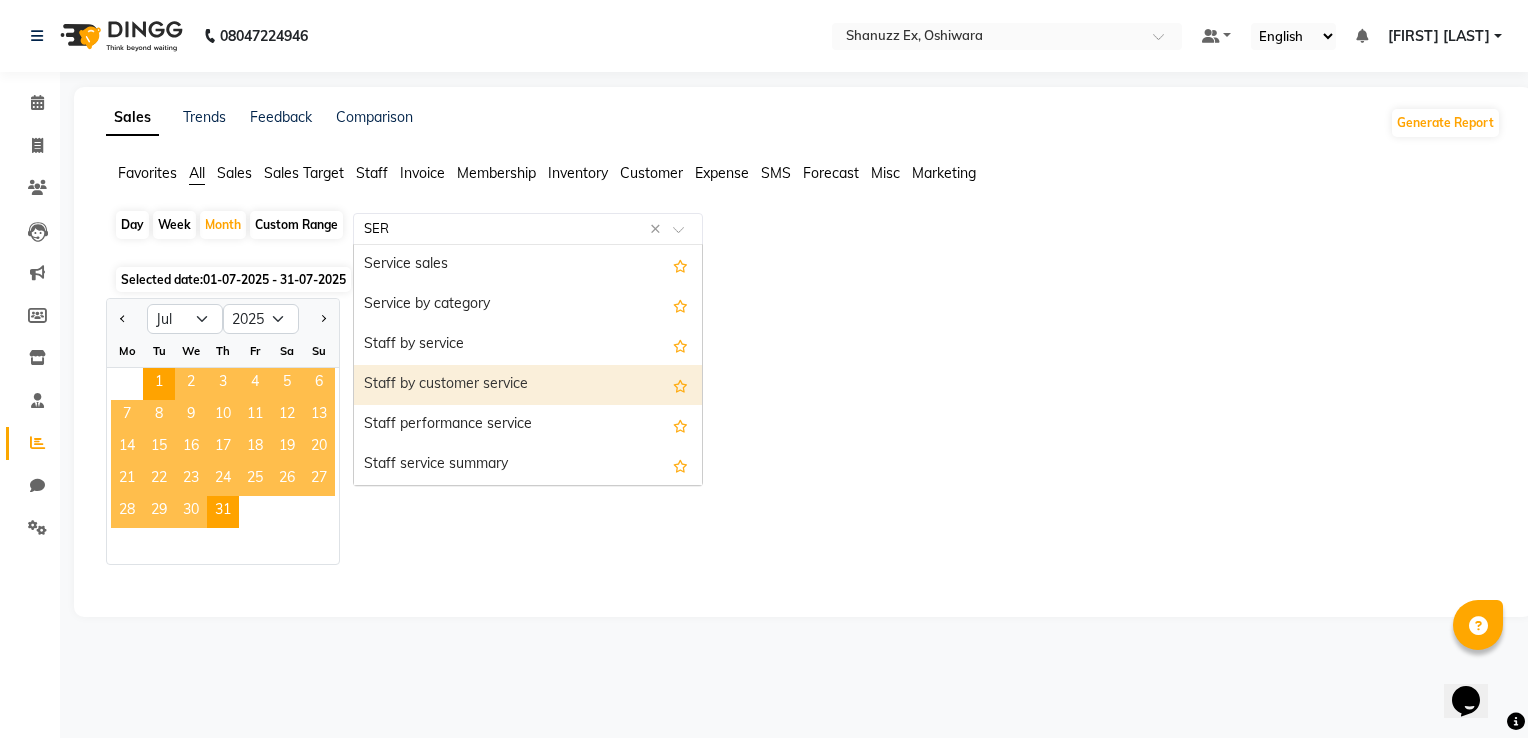 click on "Staff by customer service" at bounding box center (528, 385) 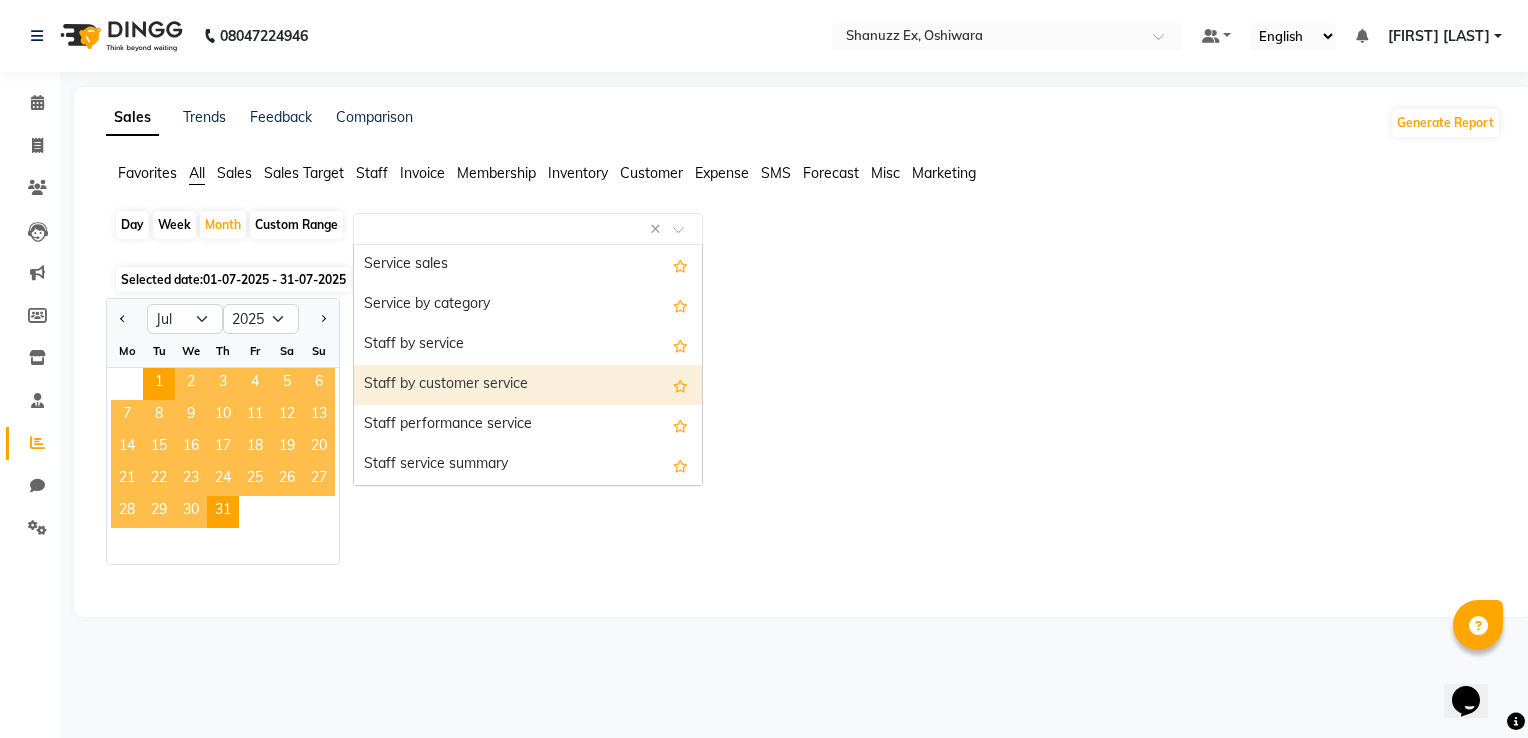 select on "full_report" 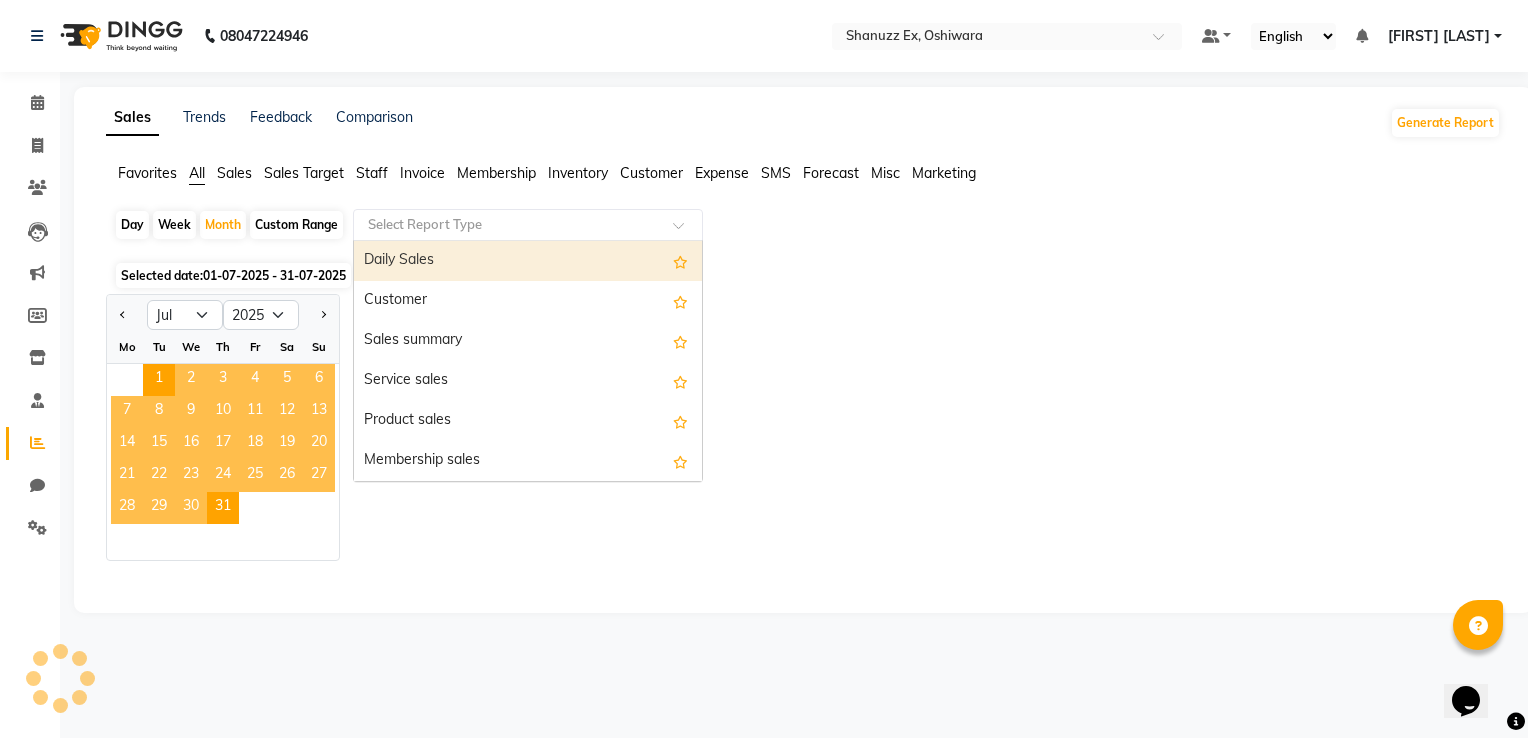 click on "Select Report Type" 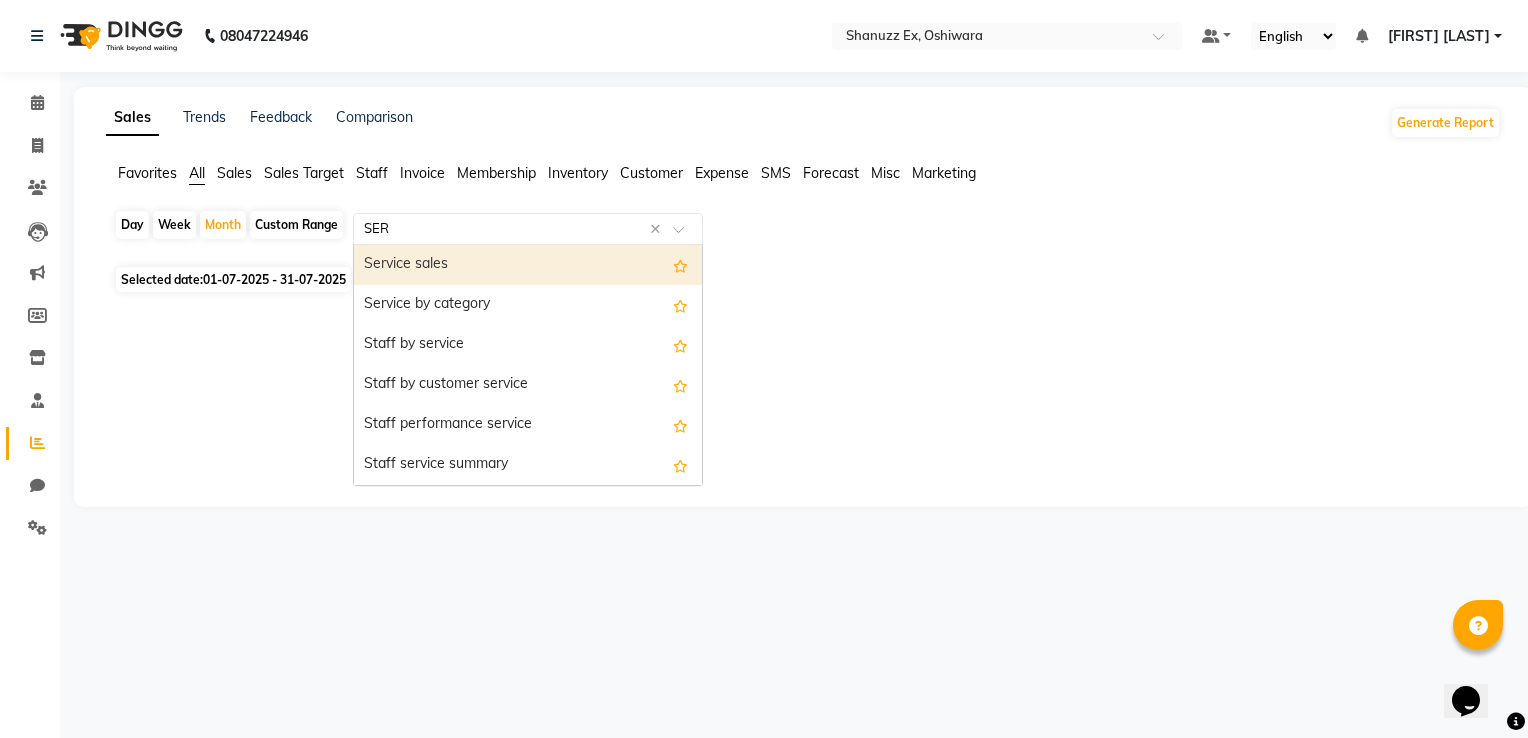 type on "SERV" 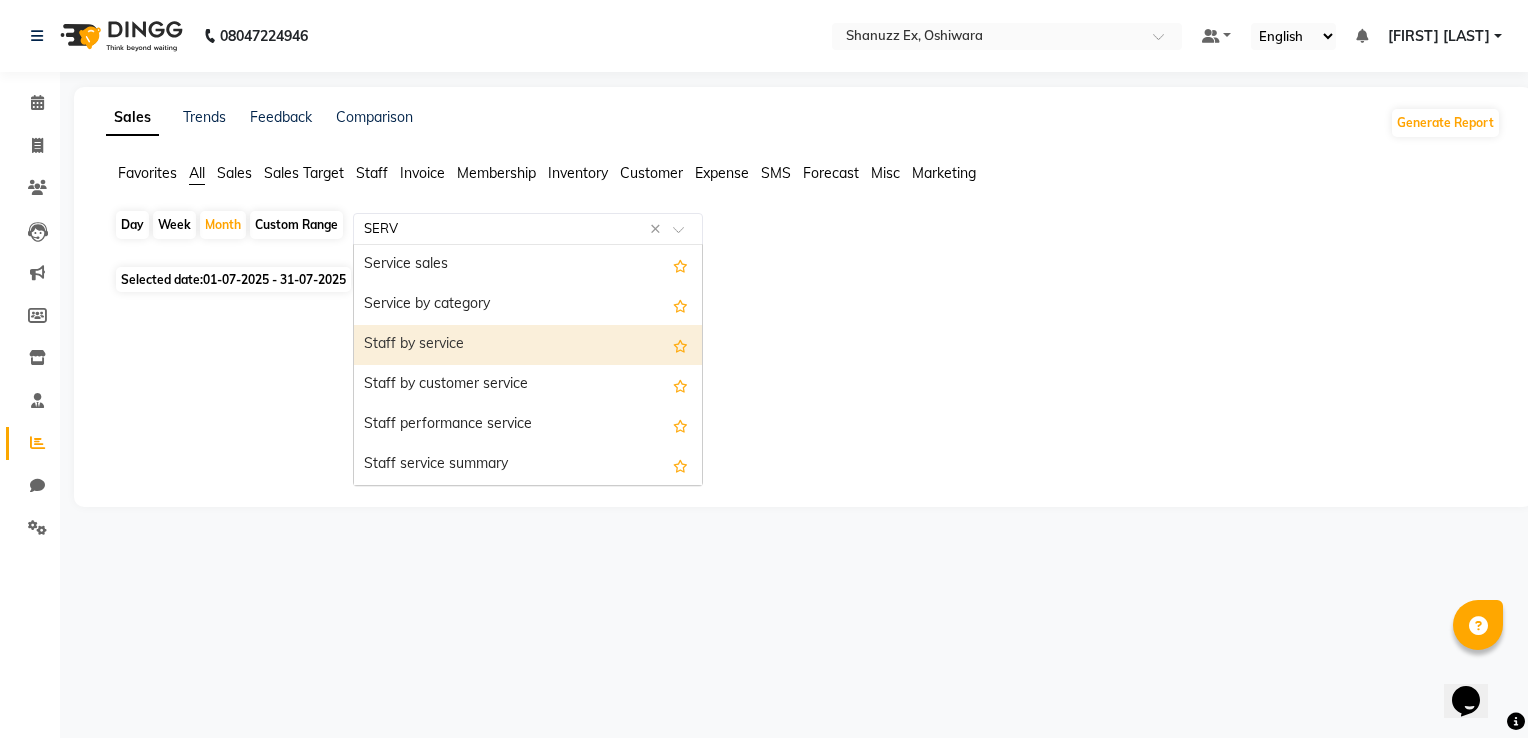 click on "Staff by service" at bounding box center [528, 345] 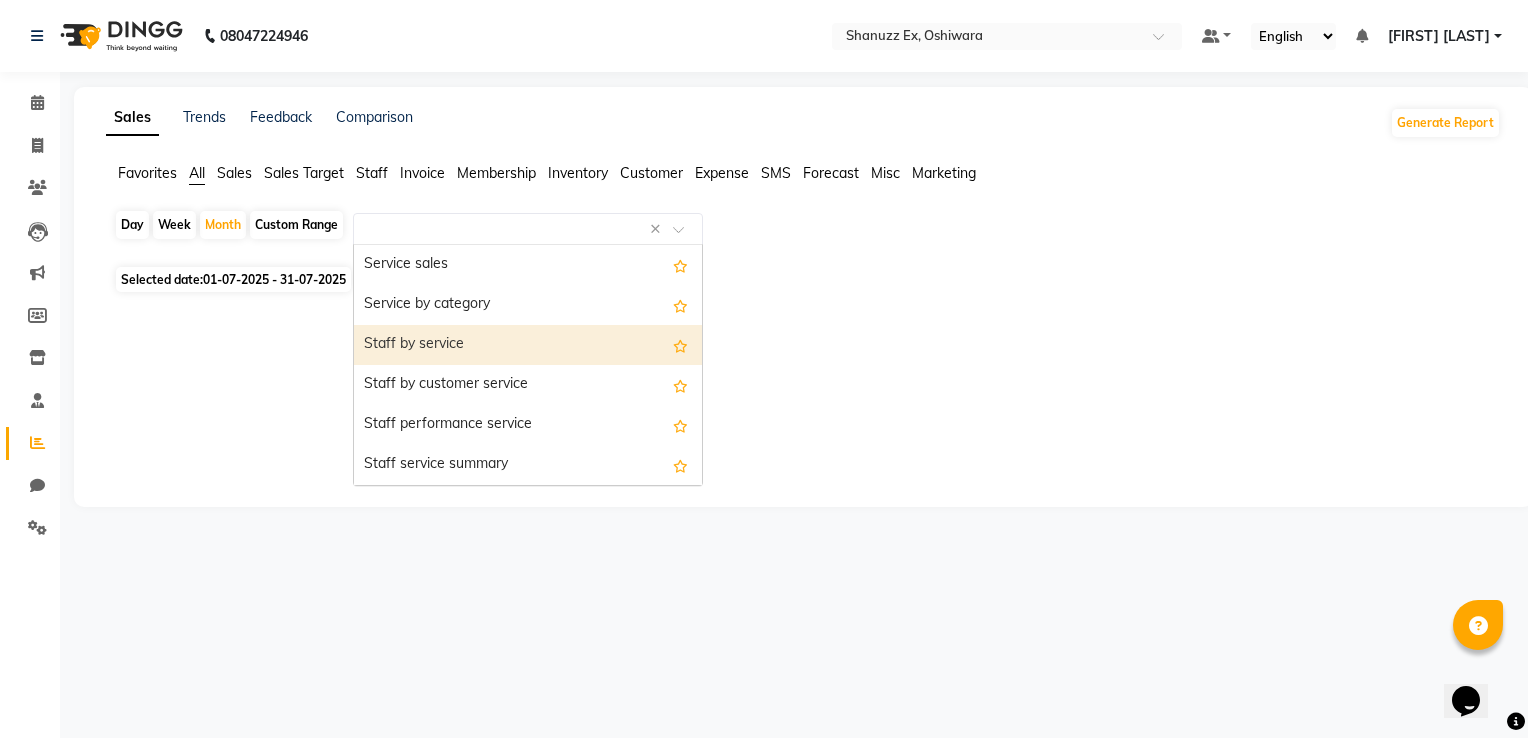 select on "full_report" 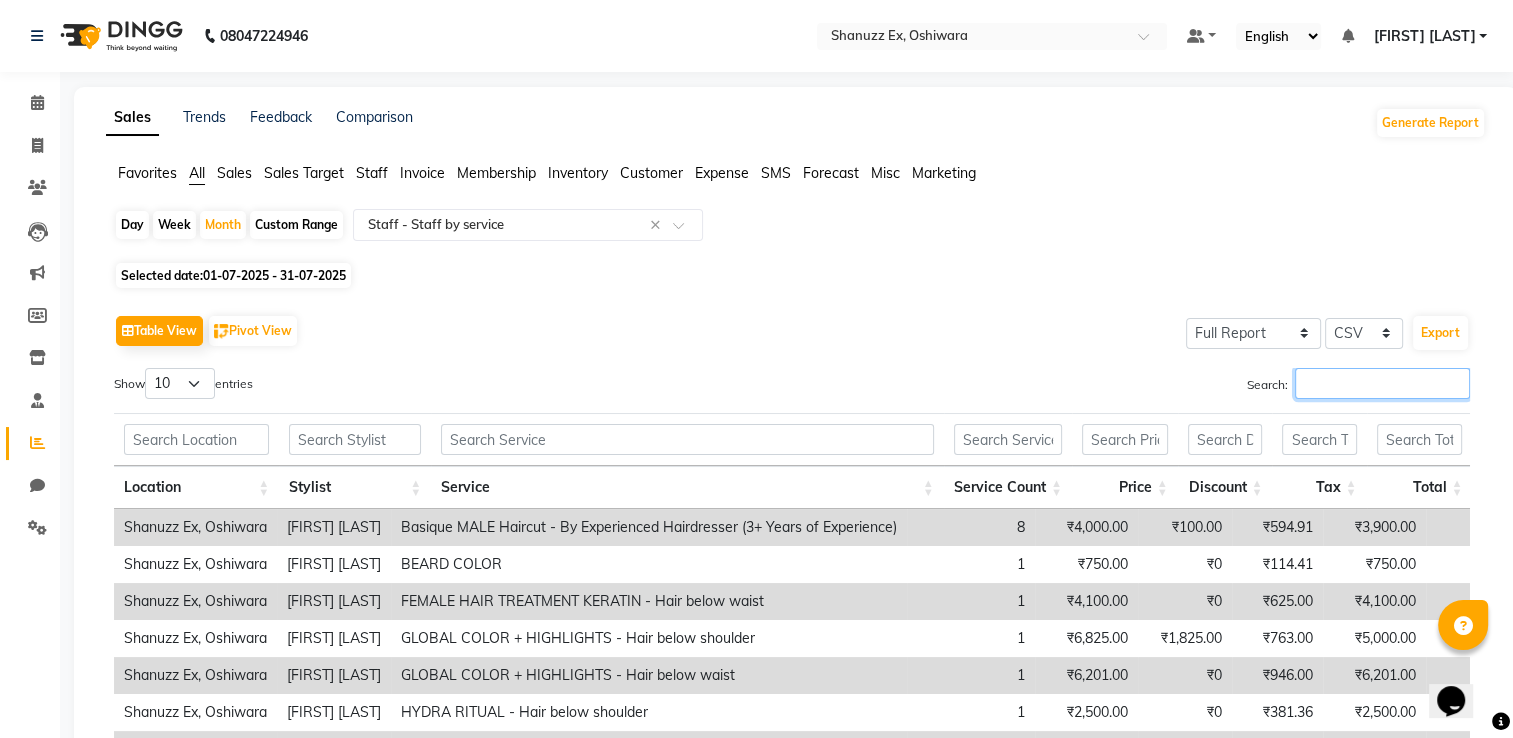 click on "Search:" at bounding box center [1382, 383] 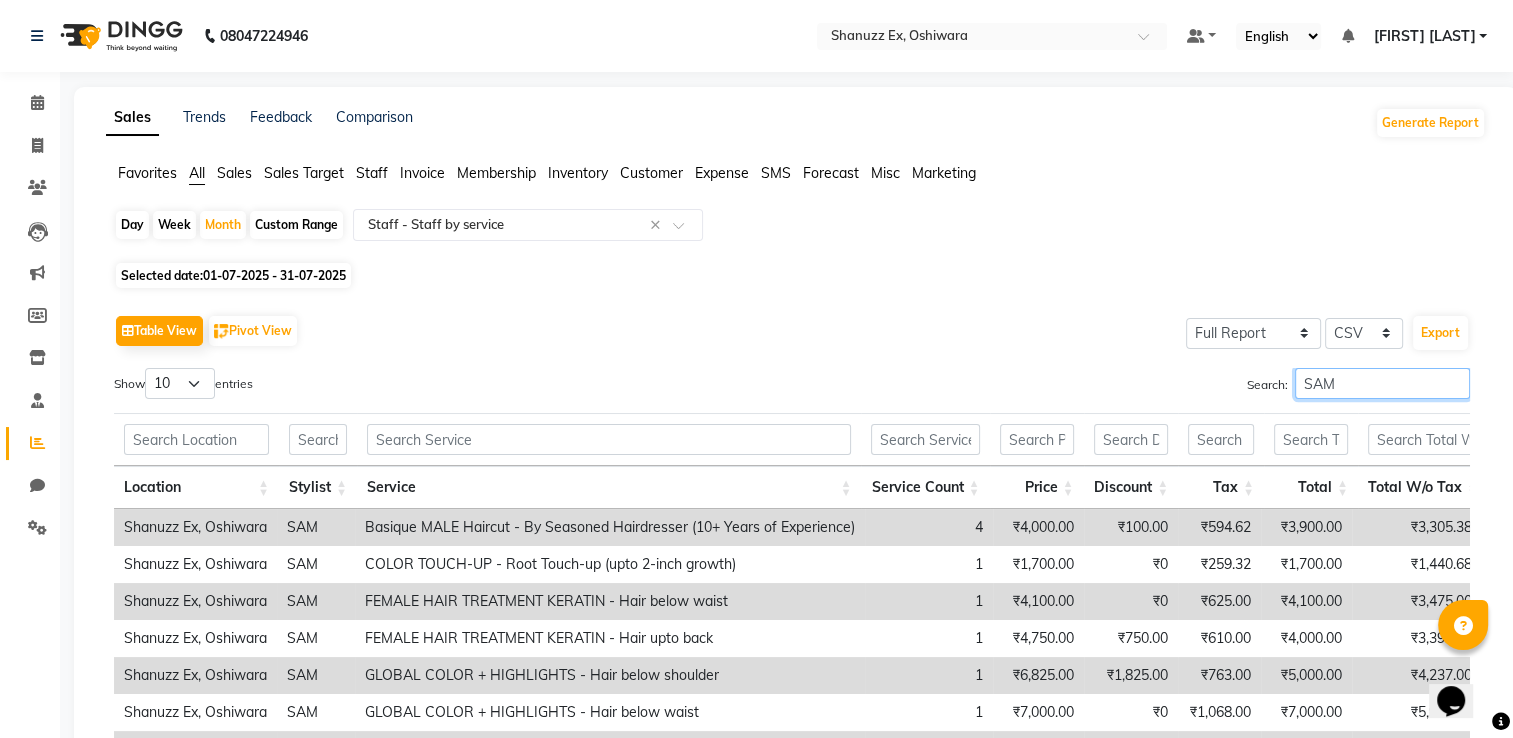 scroll, scrollTop: 320, scrollLeft: 0, axis: vertical 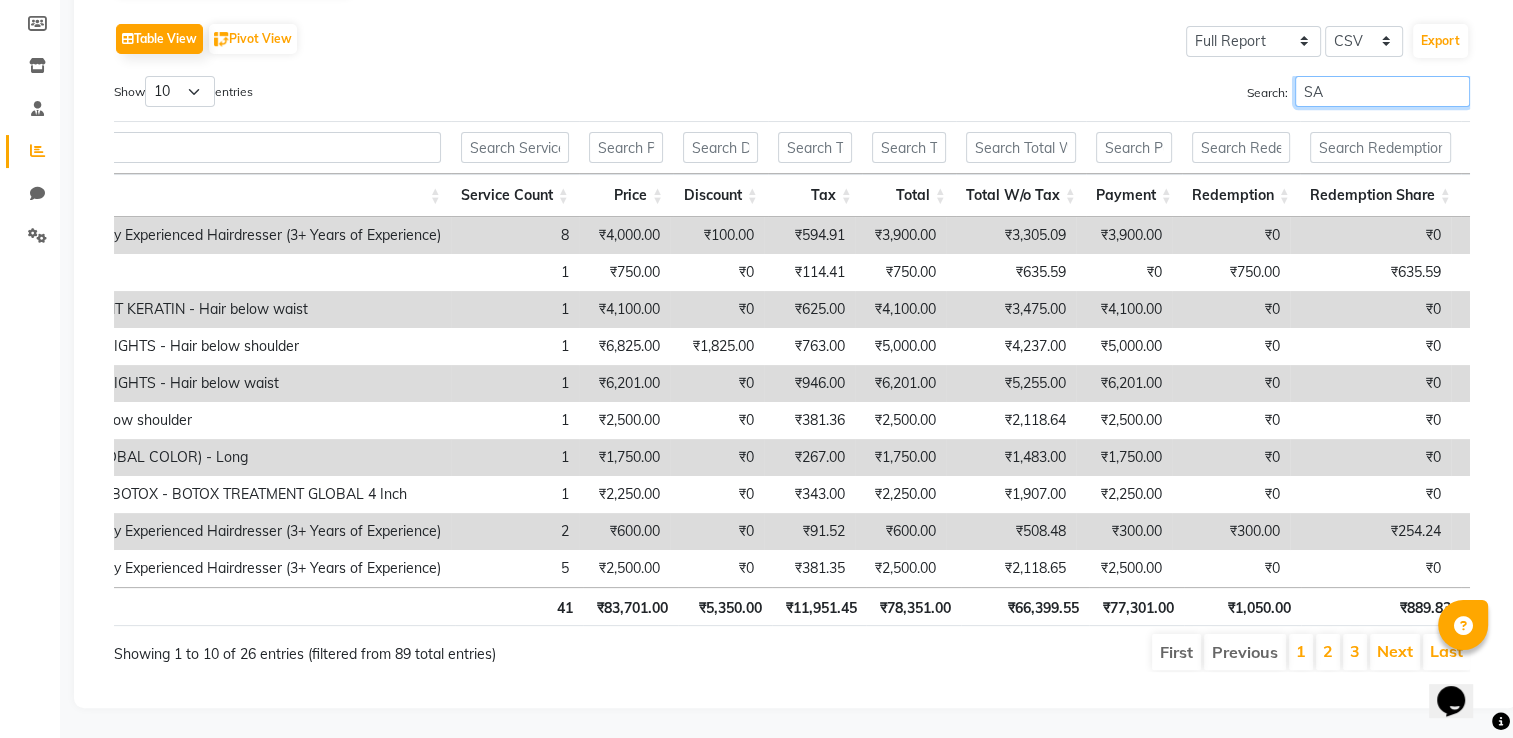 type on "S" 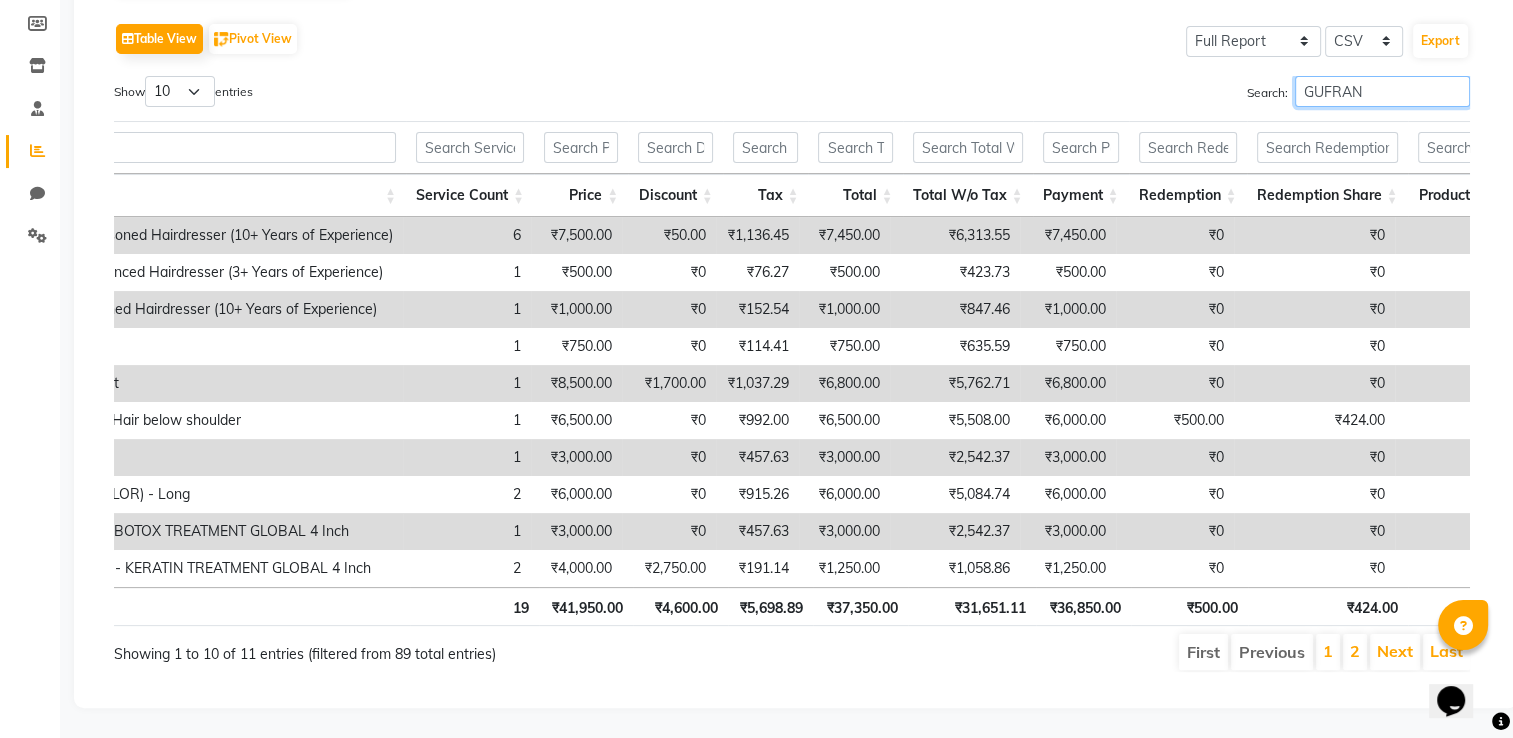 scroll, scrollTop: 0, scrollLeft: 573, axis: horizontal 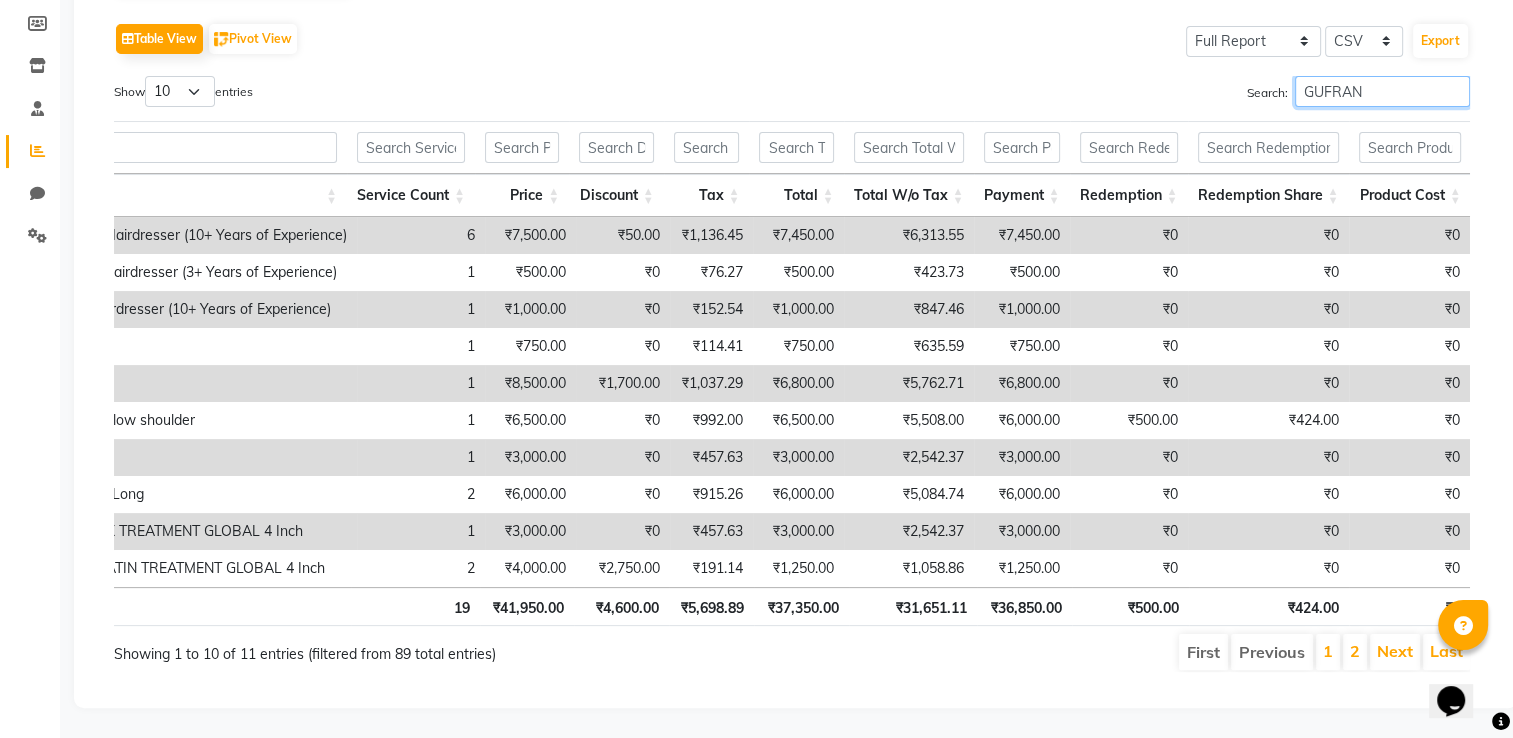 type on "GUFRAN" 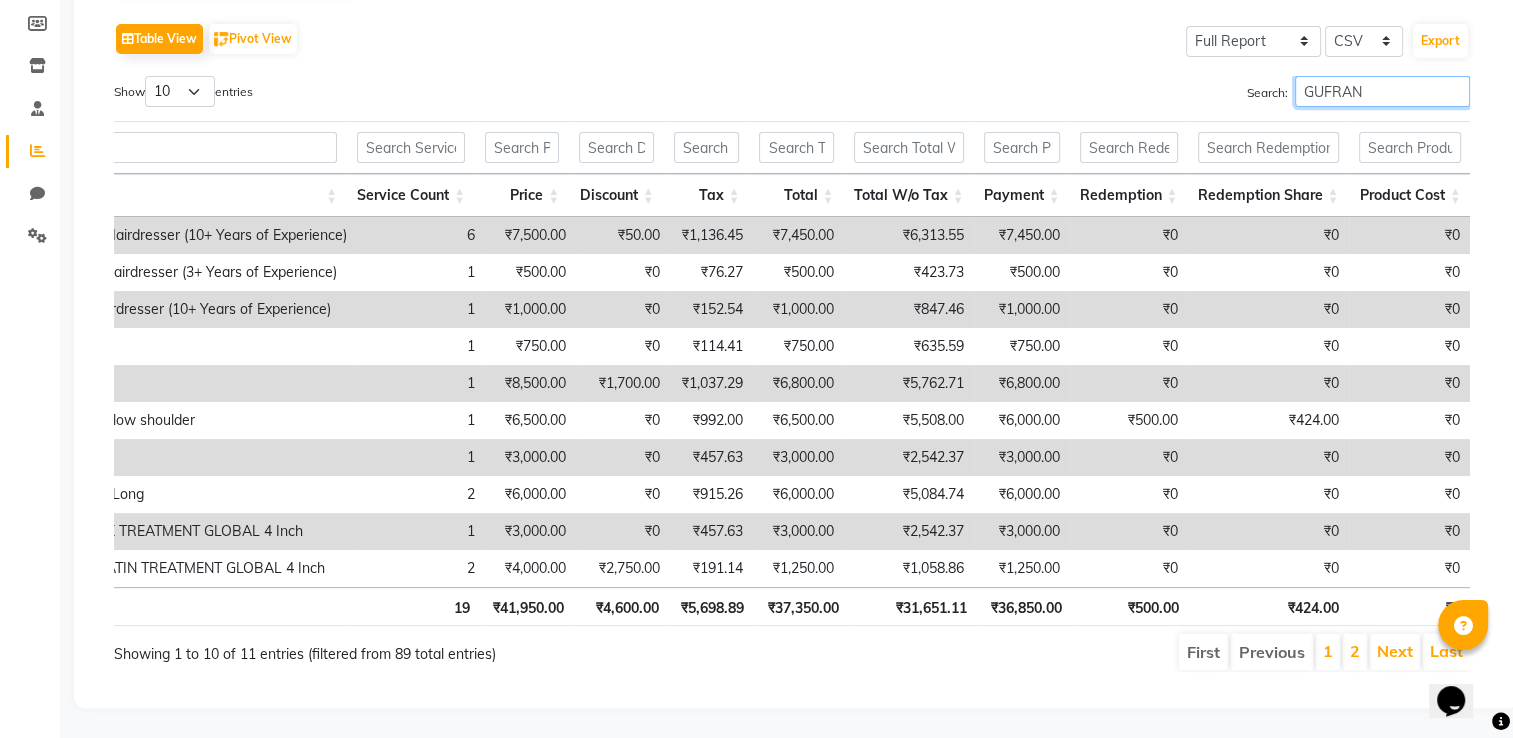 scroll, scrollTop: 0, scrollLeft: 0, axis: both 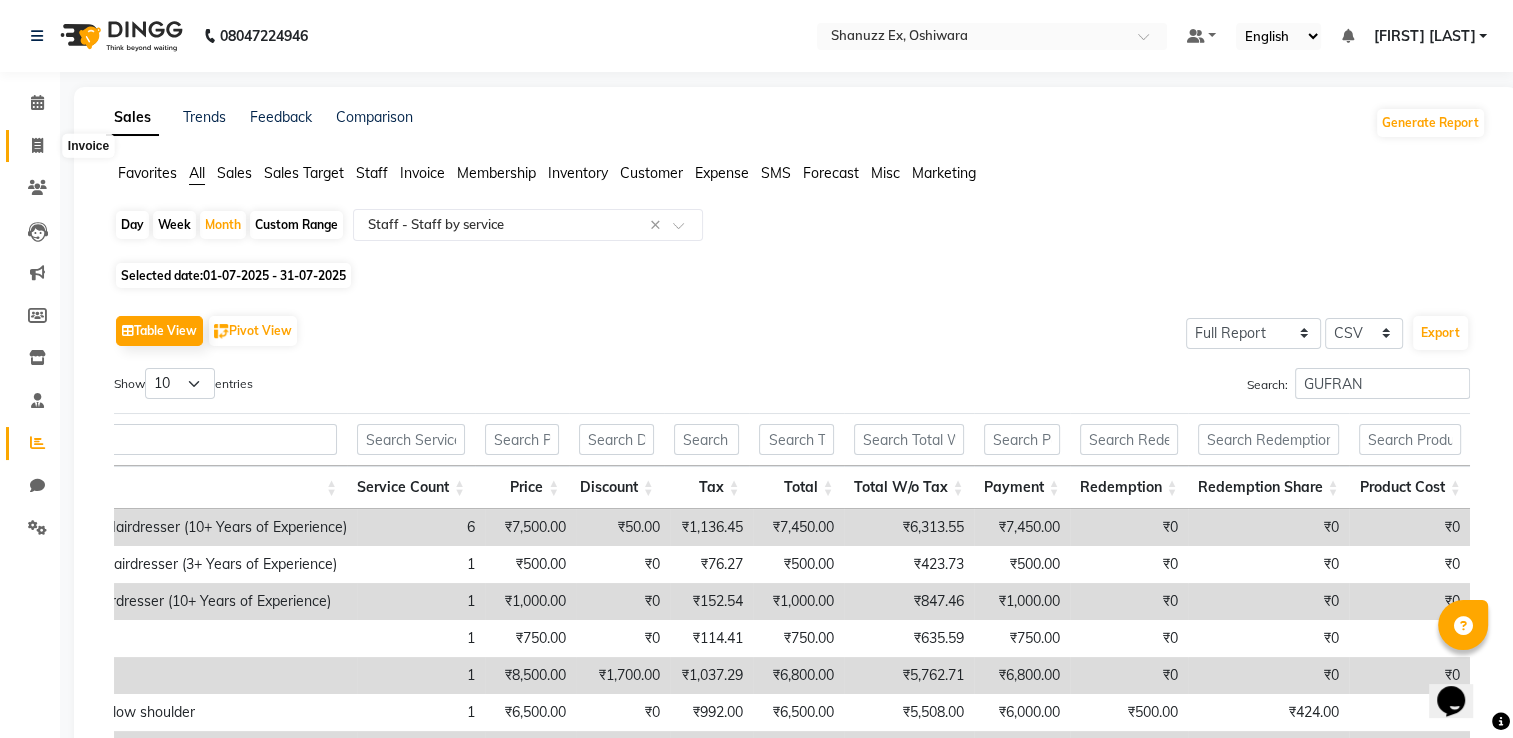 click 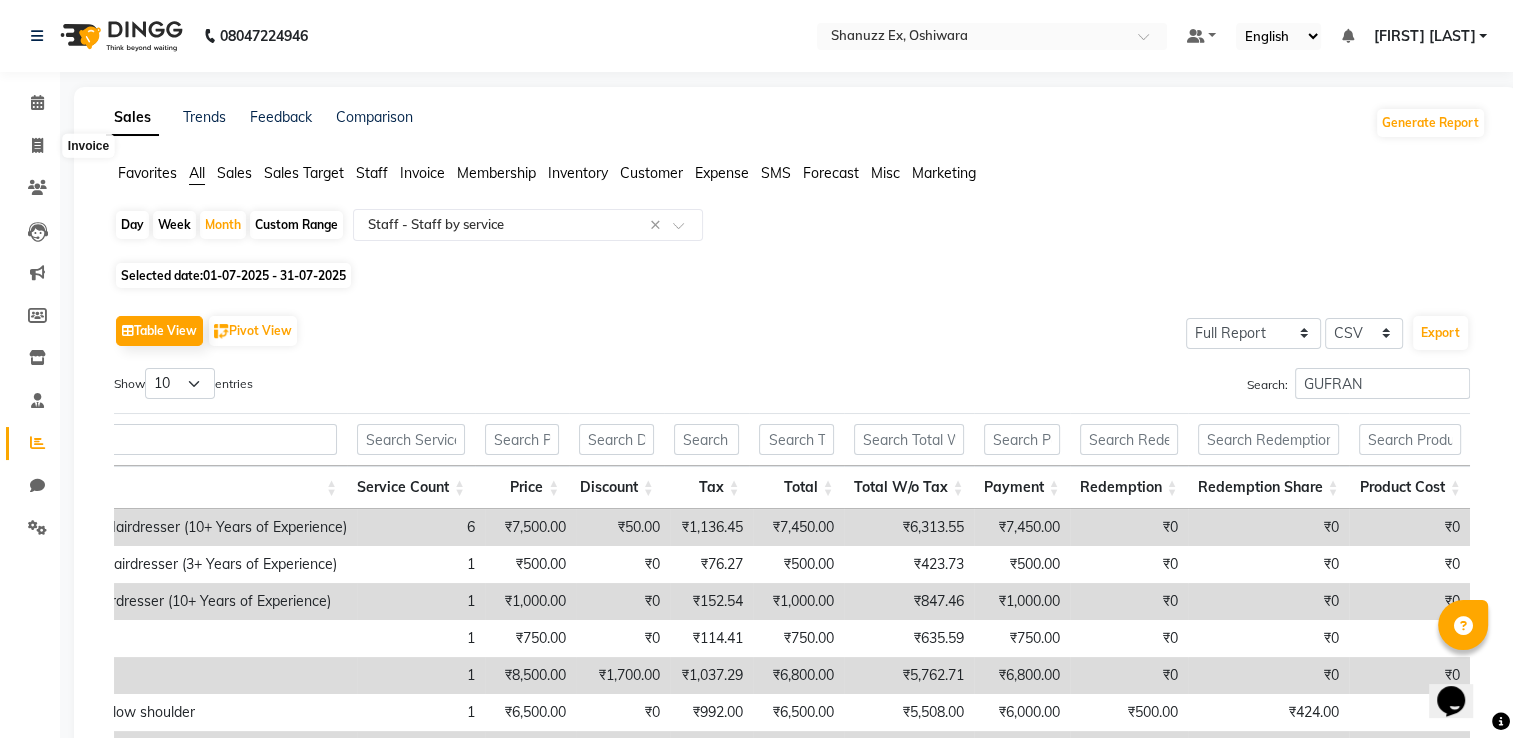 select on "service" 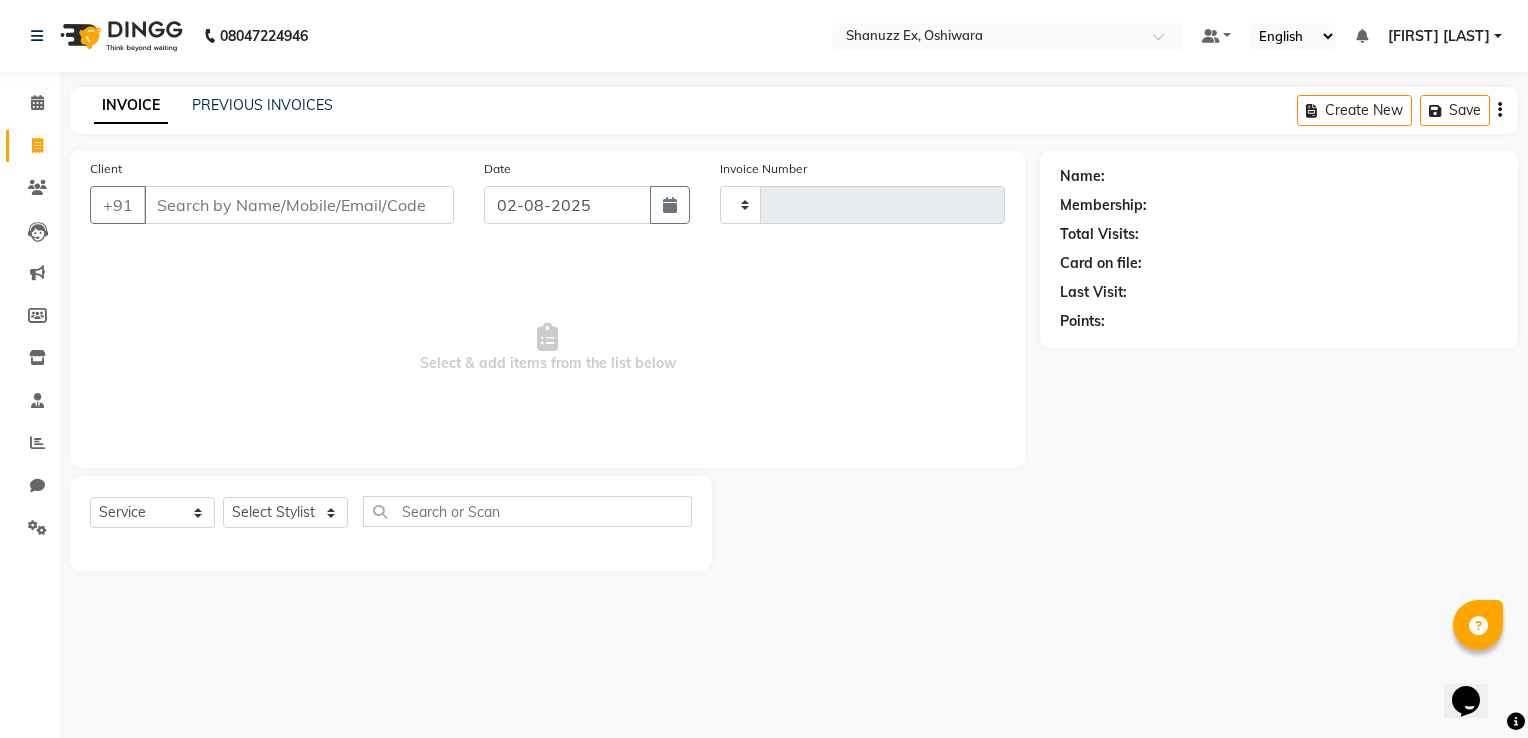 type on "0252" 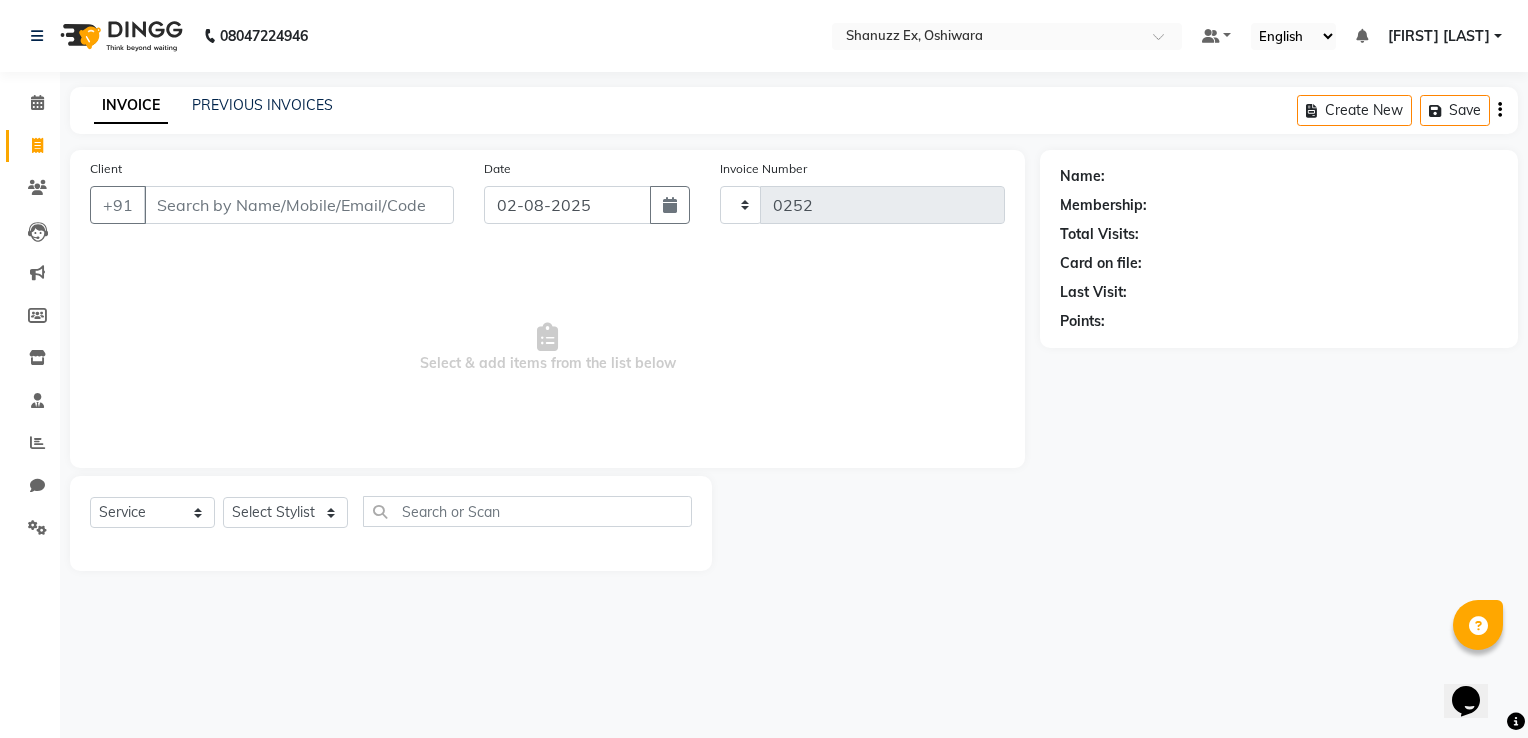 select on "8229" 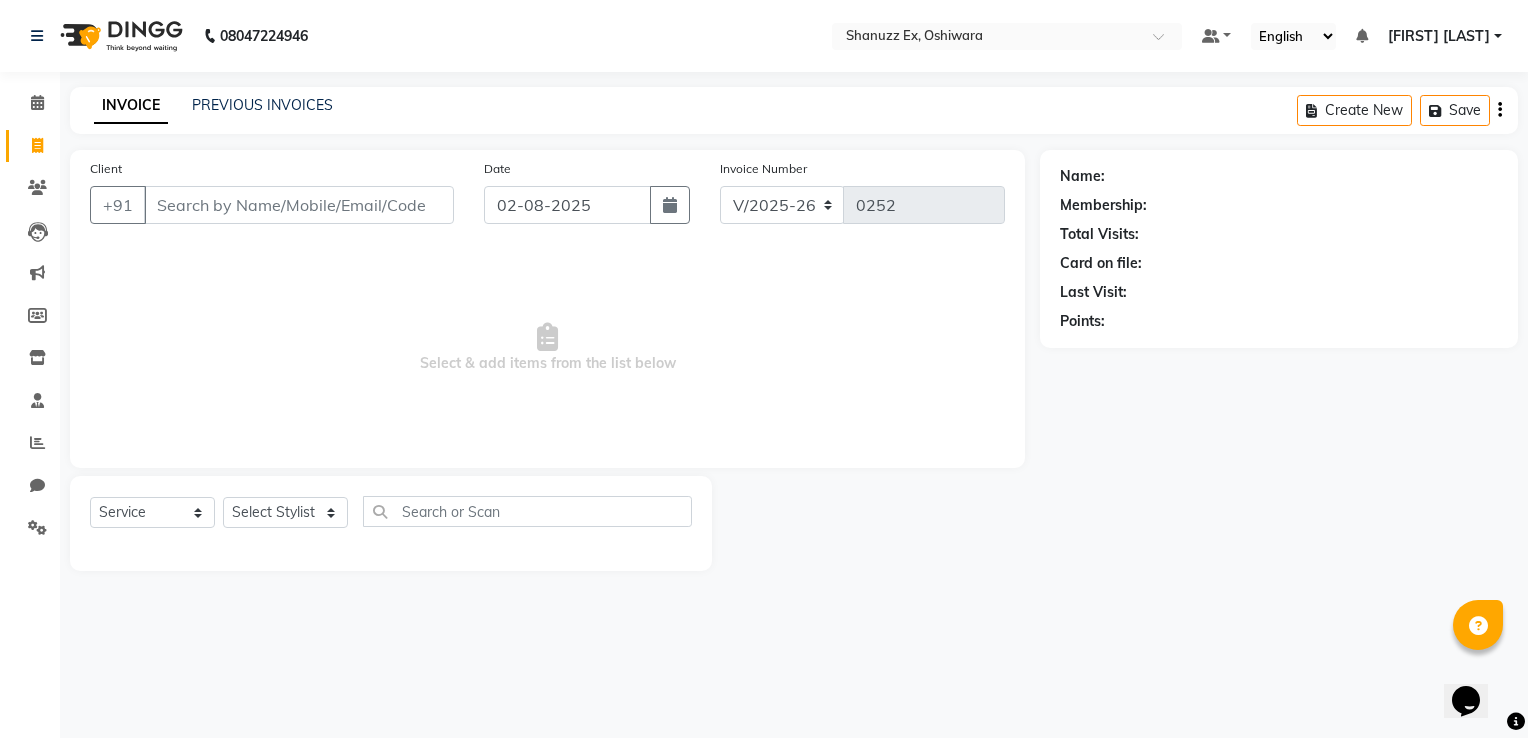 click on "Client" at bounding box center [299, 205] 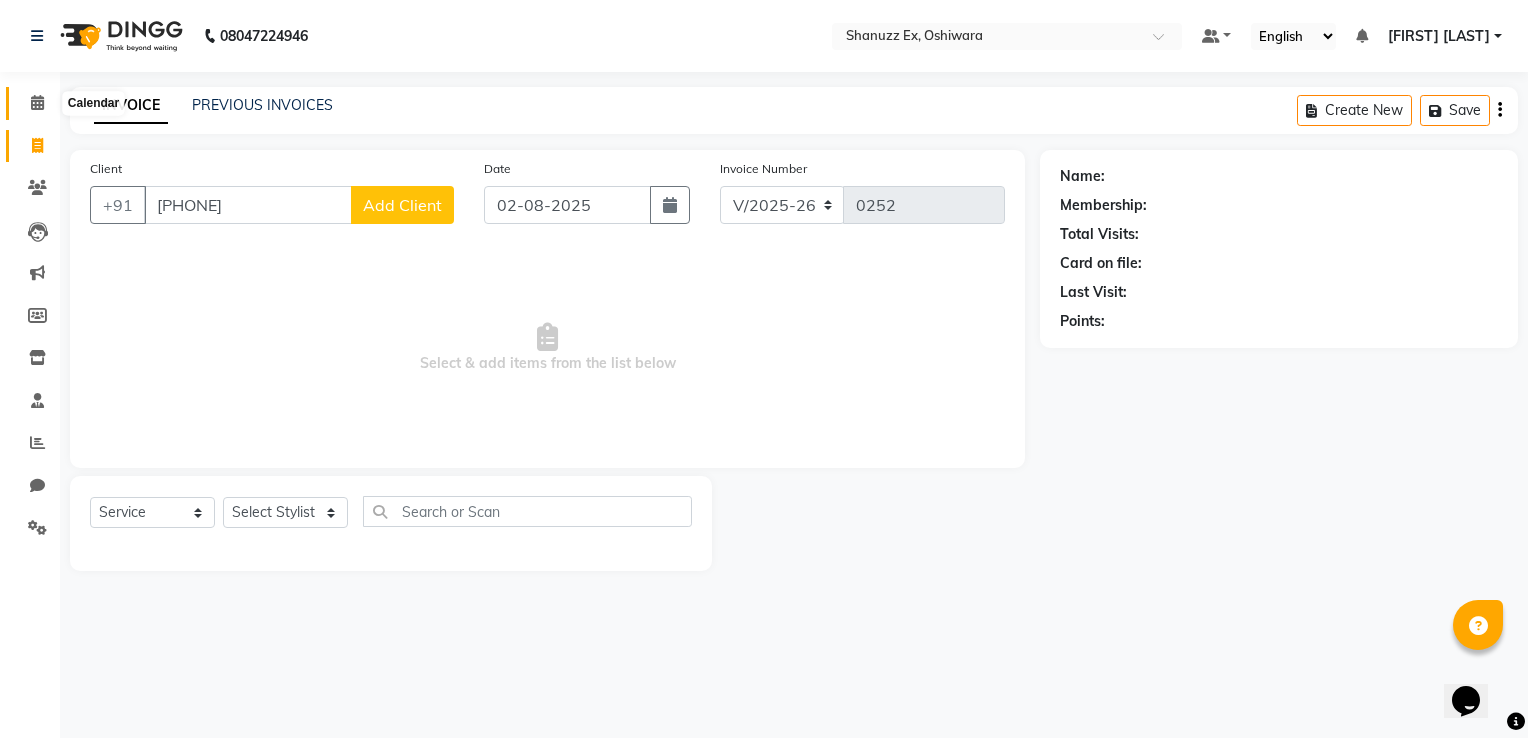 type on "98333182372" 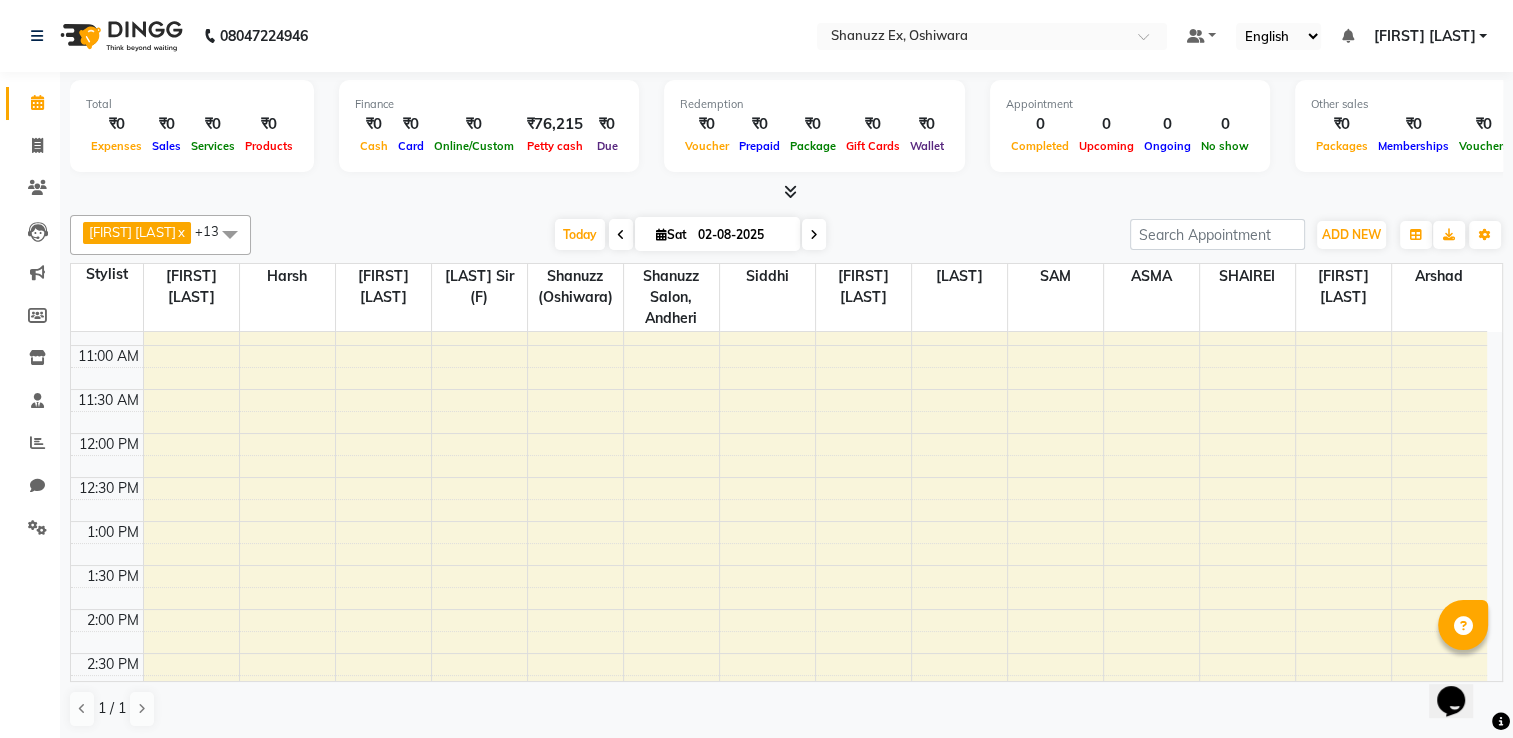 scroll, scrollTop: 212, scrollLeft: 0, axis: vertical 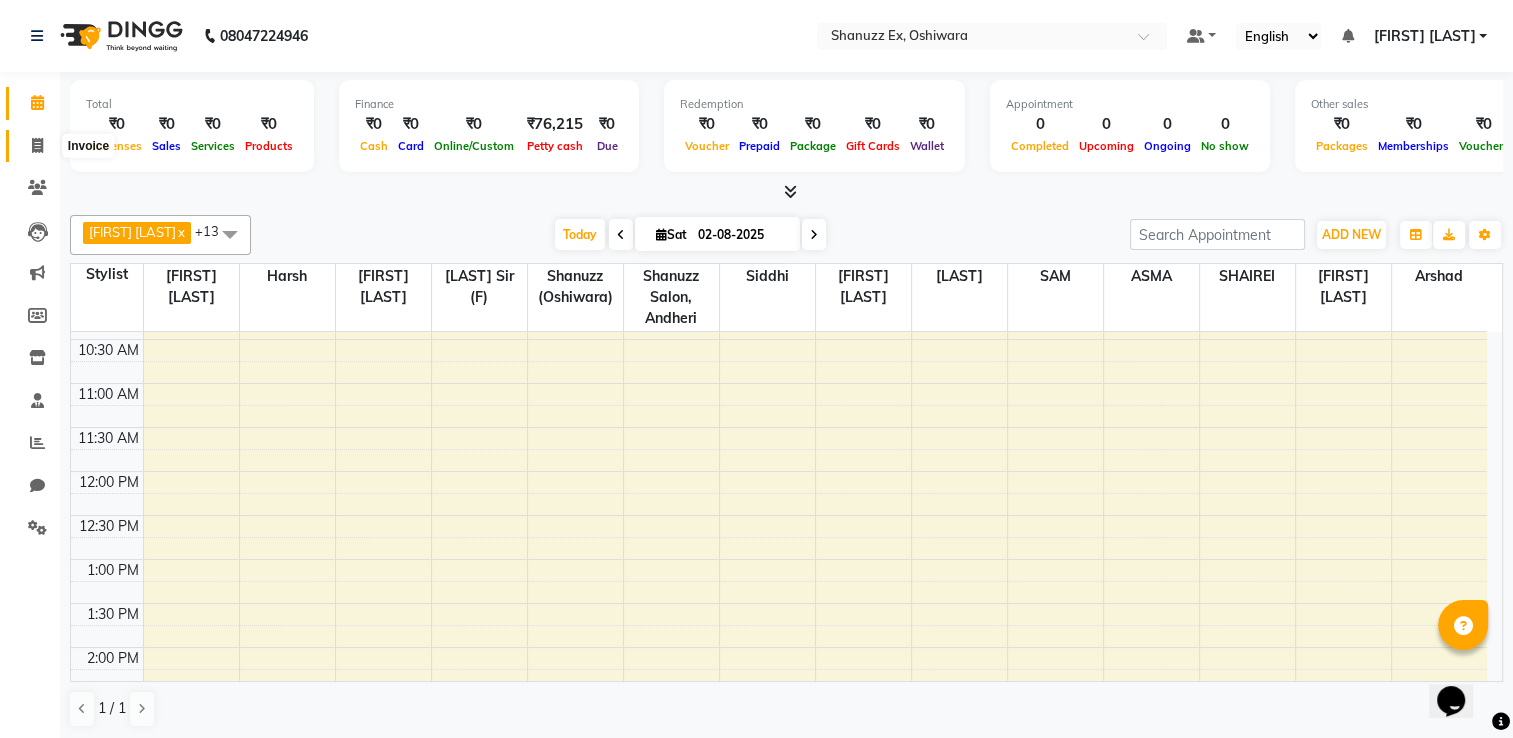 click 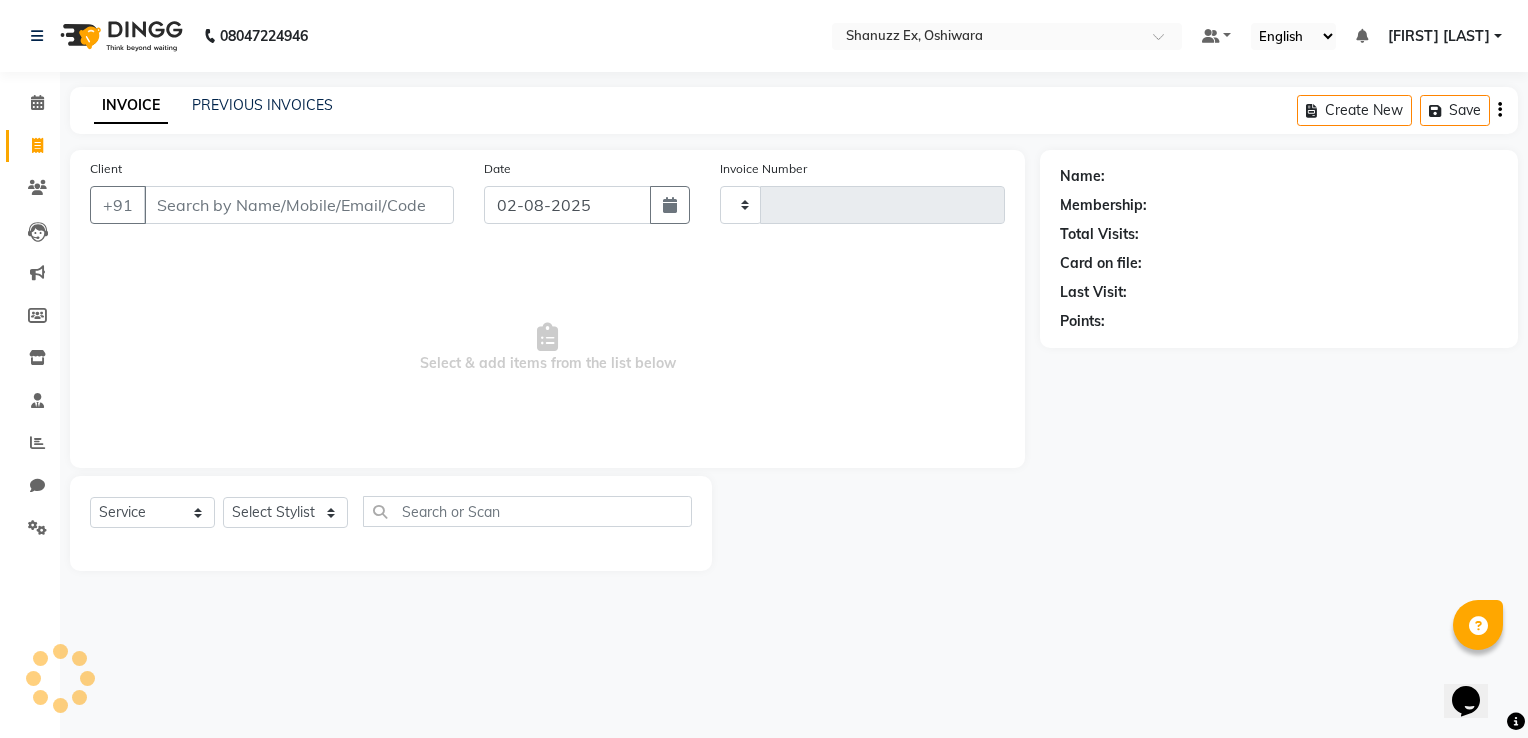 type on "0252" 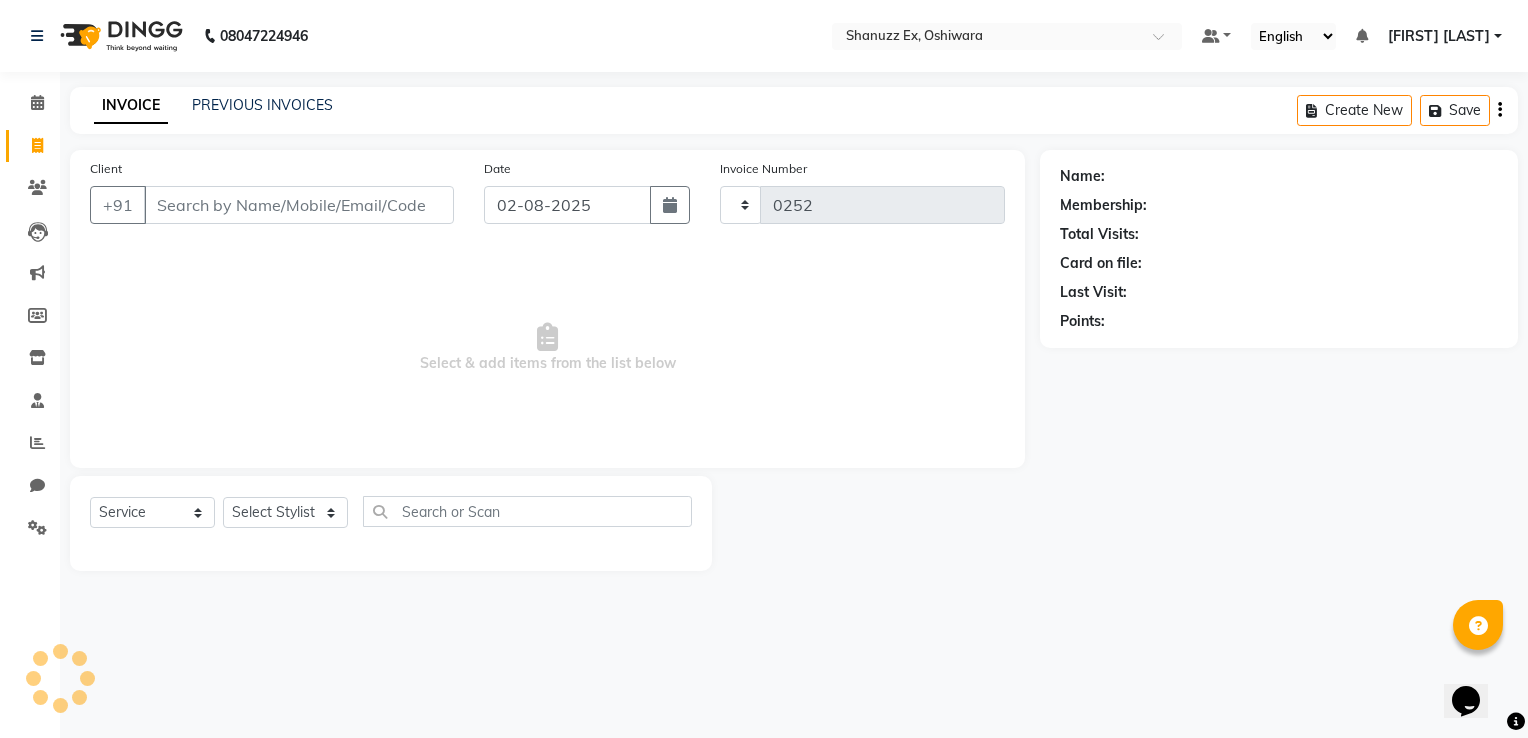 select on "8229" 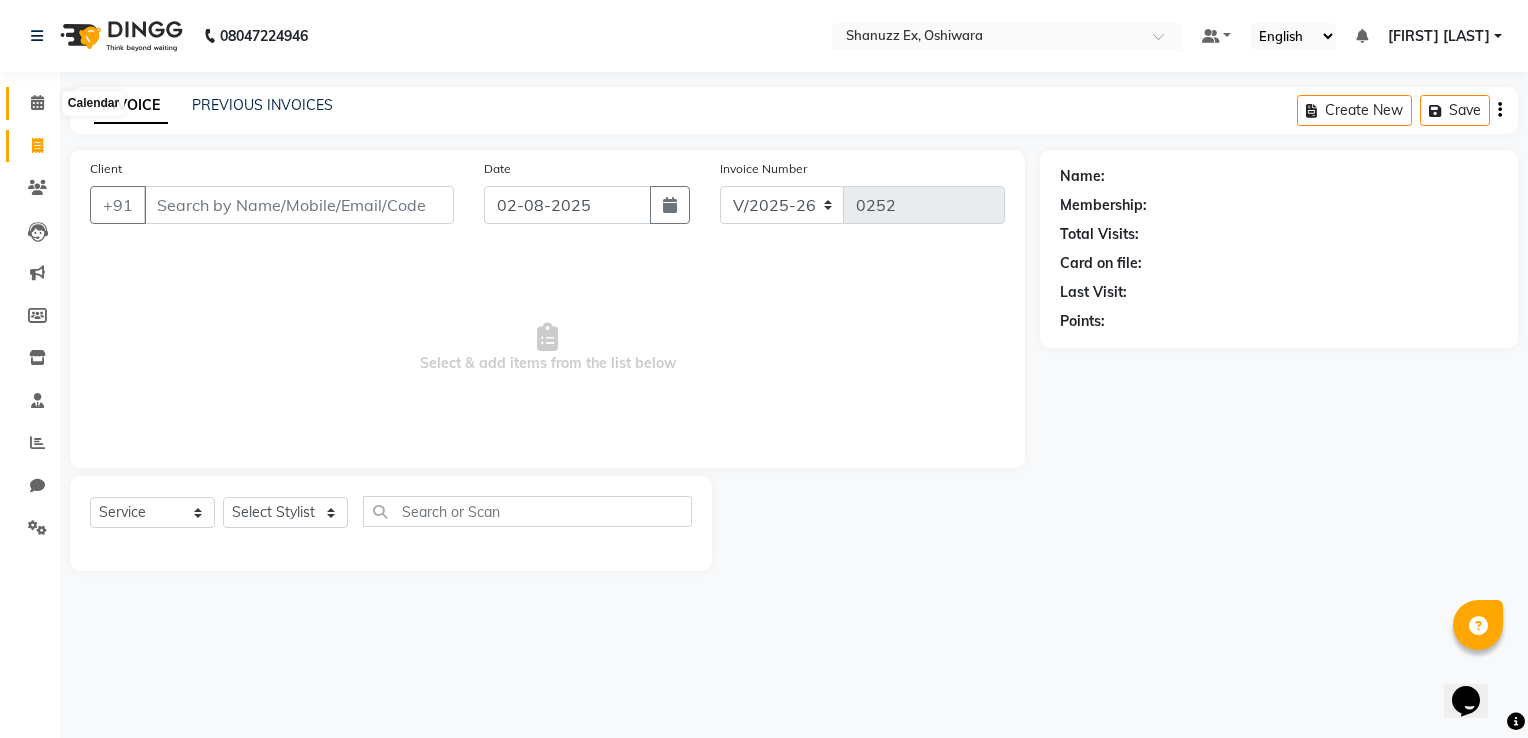 click 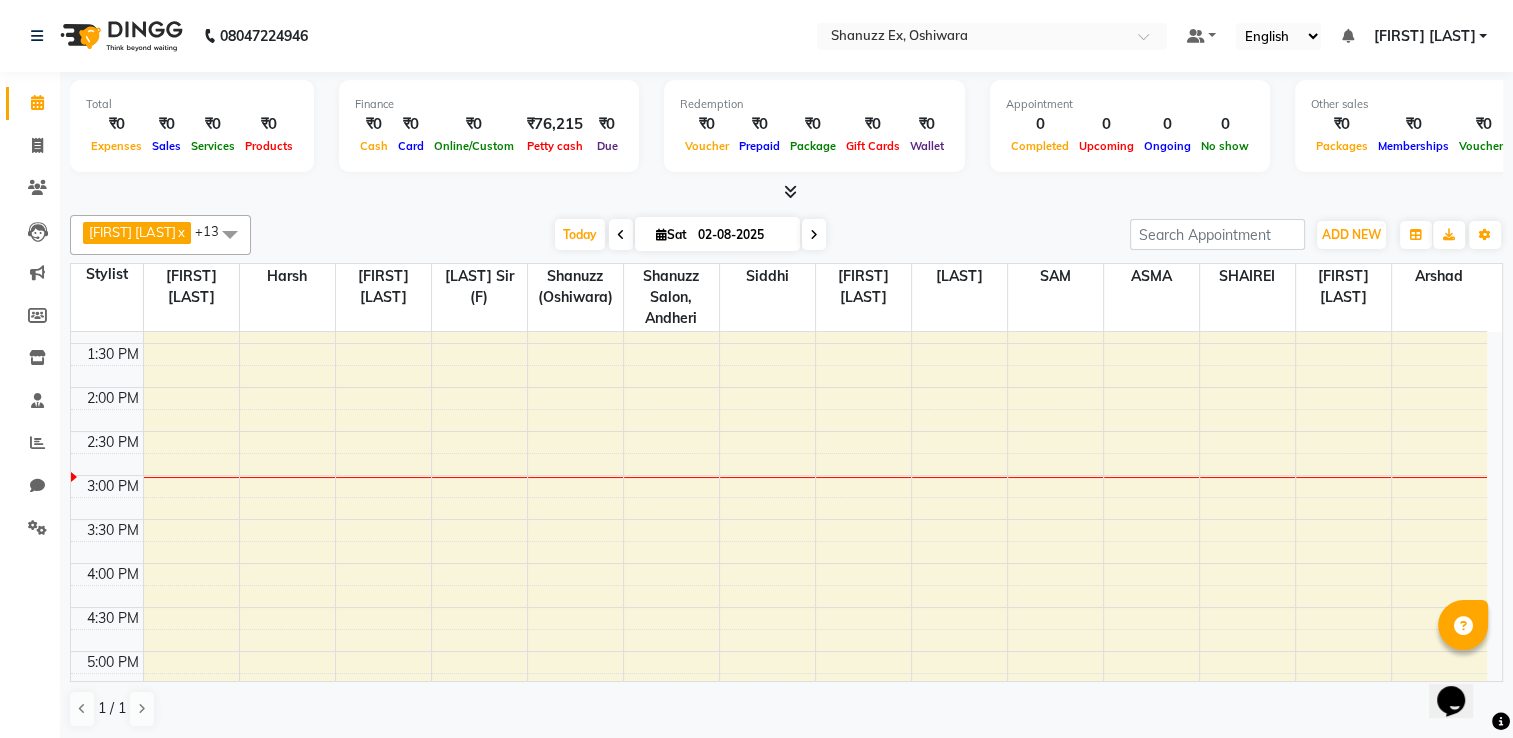 scroll, scrollTop: 0, scrollLeft: 0, axis: both 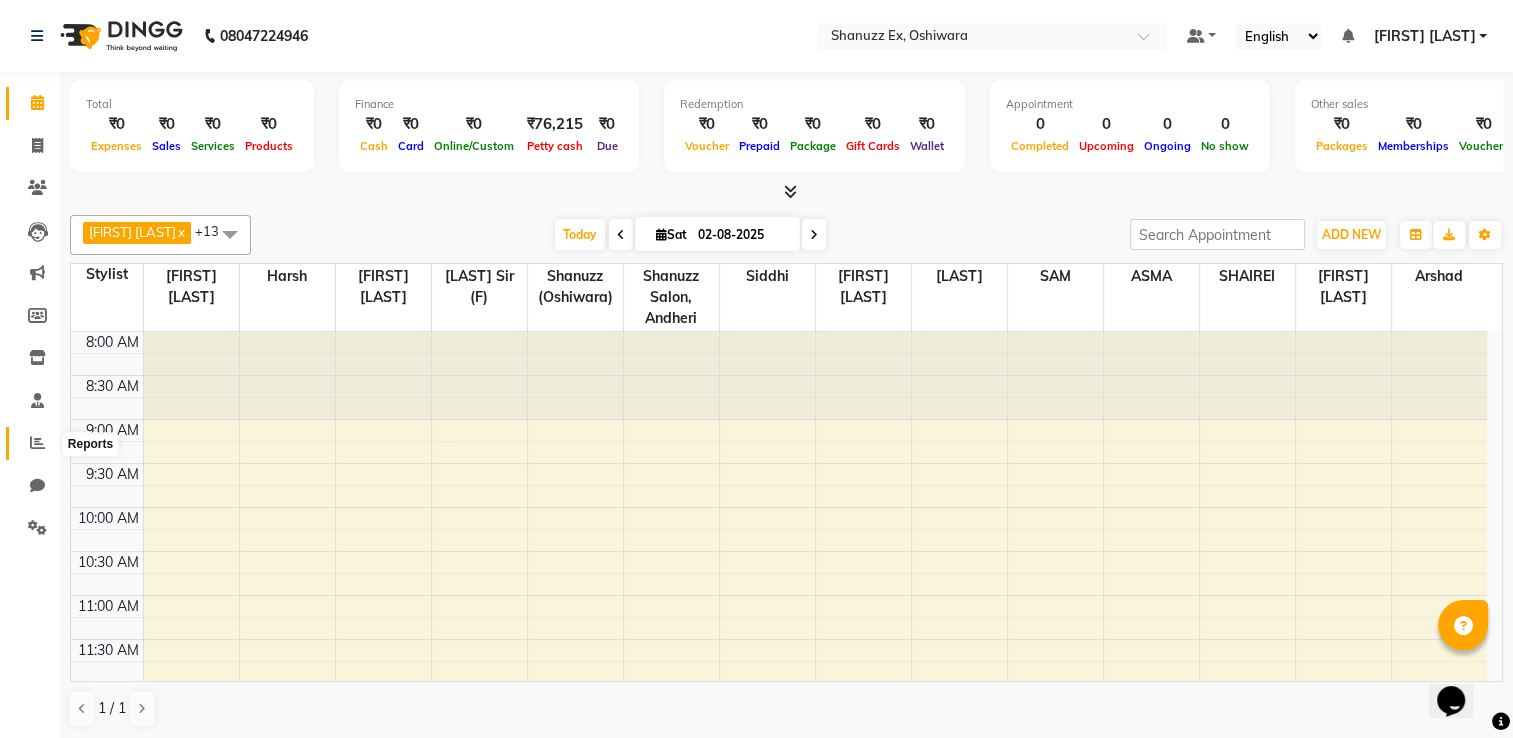 click 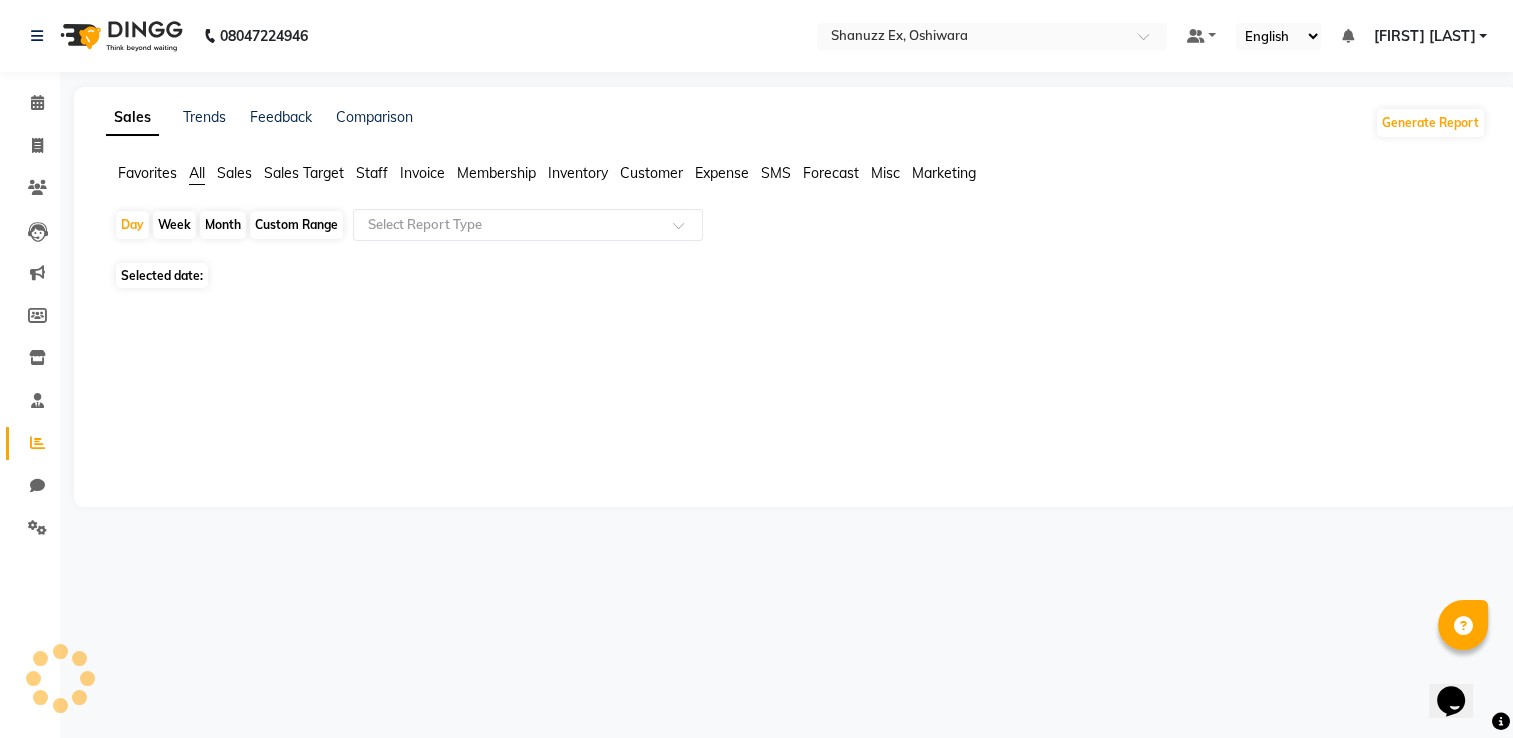 scroll, scrollTop: 0, scrollLeft: 0, axis: both 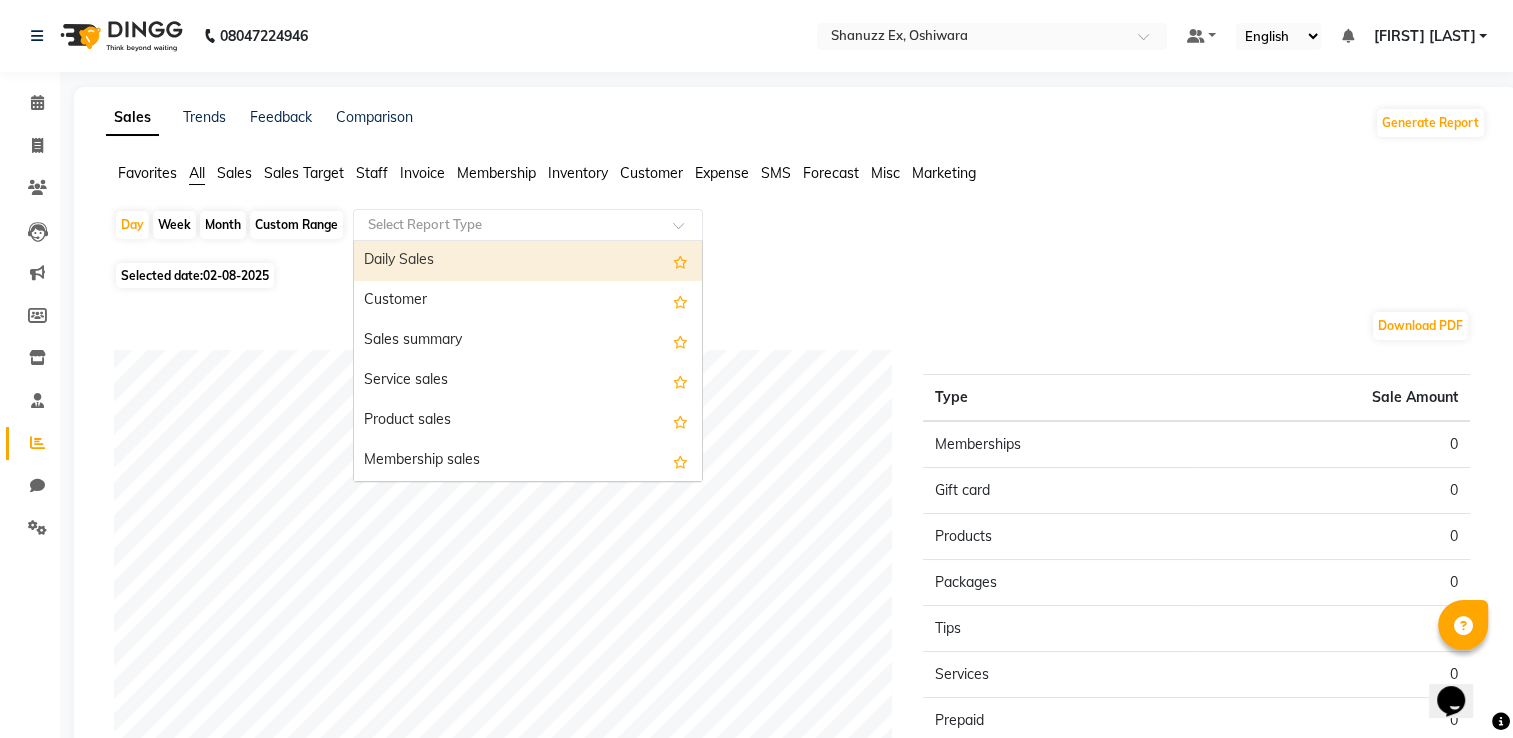click 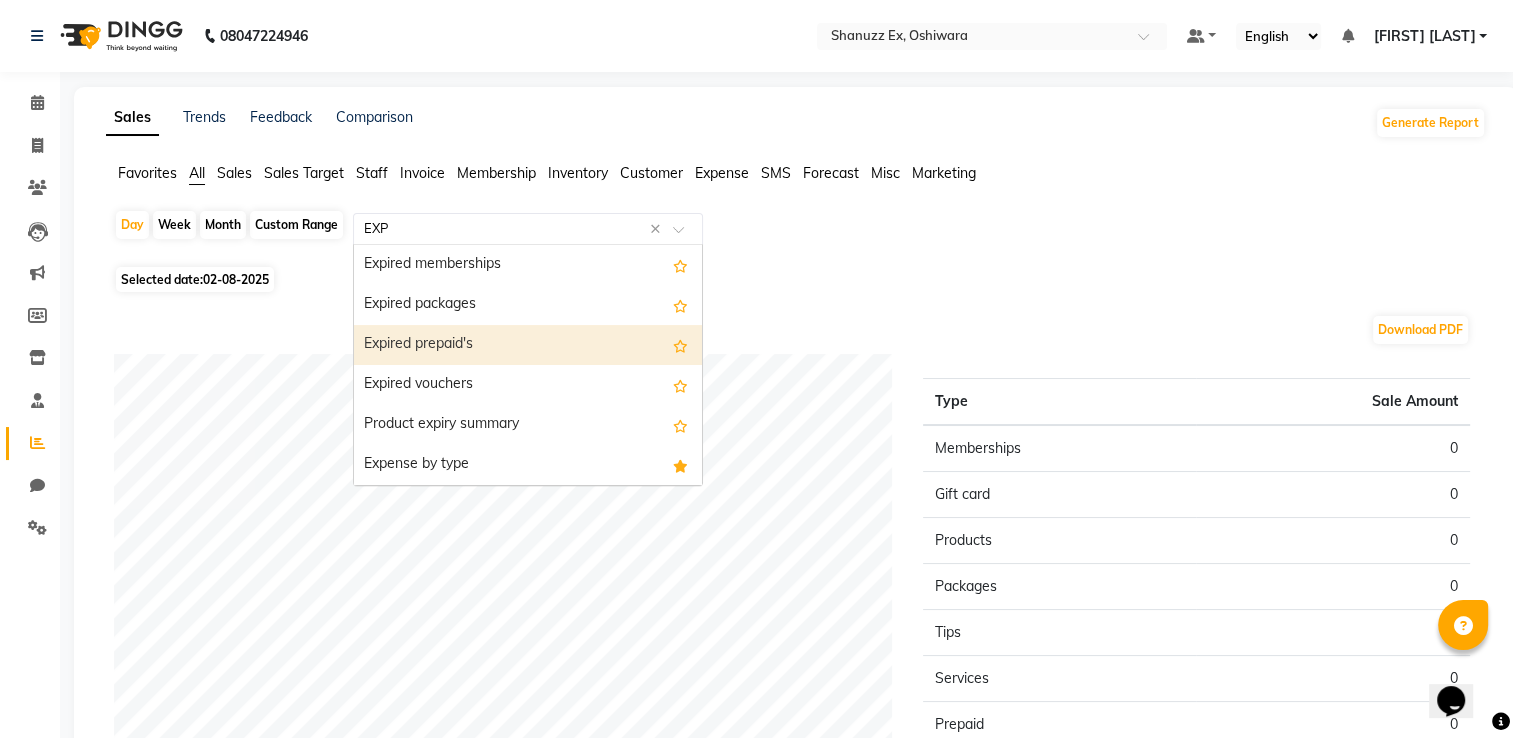 type on "EXPE" 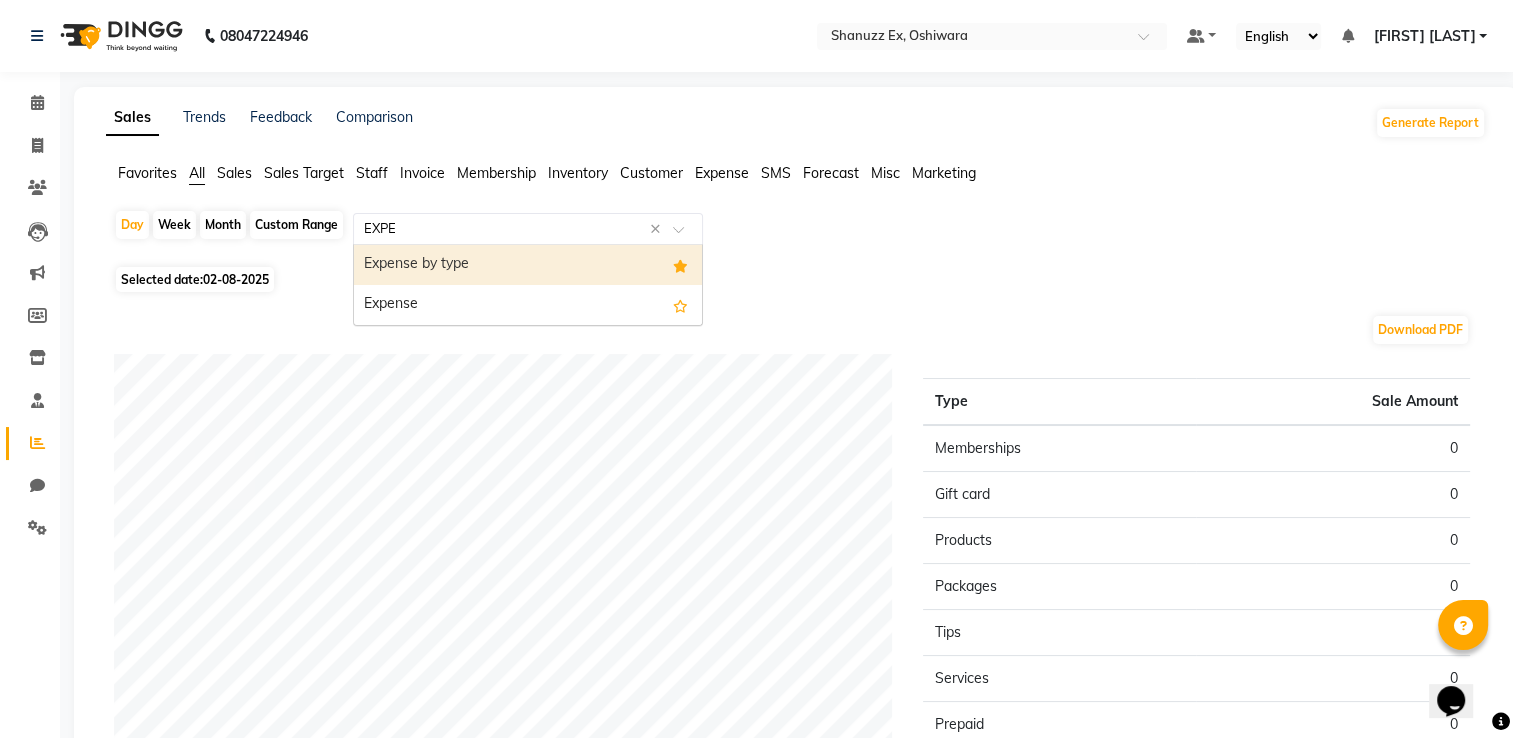 click on "Expense by type" at bounding box center [528, 265] 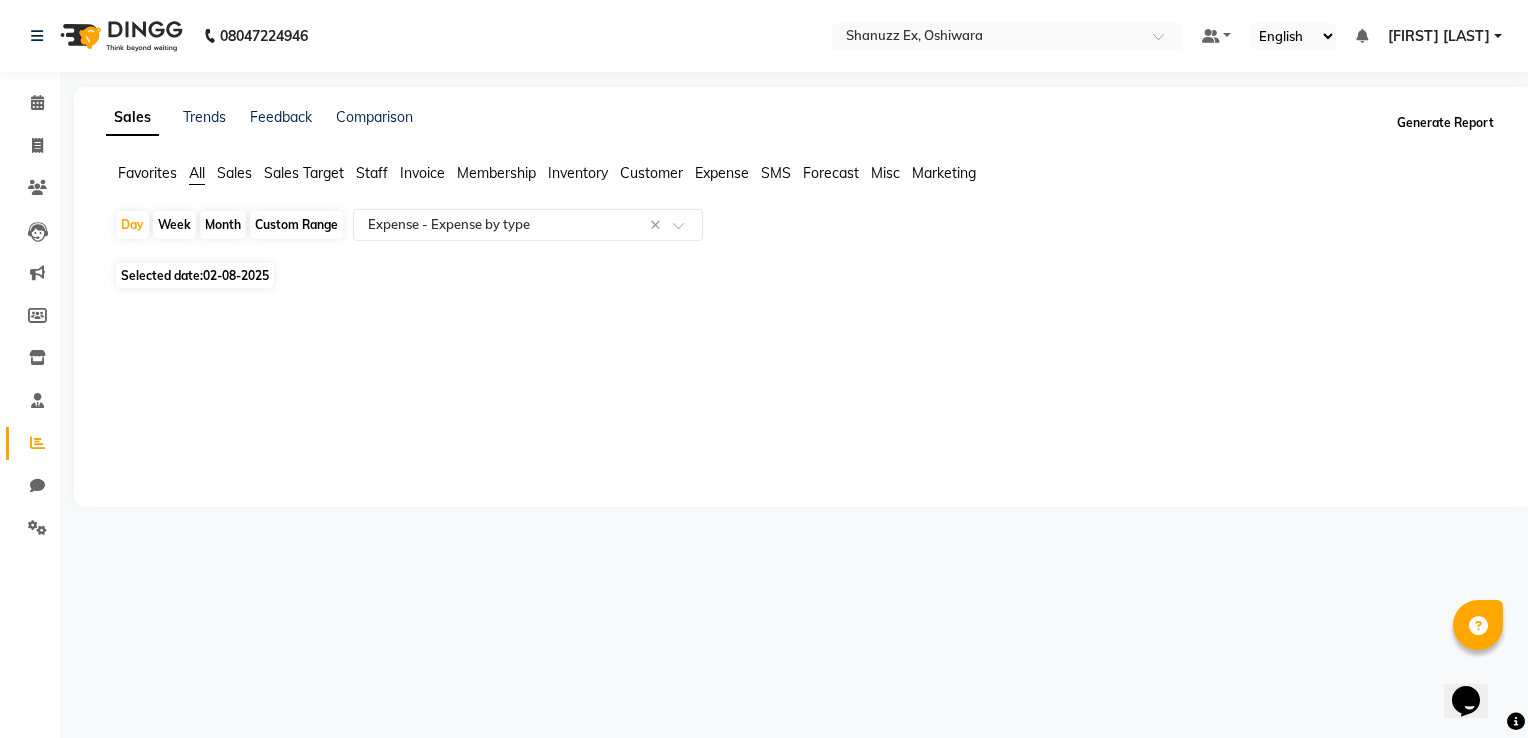 click on "Generate Report" 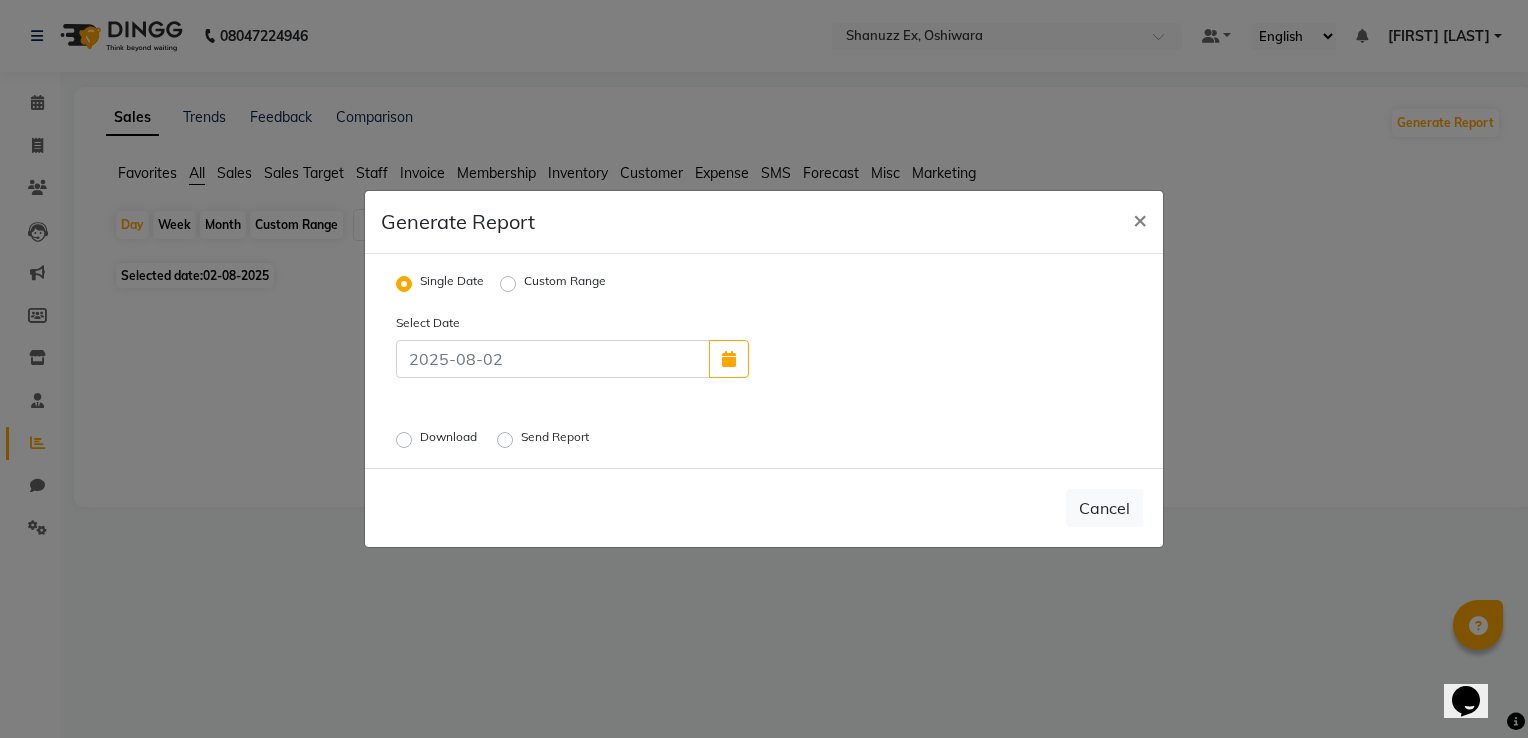 click on "Generate Report × Single Date Custom Range Select Date Download  Send Report   Cancel" 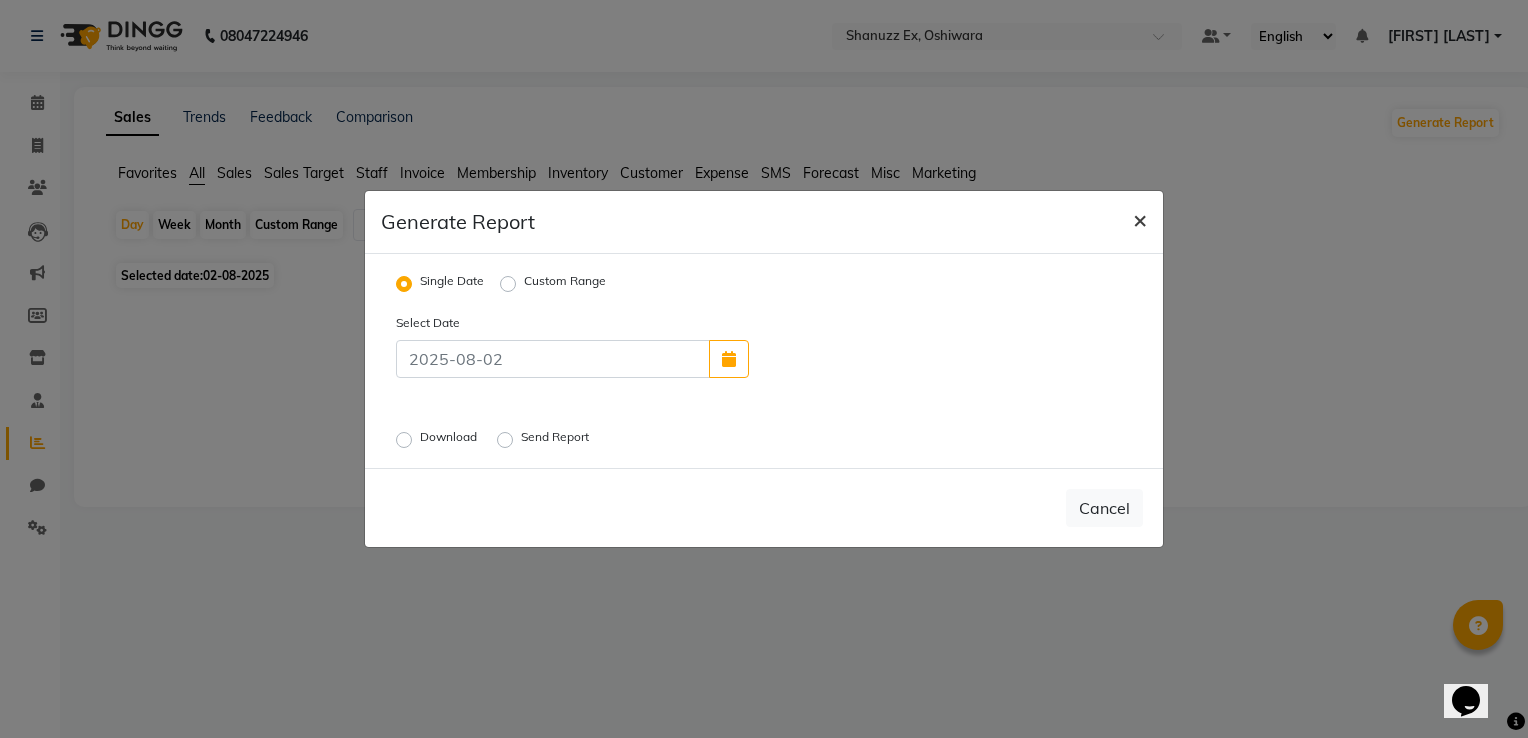 click on "×" 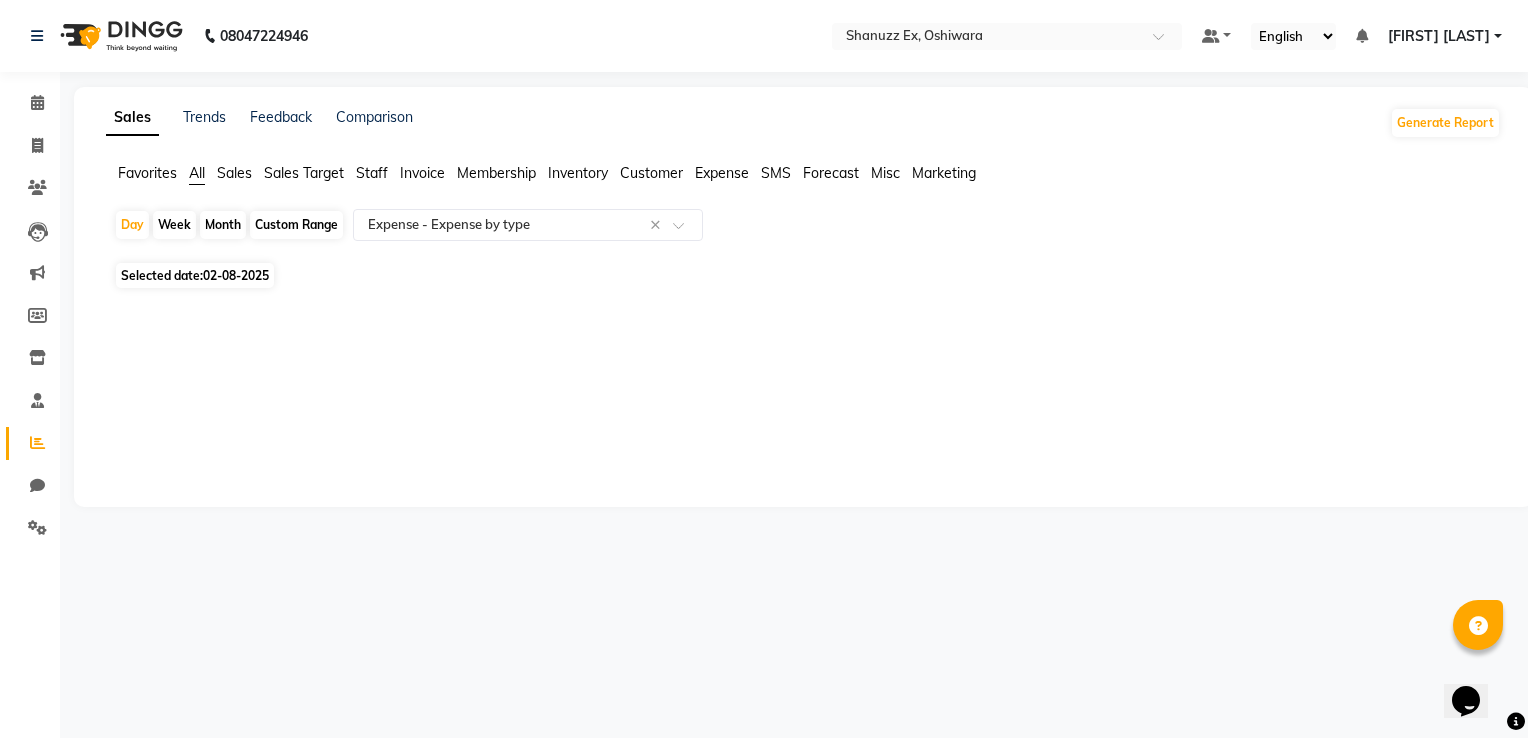 click on "Selected date:  02-08-2025" 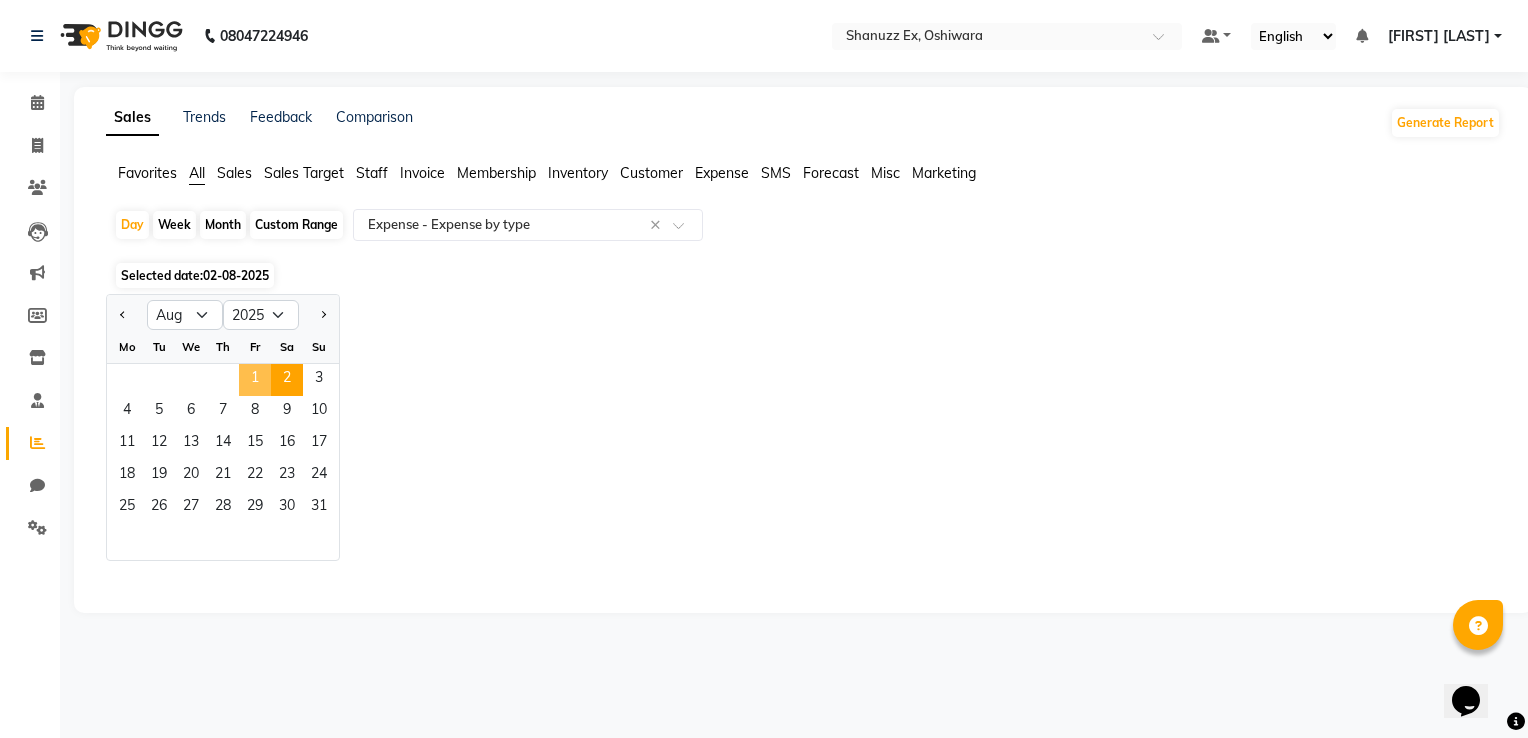 click on "1" 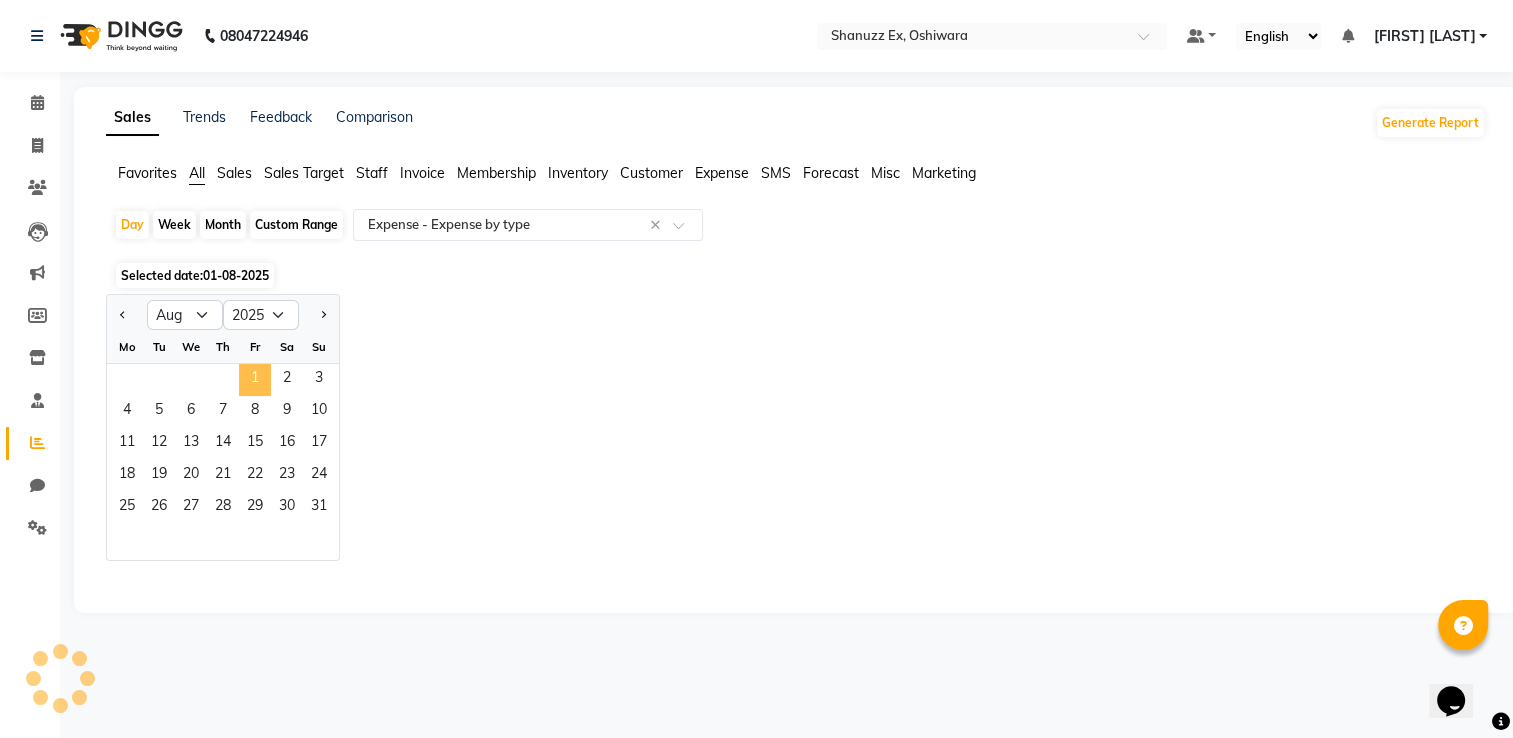 select on "full_report" 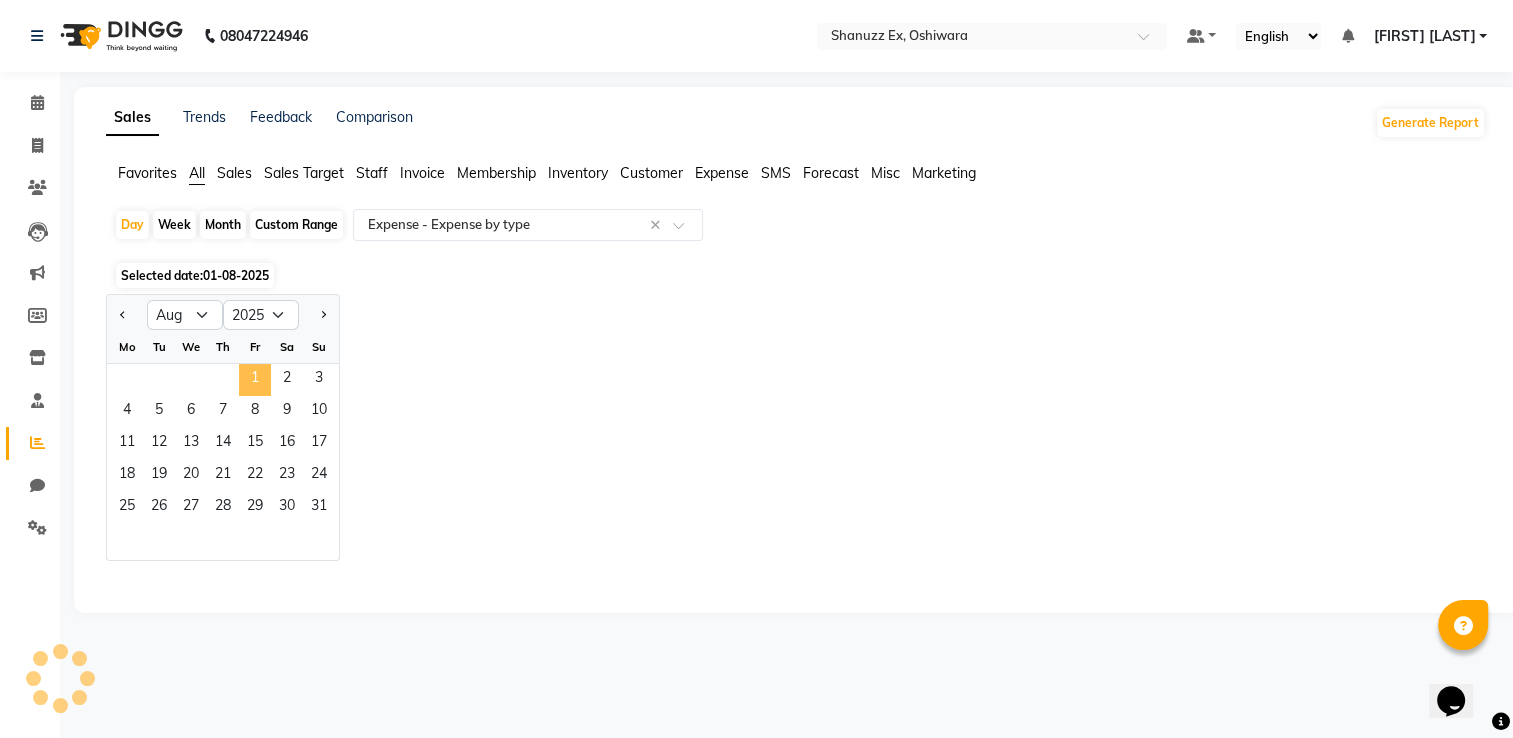 select on "csv" 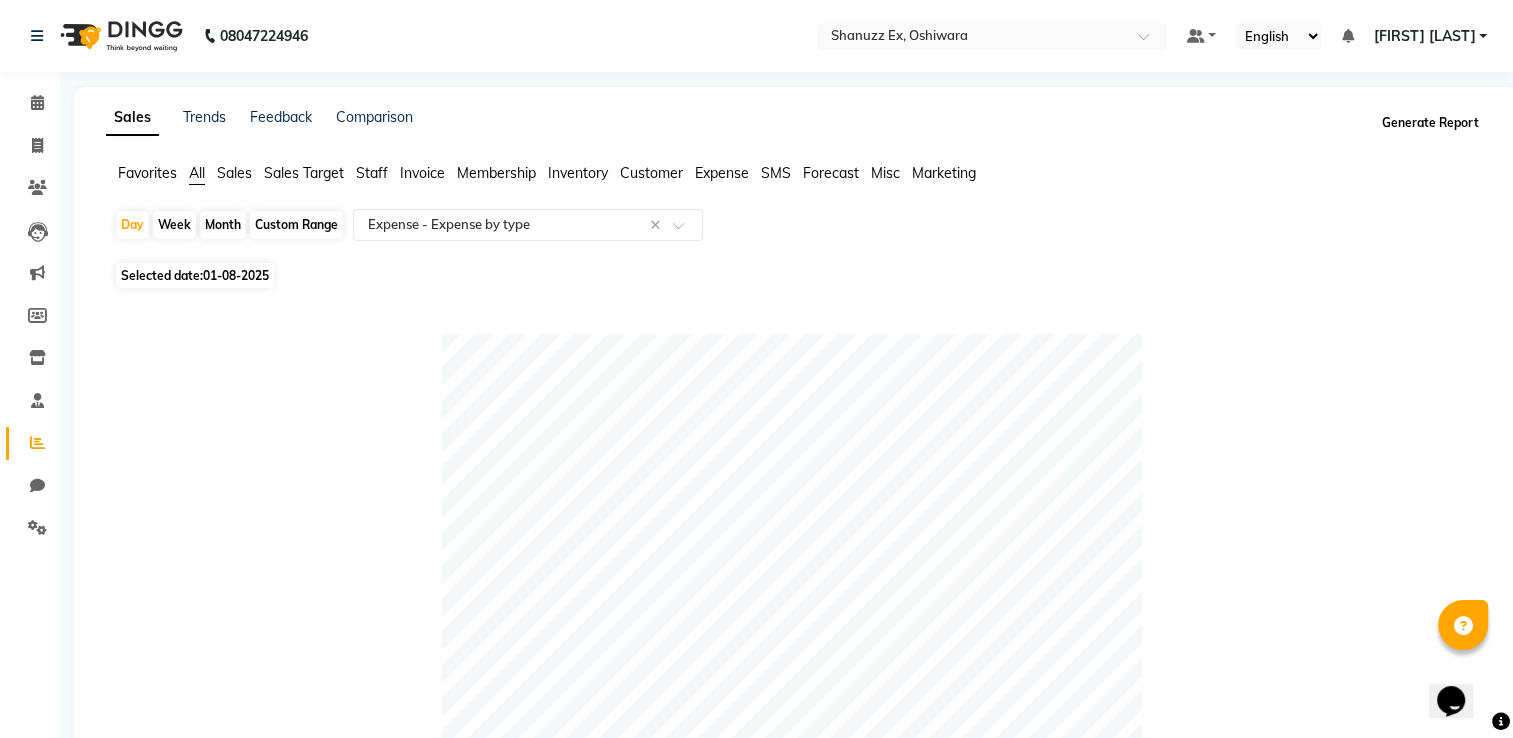click on "Generate Report" 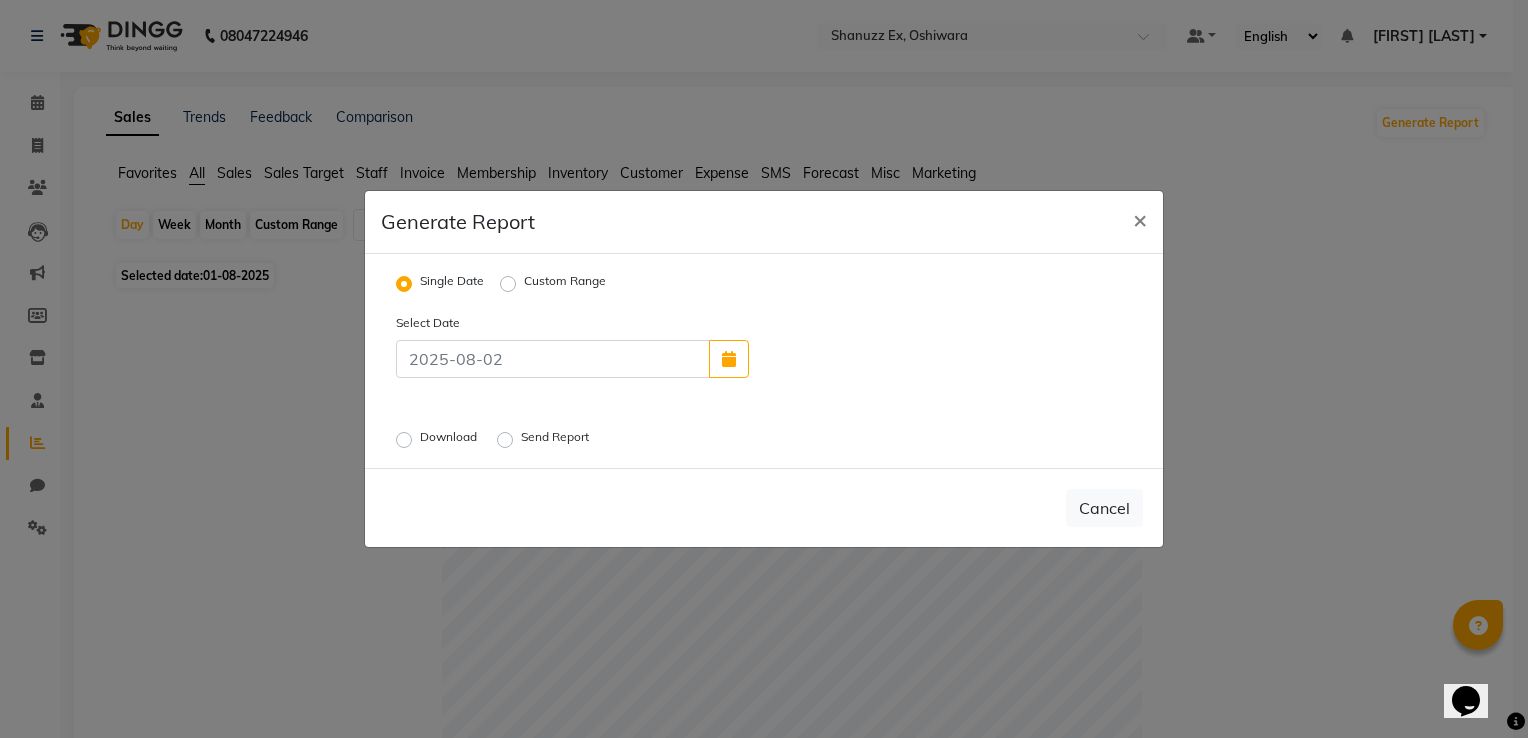 click on "Generate Report × Single Date Custom Range Select Date Download  Send Report   Cancel" 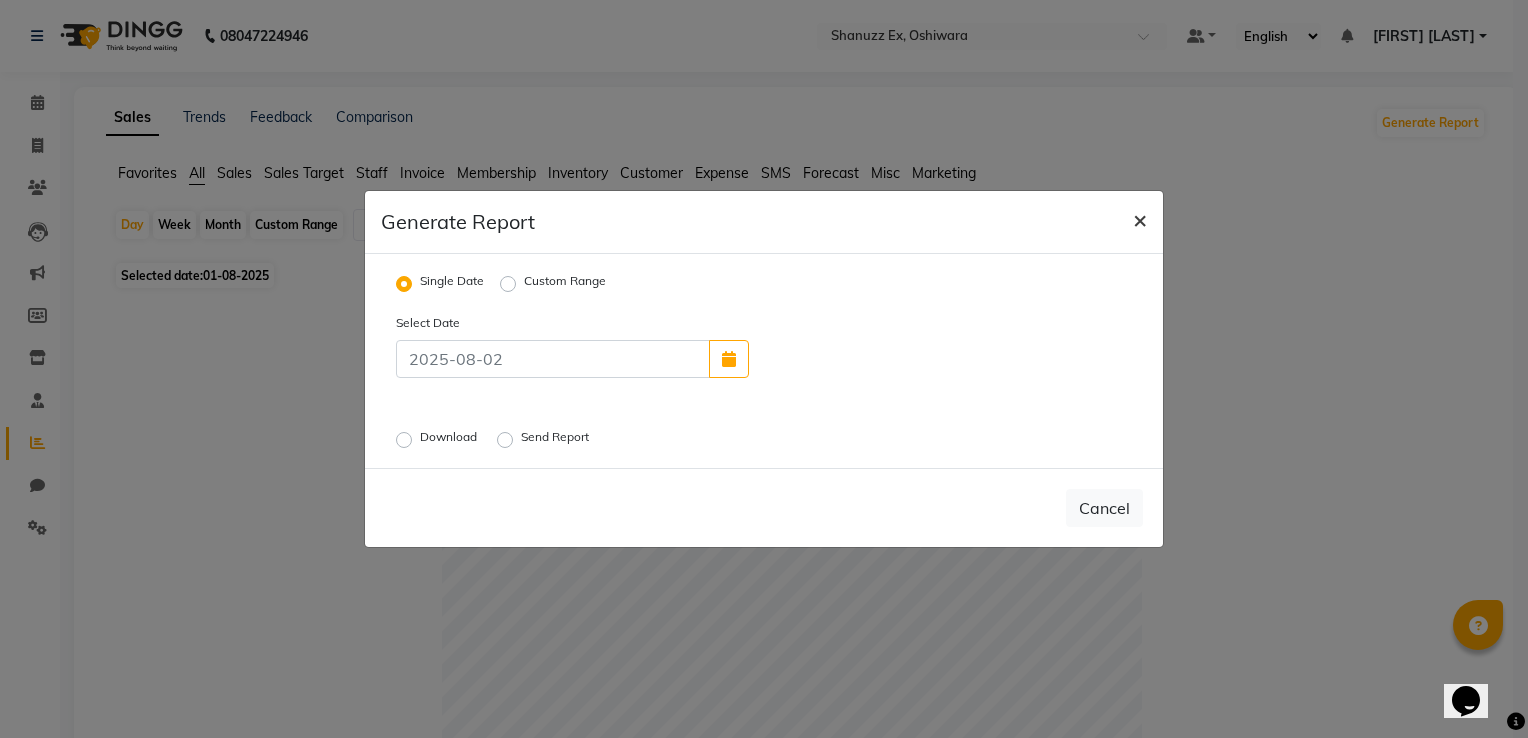 click on "×" 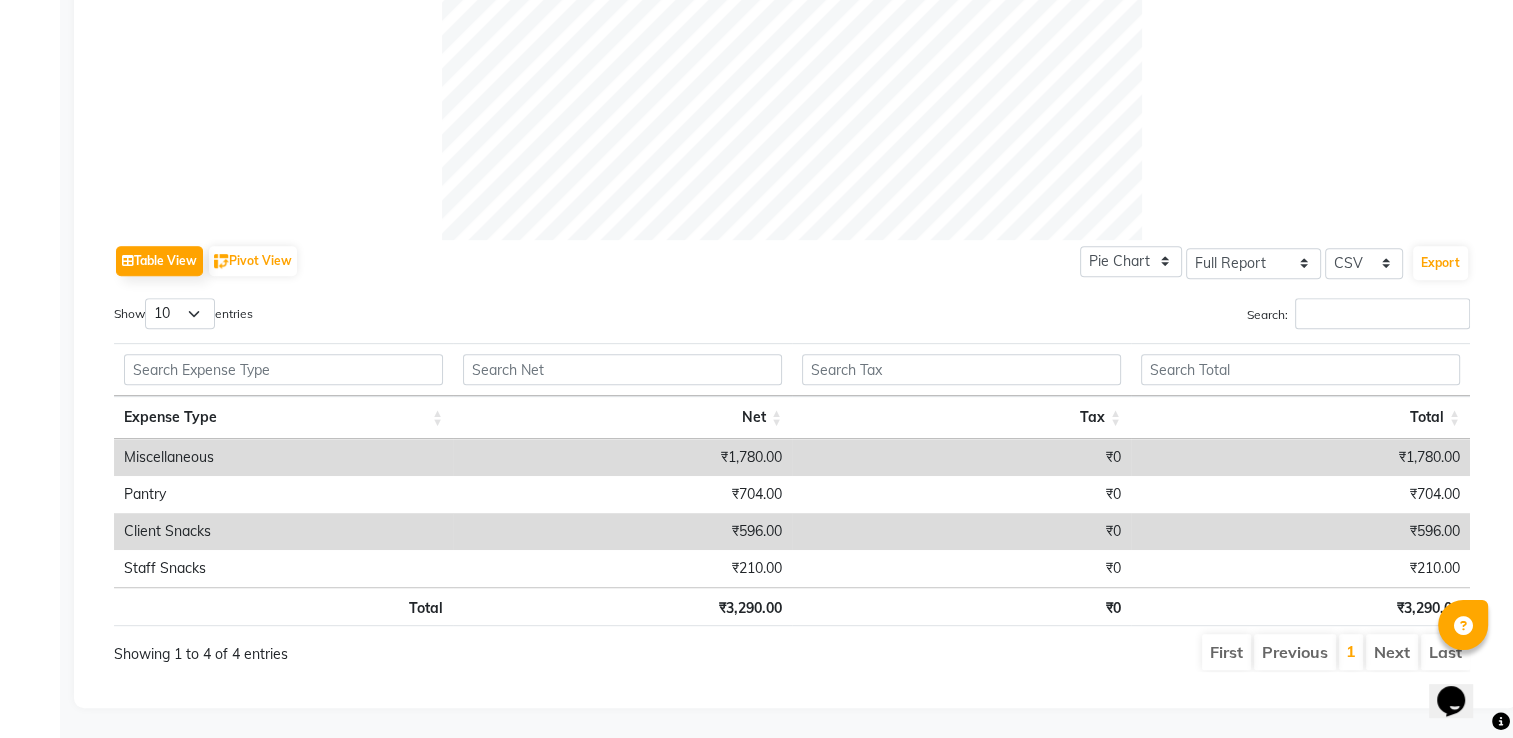 scroll, scrollTop: 0, scrollLeft: 0, axis: both 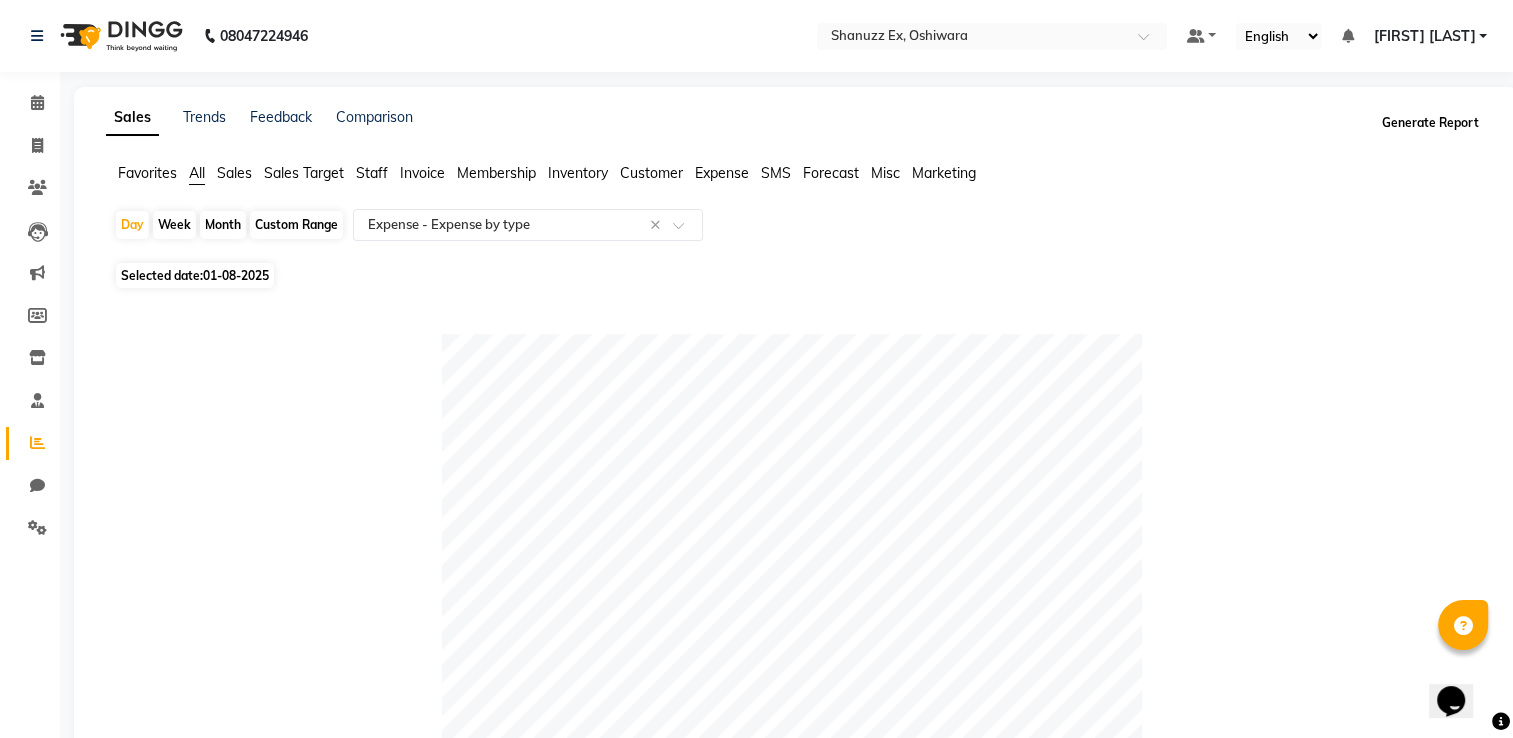 click on "Generate Report" 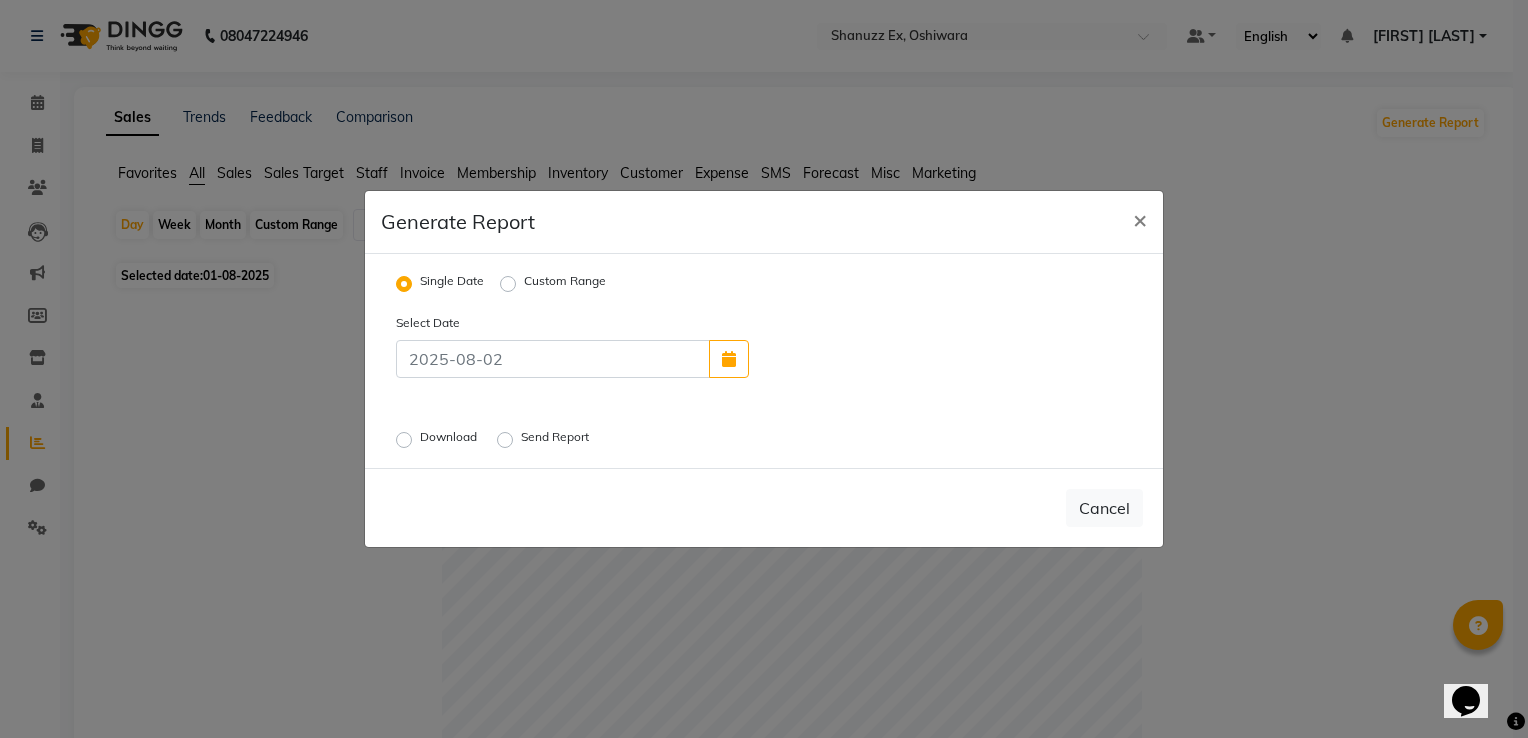 click on "Download" 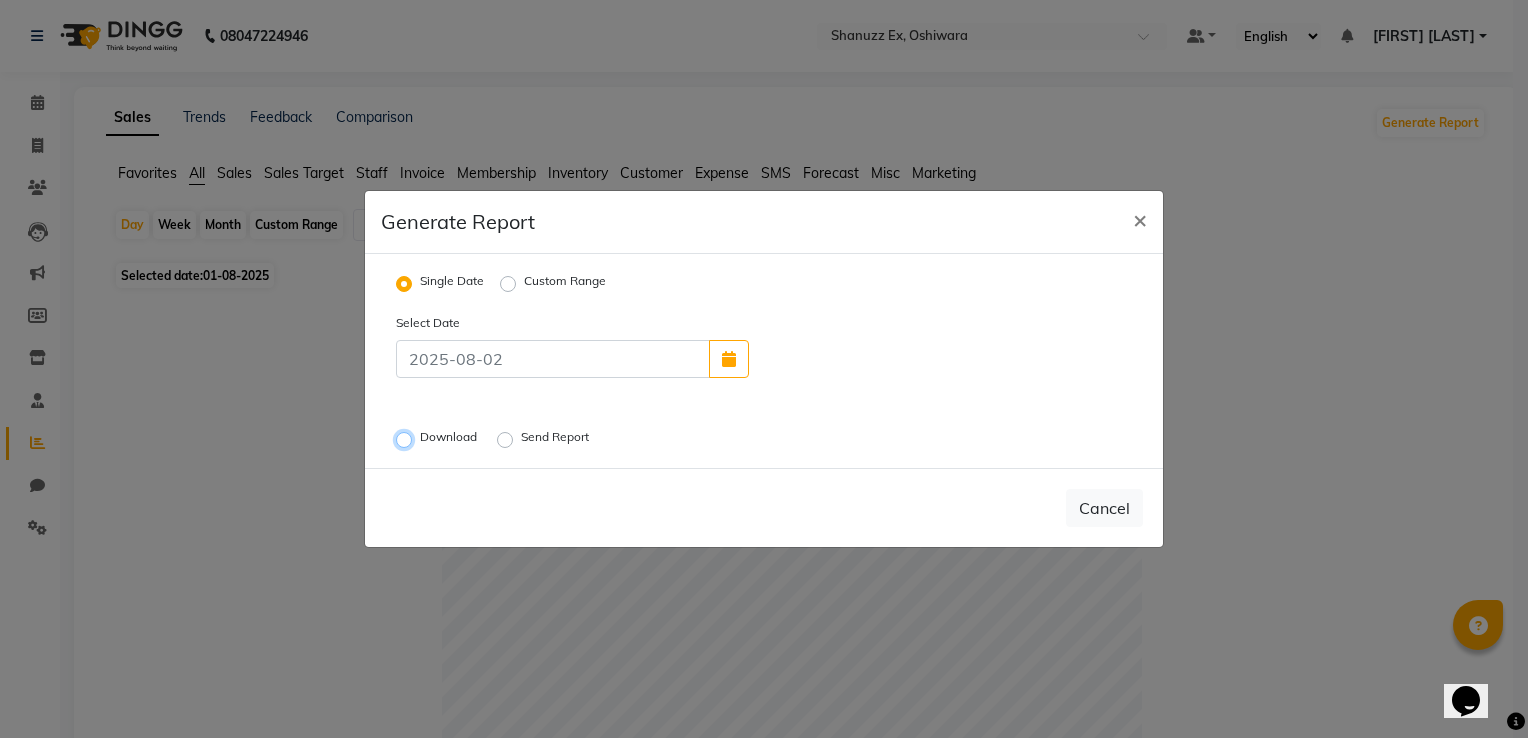 click on "Download" at bounding box center [407, 440] 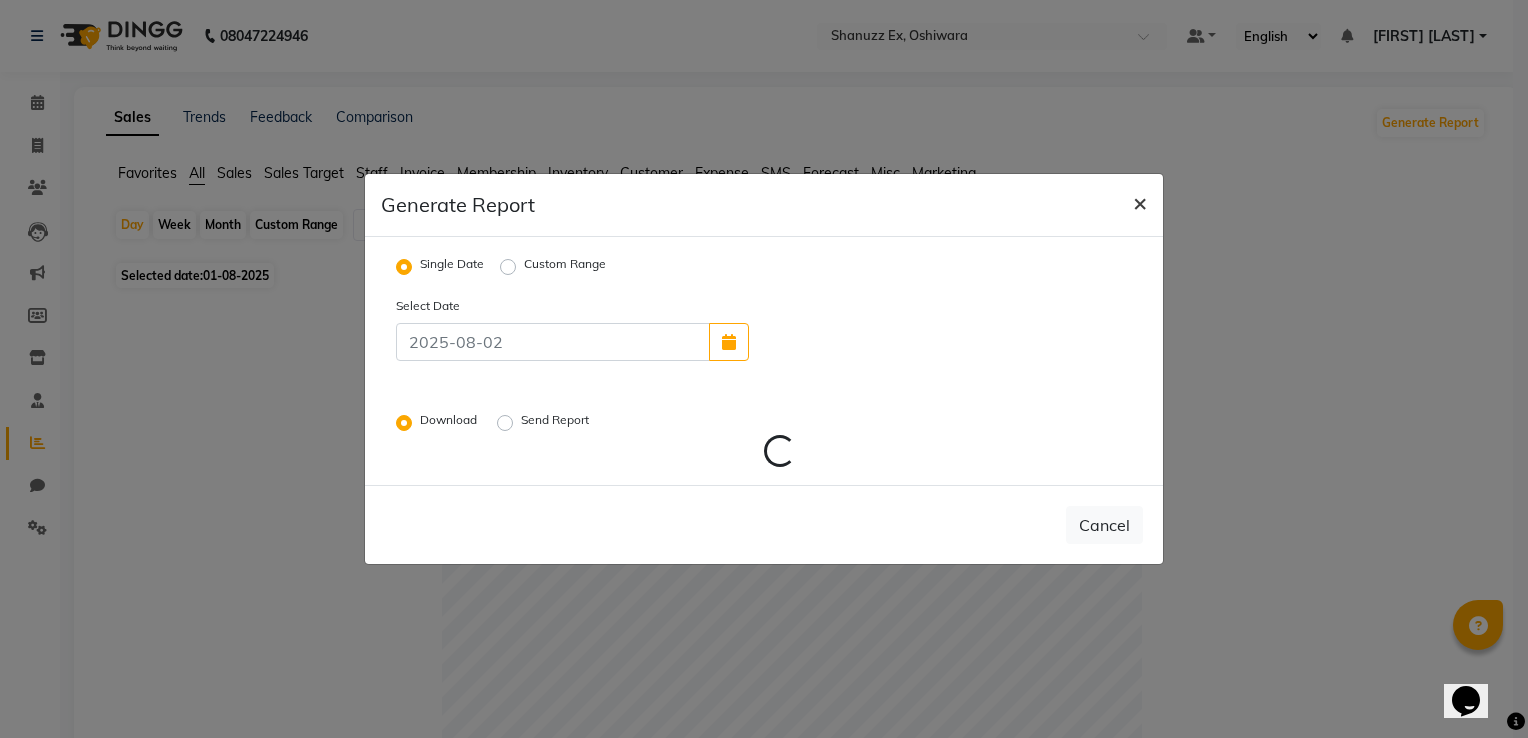 click on "×" 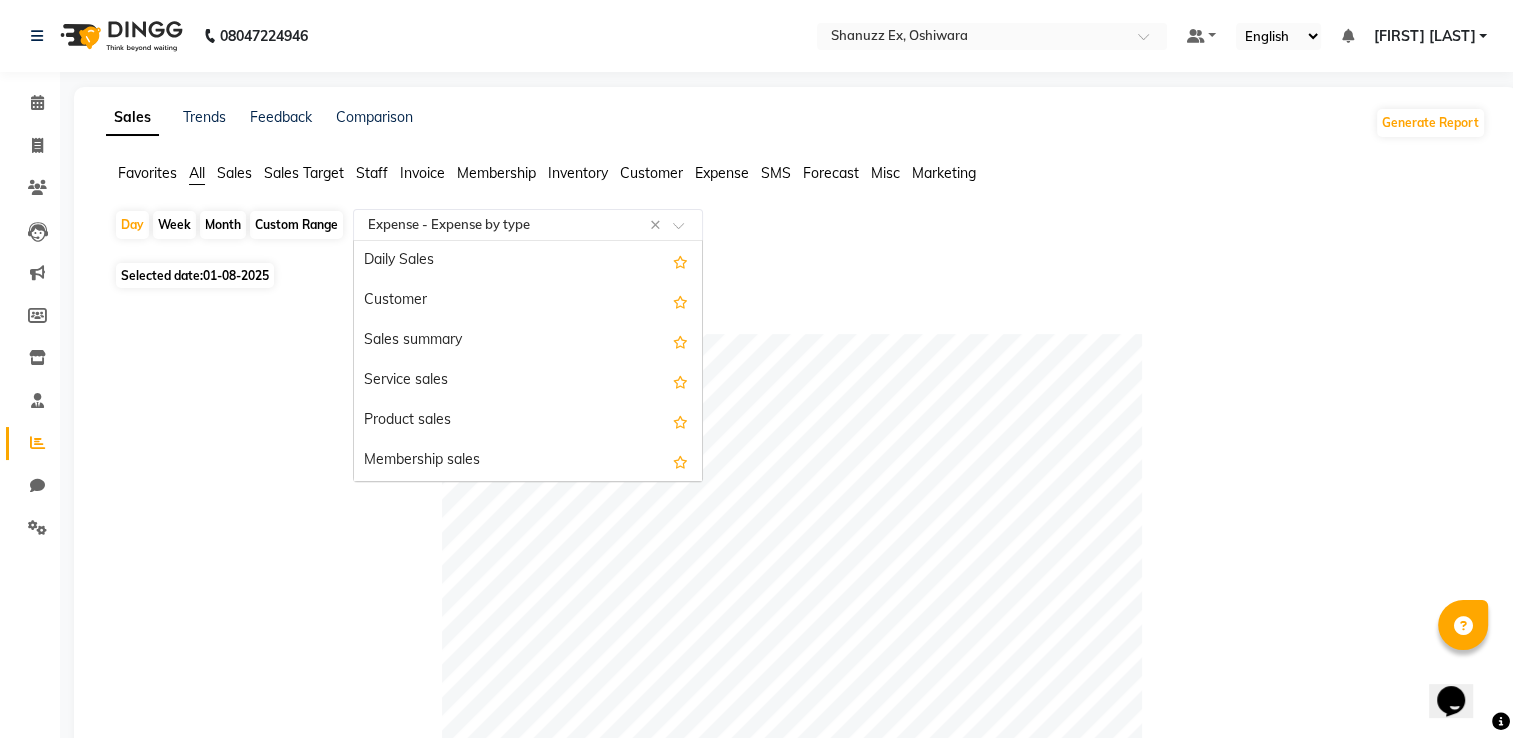 click 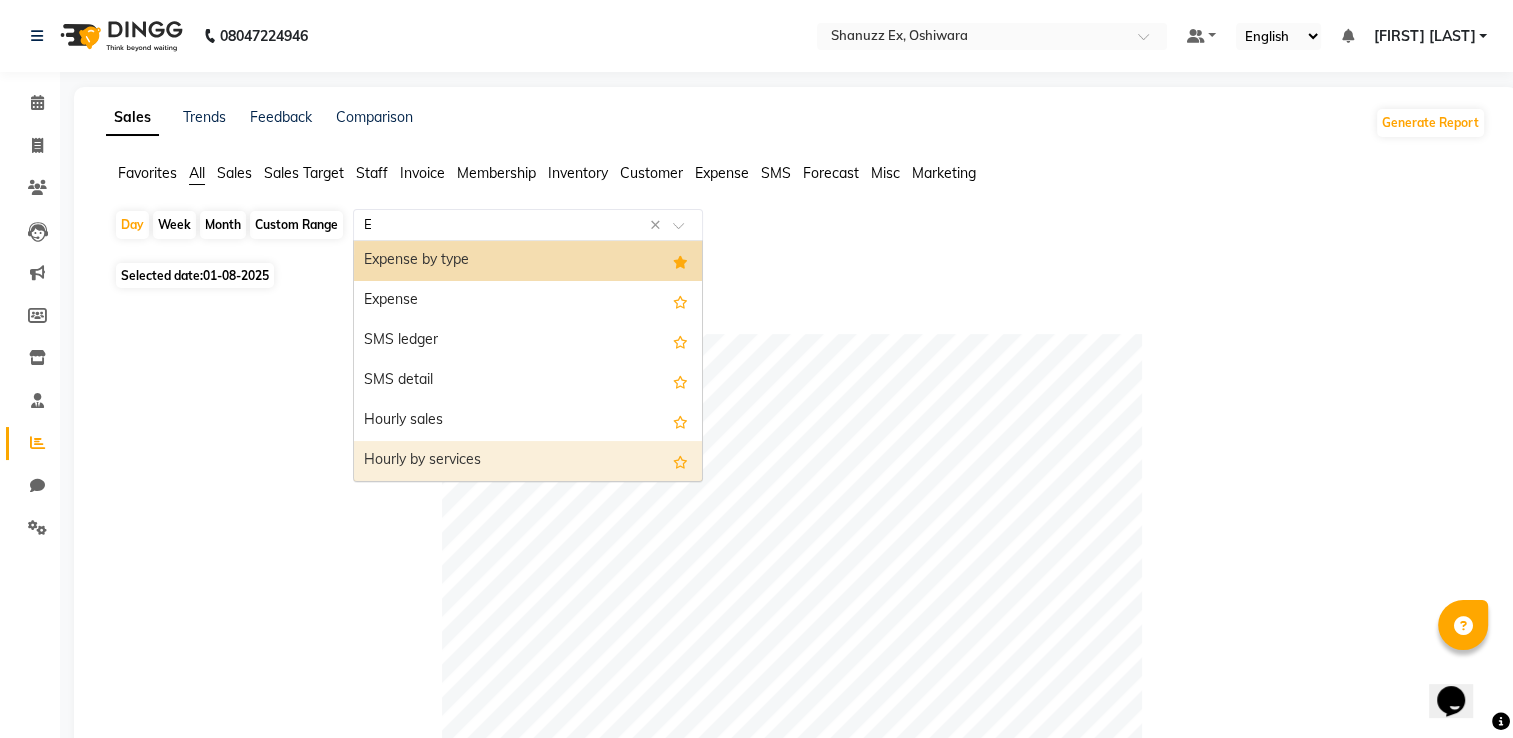 type on "EX" 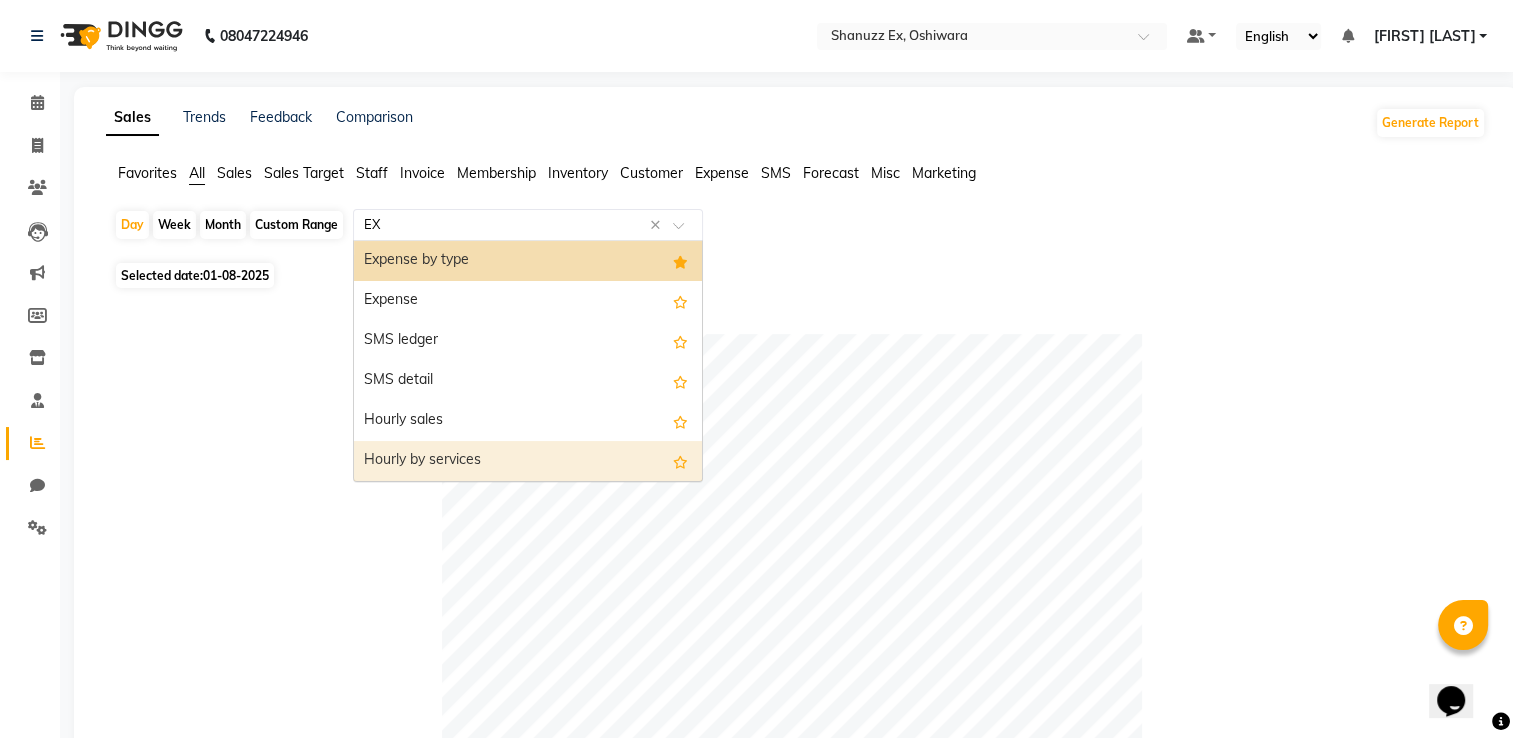 scroll, scrollTop: 80, scrollLeft: 0, axis: vertical 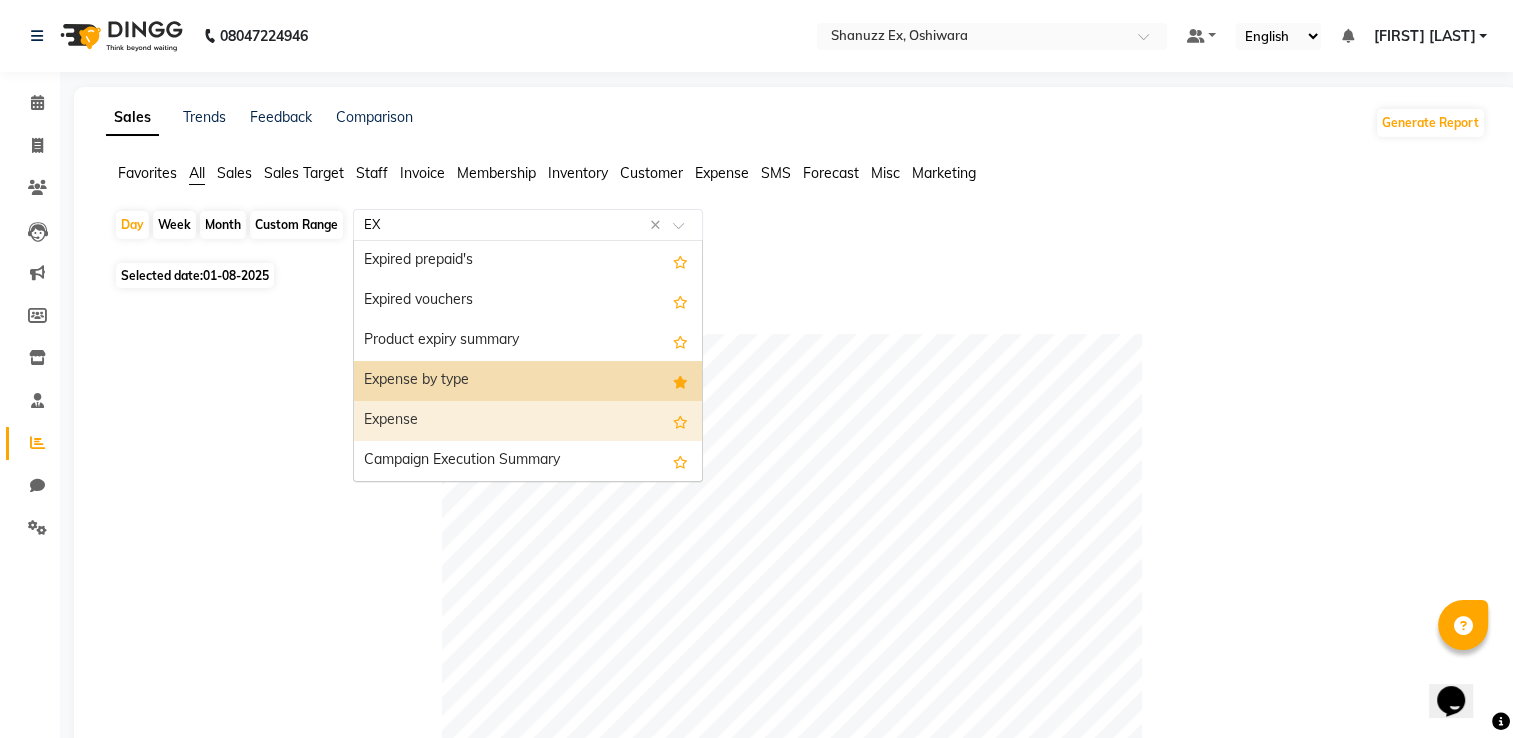 click on "Expense" at bounding box center (528, 421) 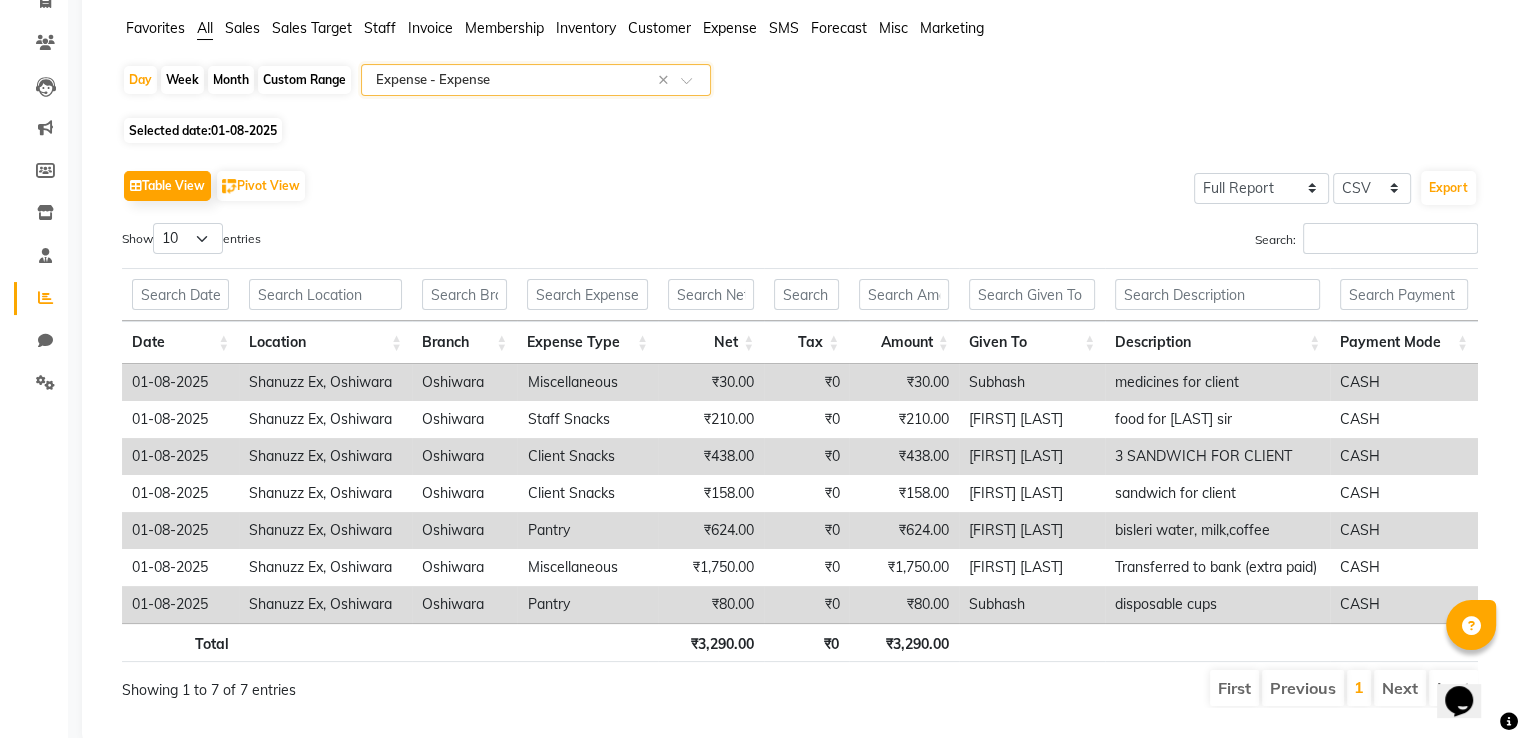 scroll, scrollTop: 0, scrollLeft: 0, axis: both 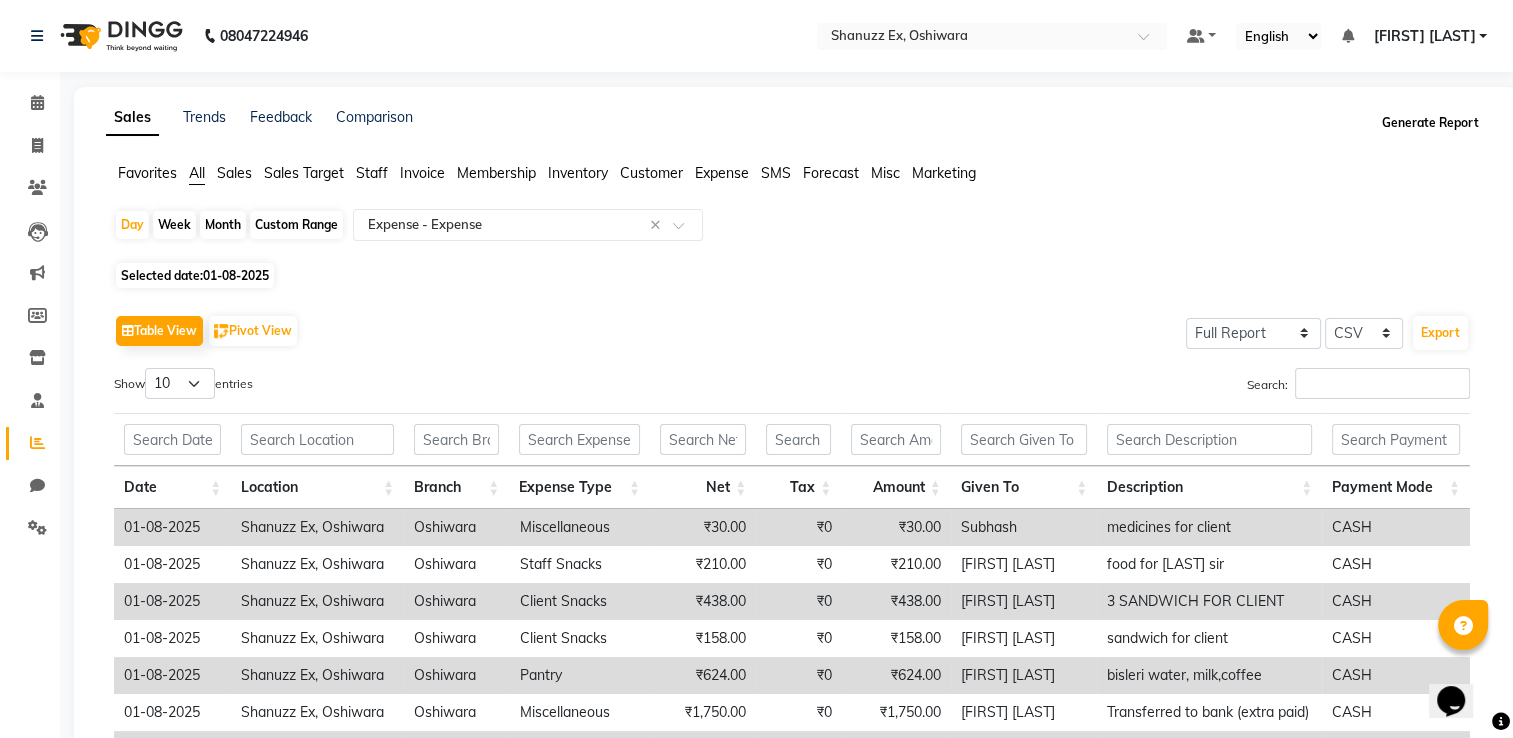 click on "Generate Report" 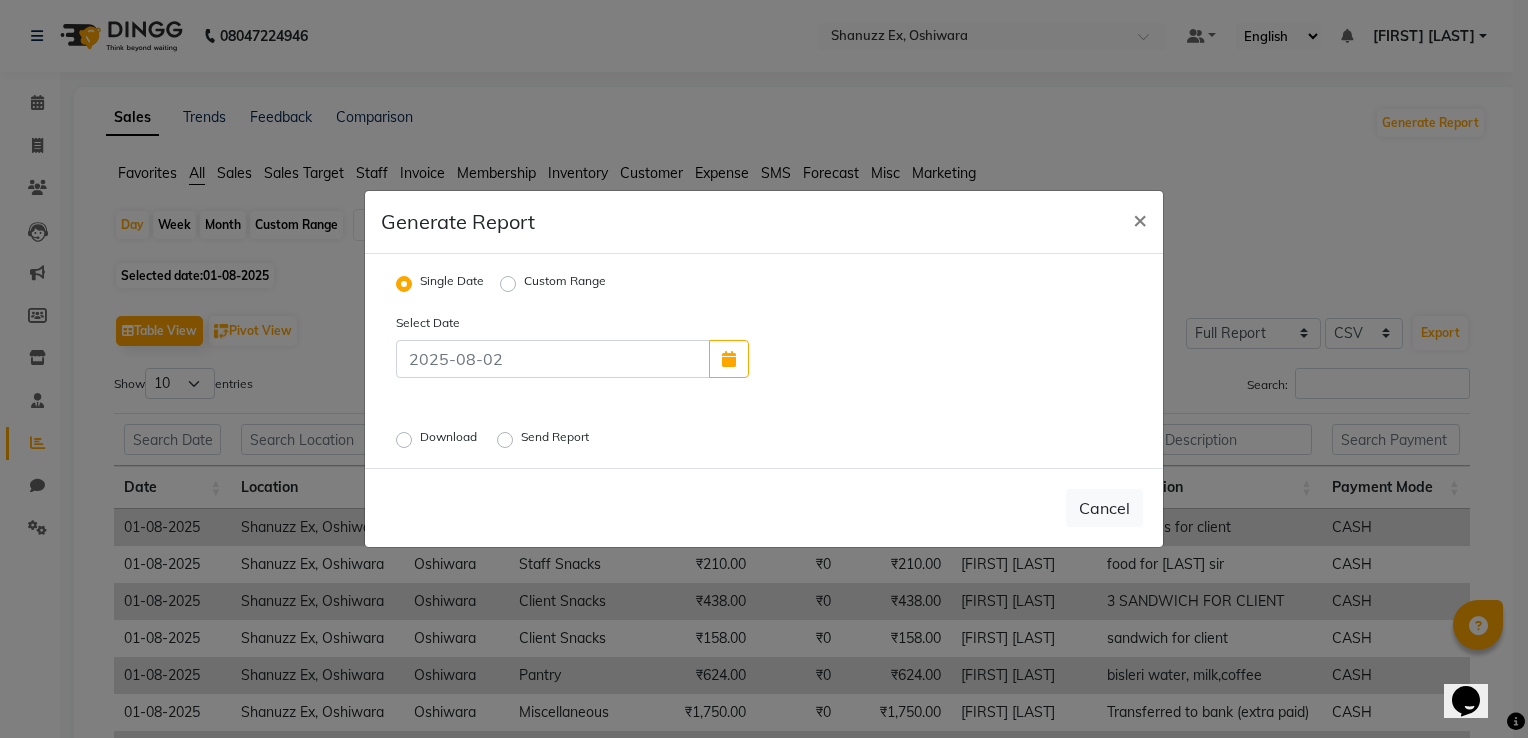 click on "Download" 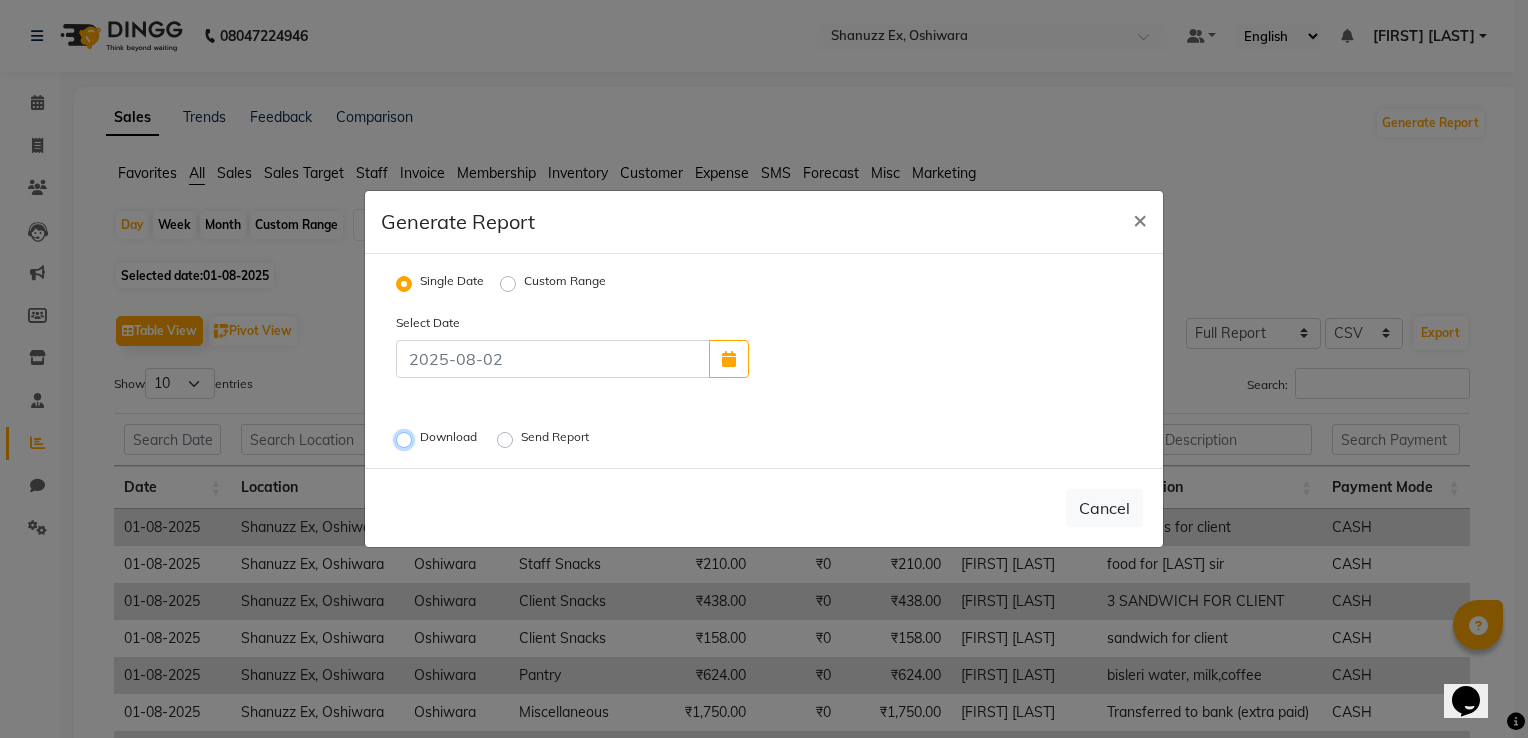 click on "Download" at bounding box center (407, 440) 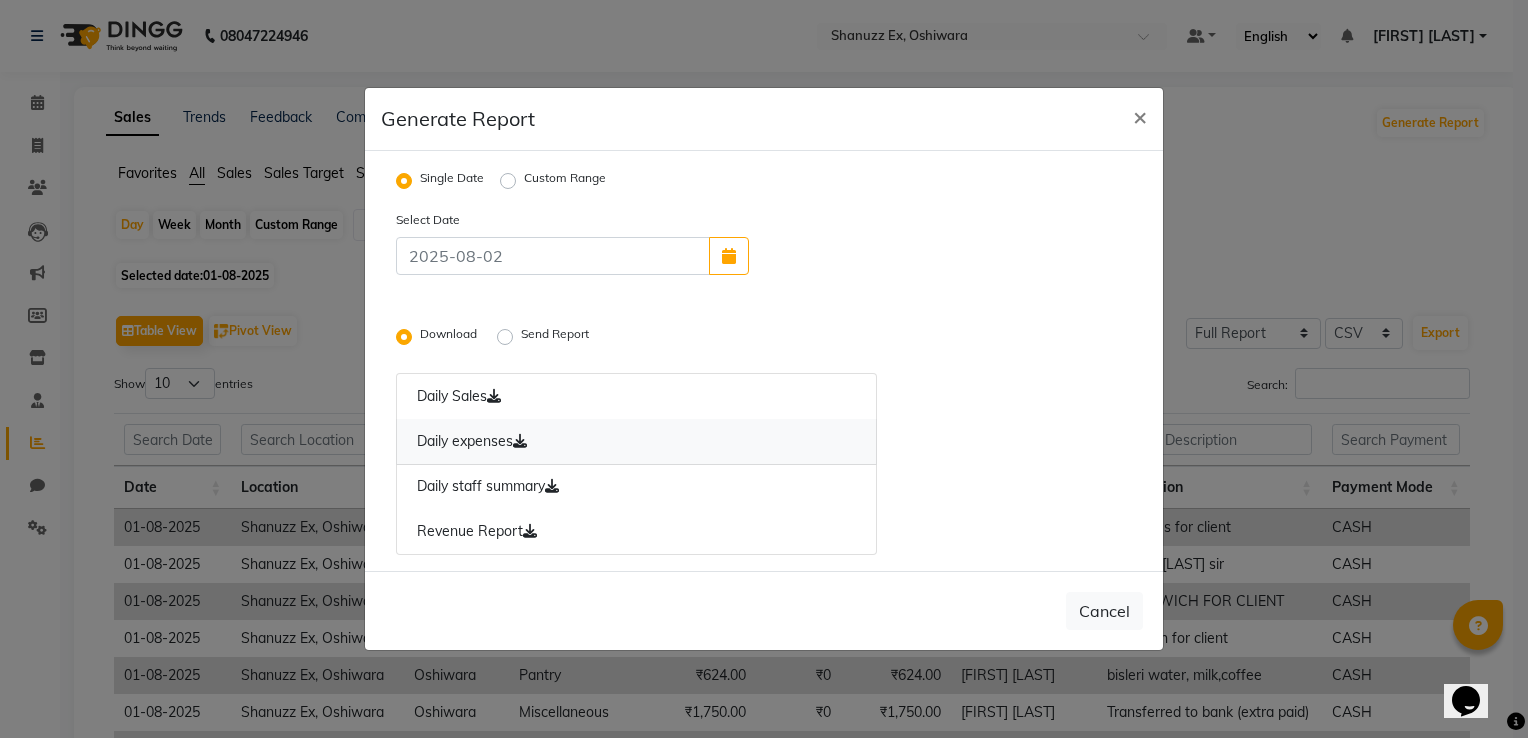 click on "Daily expenses" 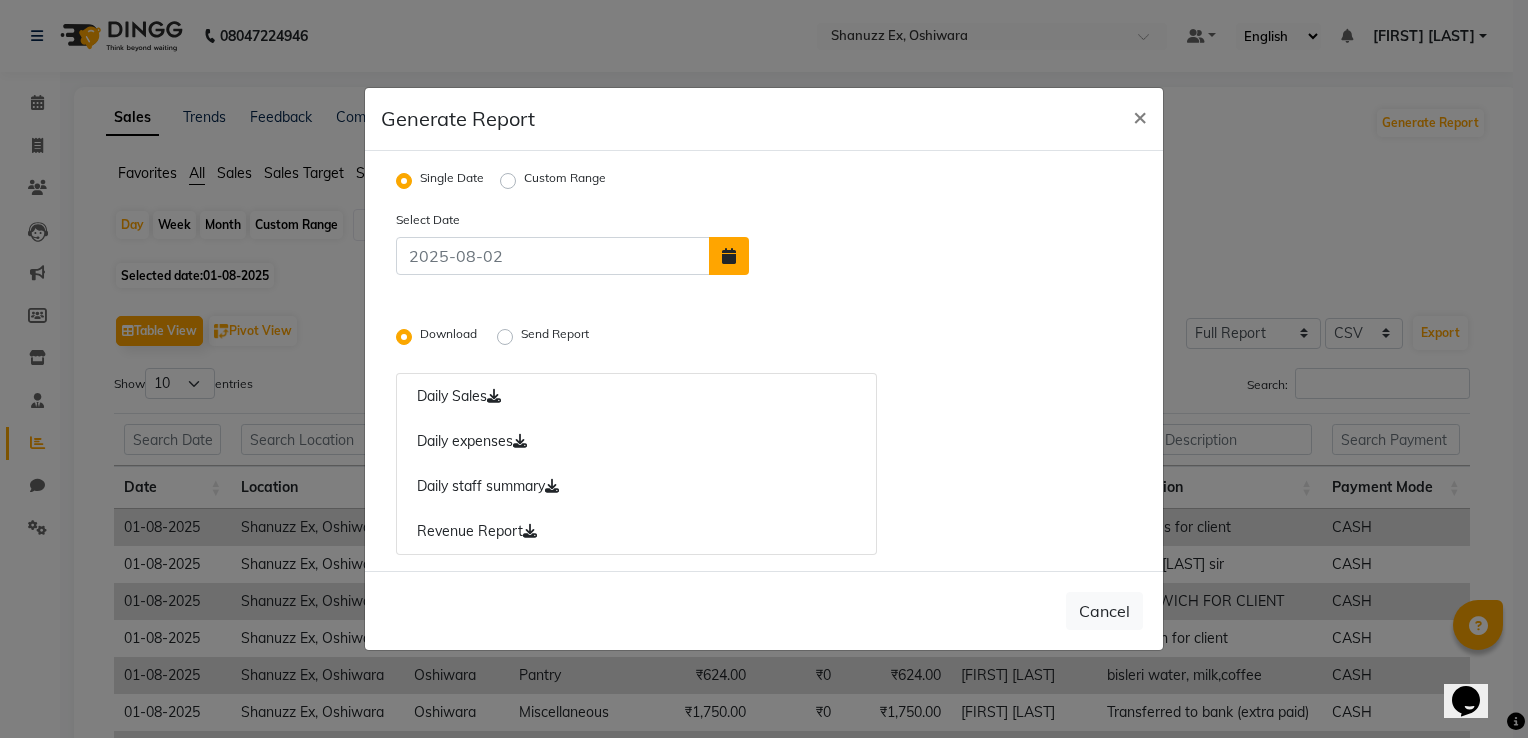 click 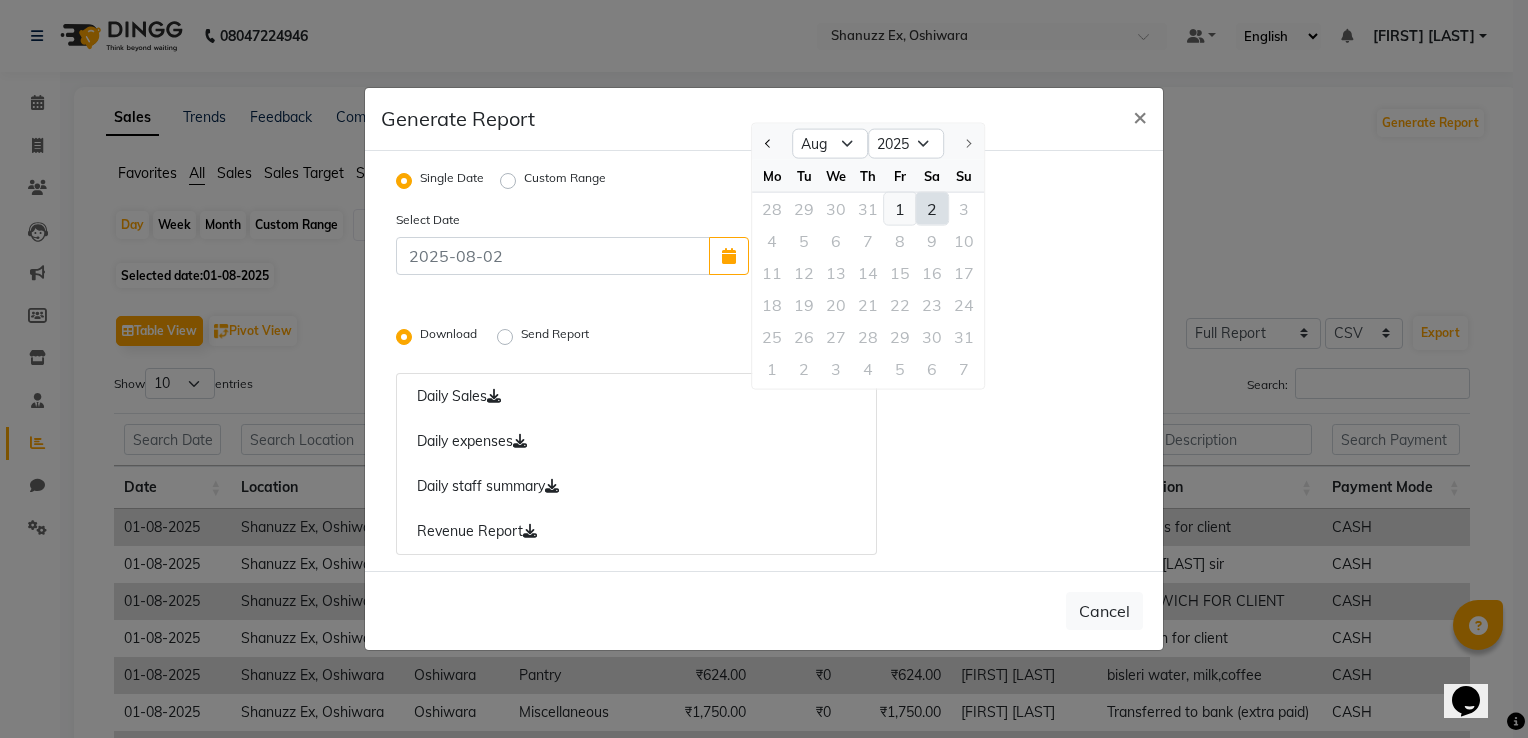 click on "1" 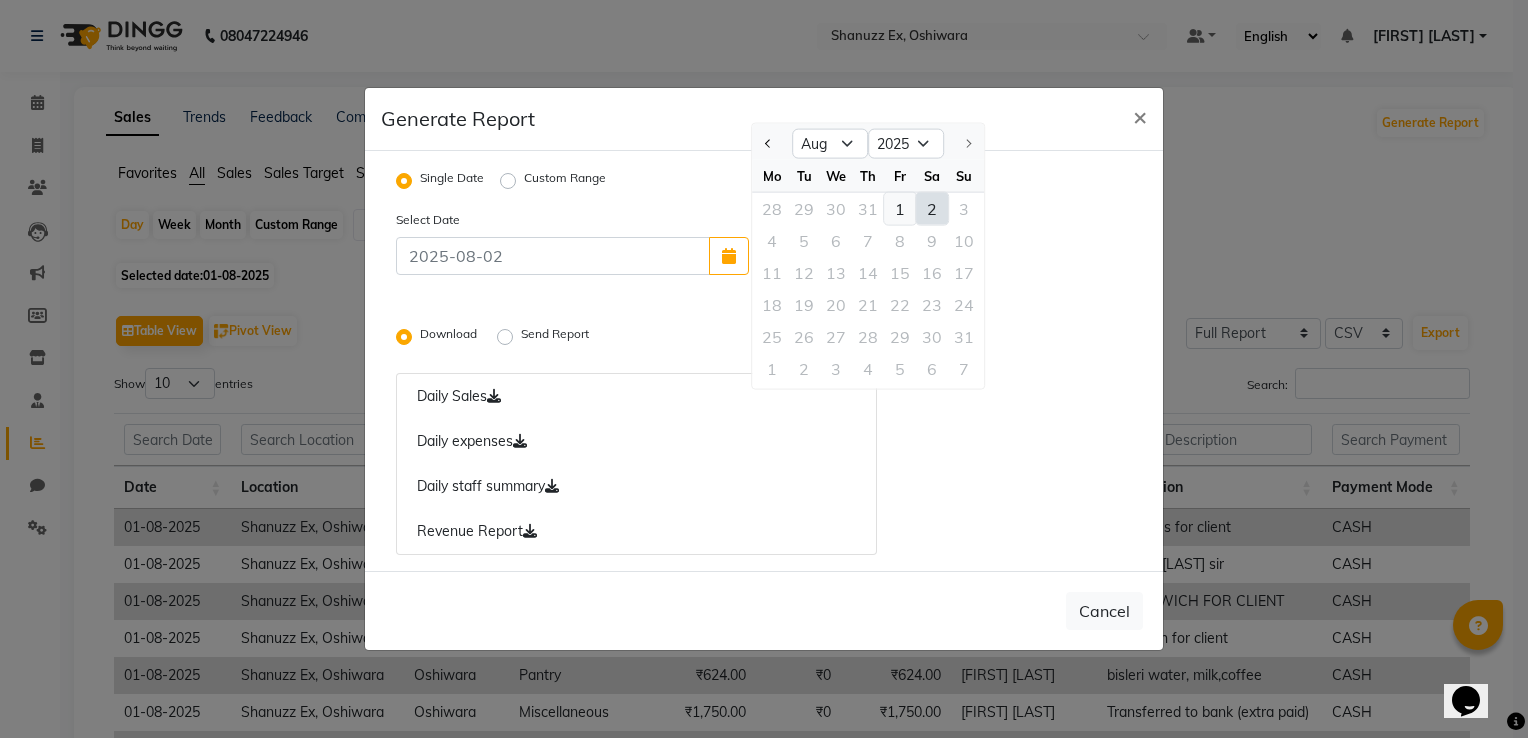 type on "01-08-2025" 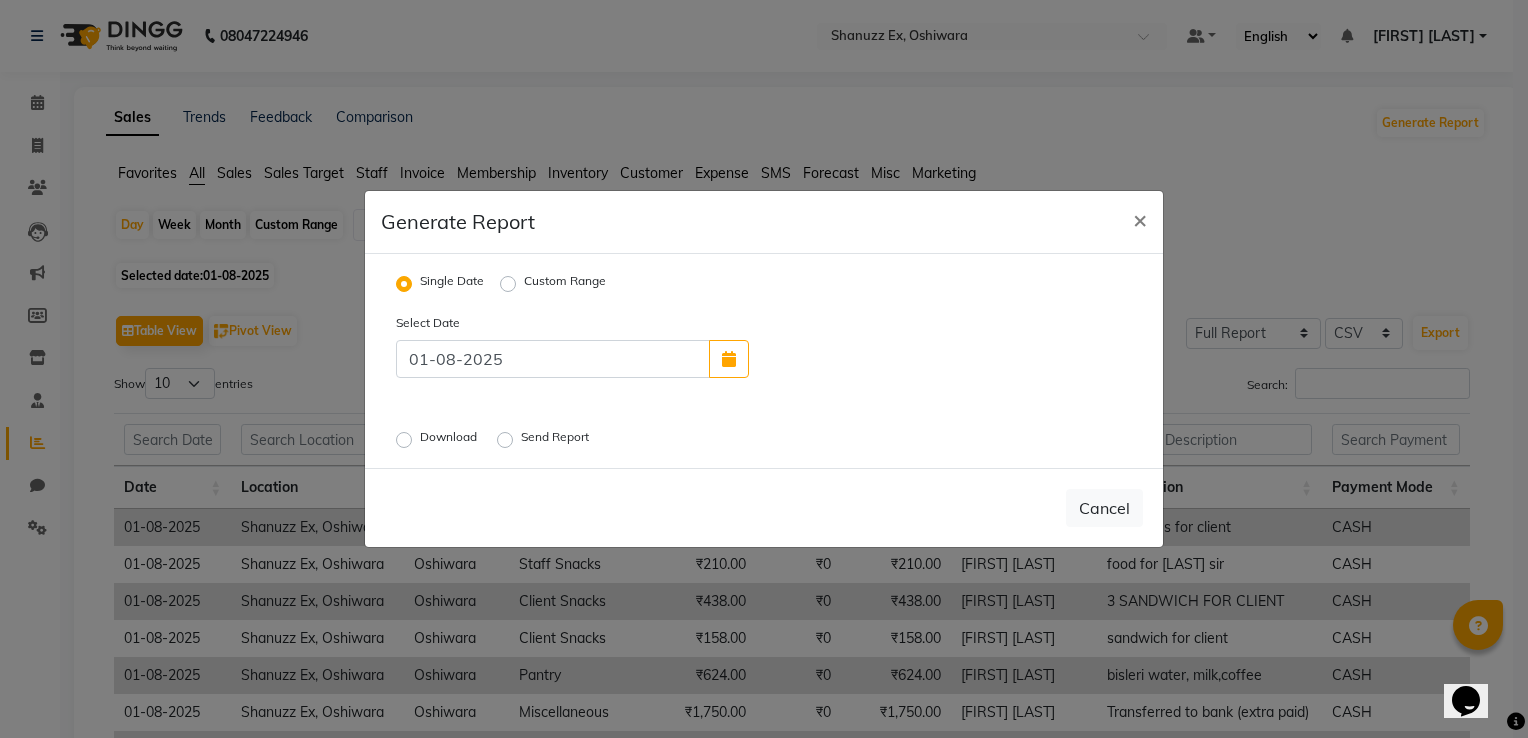 click on "Download" 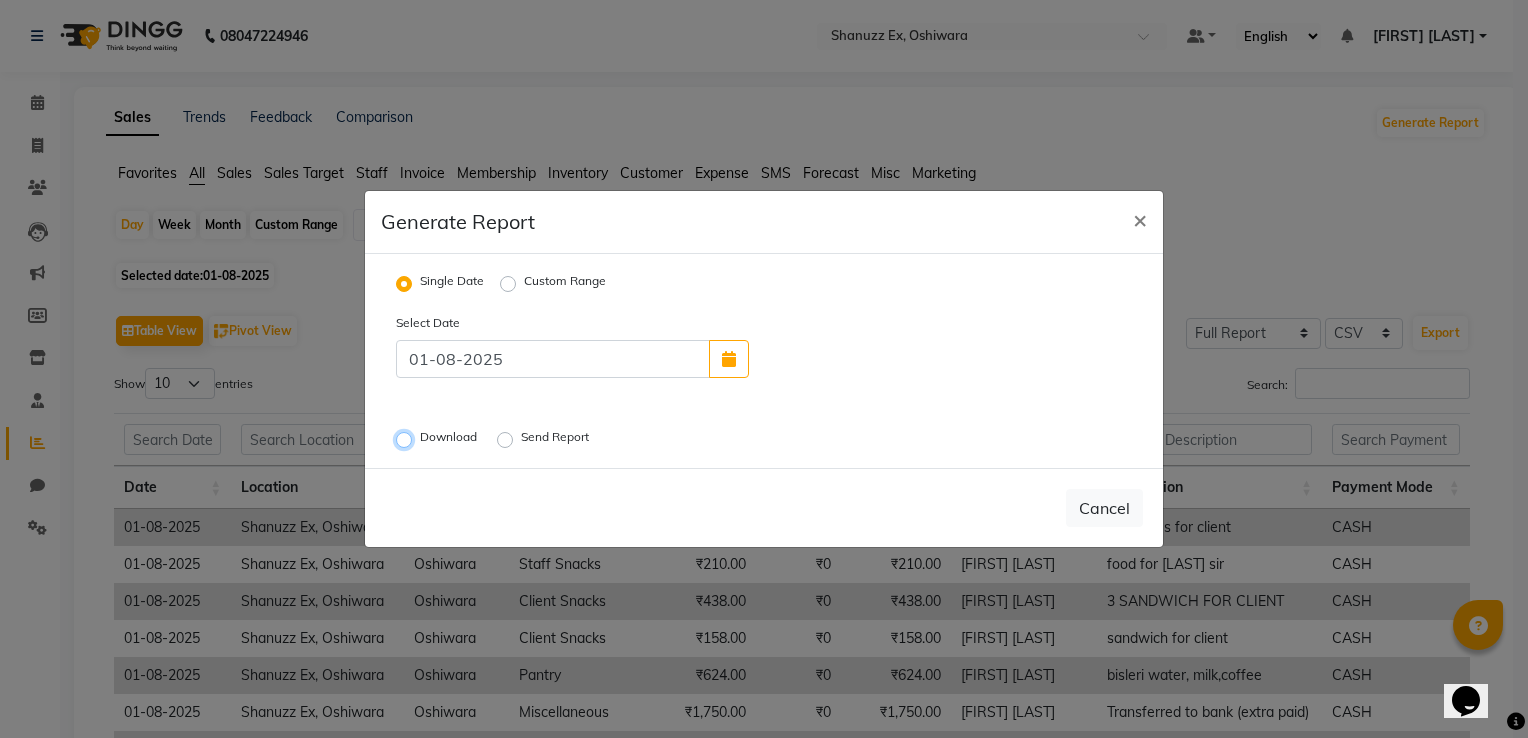 radio on "true" 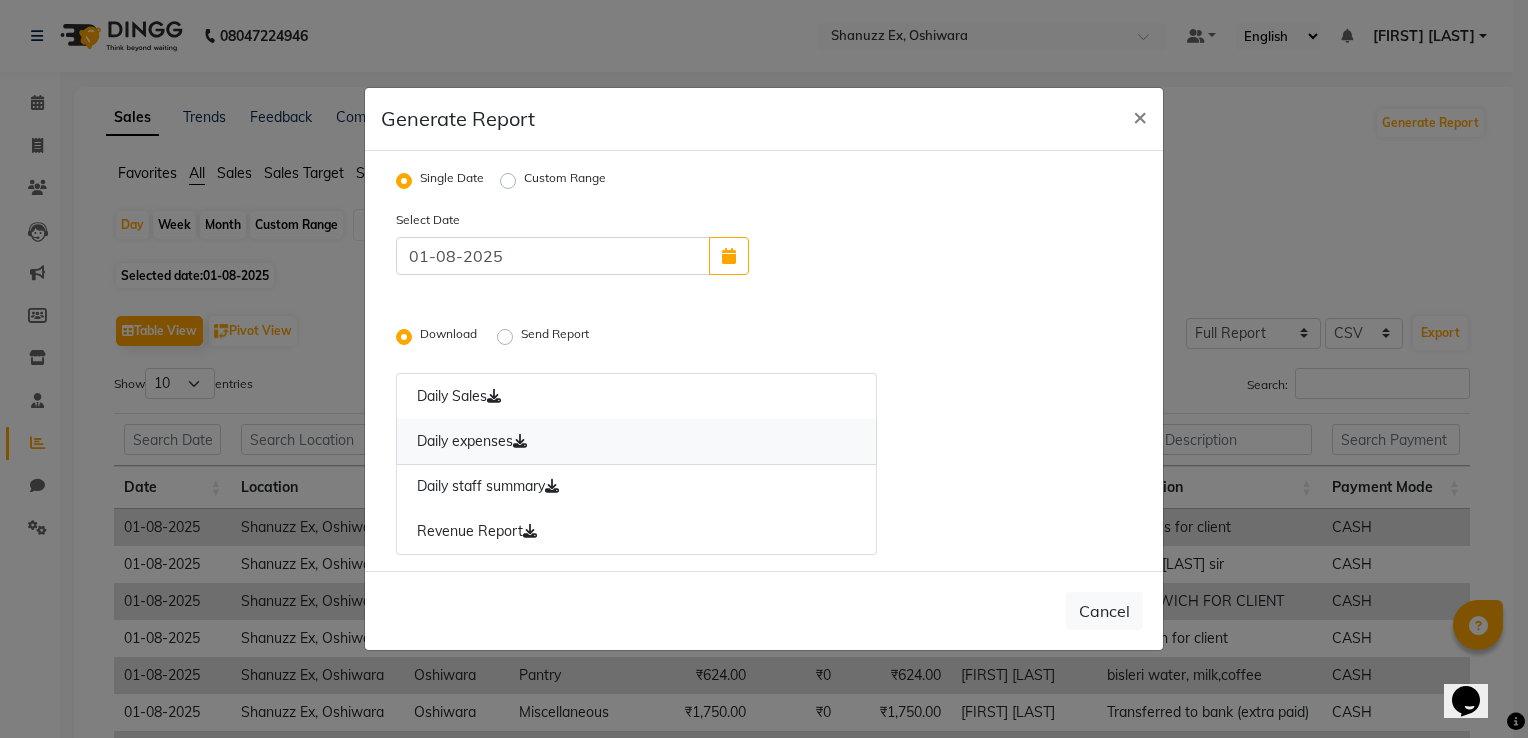 click on "Daily expenses" 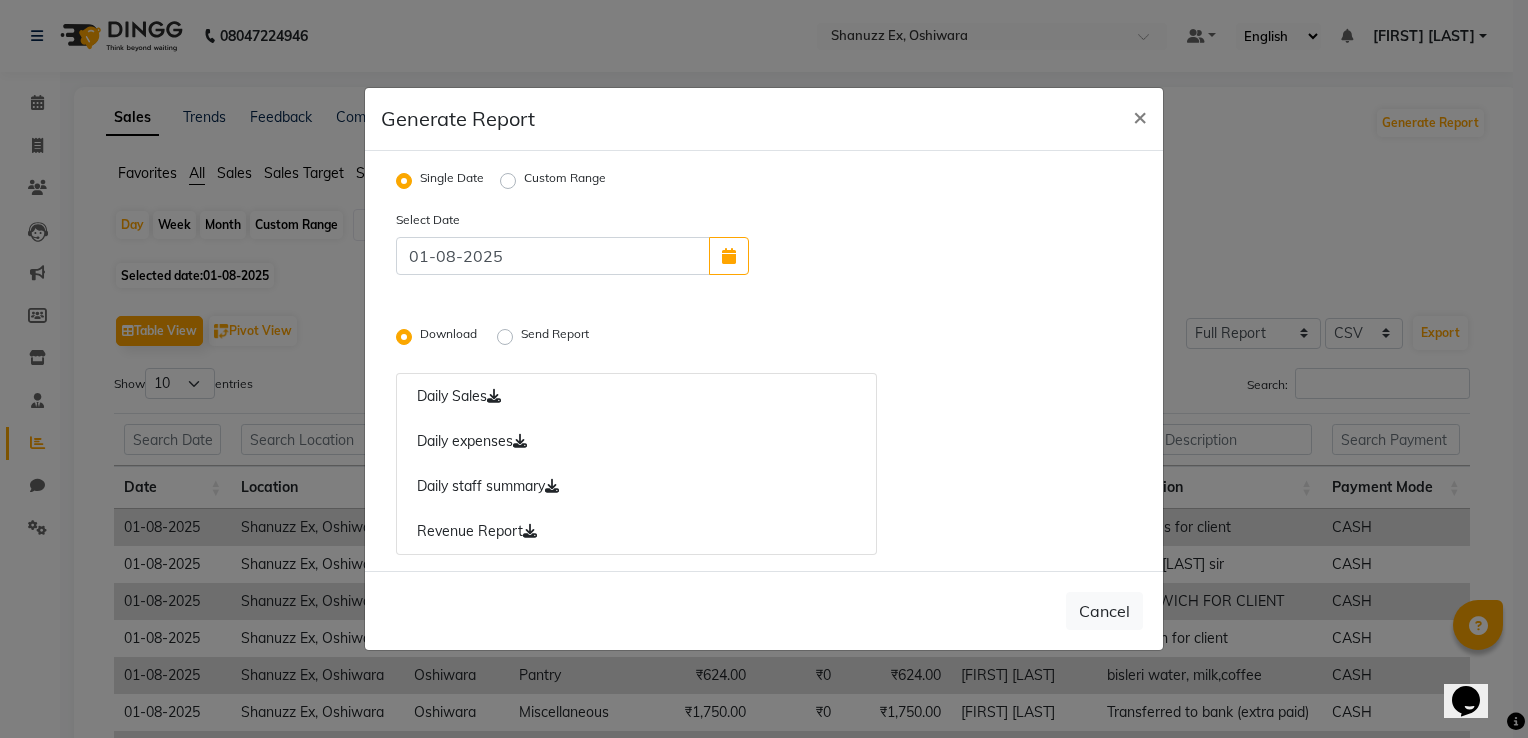 click on "Generate Report × Single Date Custom Range Select Date 01-08-2025 Download  Send Report   Daily Sales   Daily expenses   Daily staff summary   Revenue Report   Cancel" 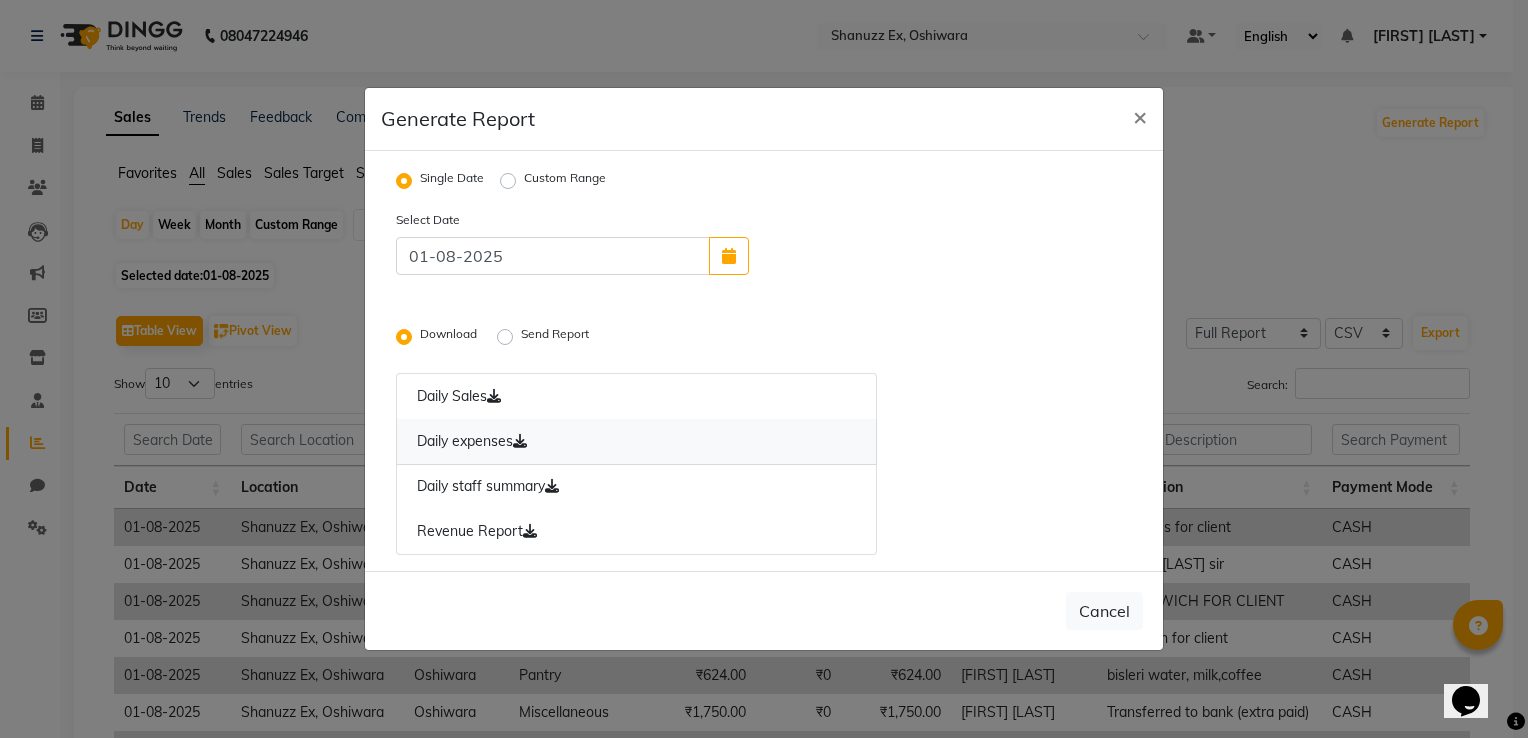 click on "Daily expenses" 